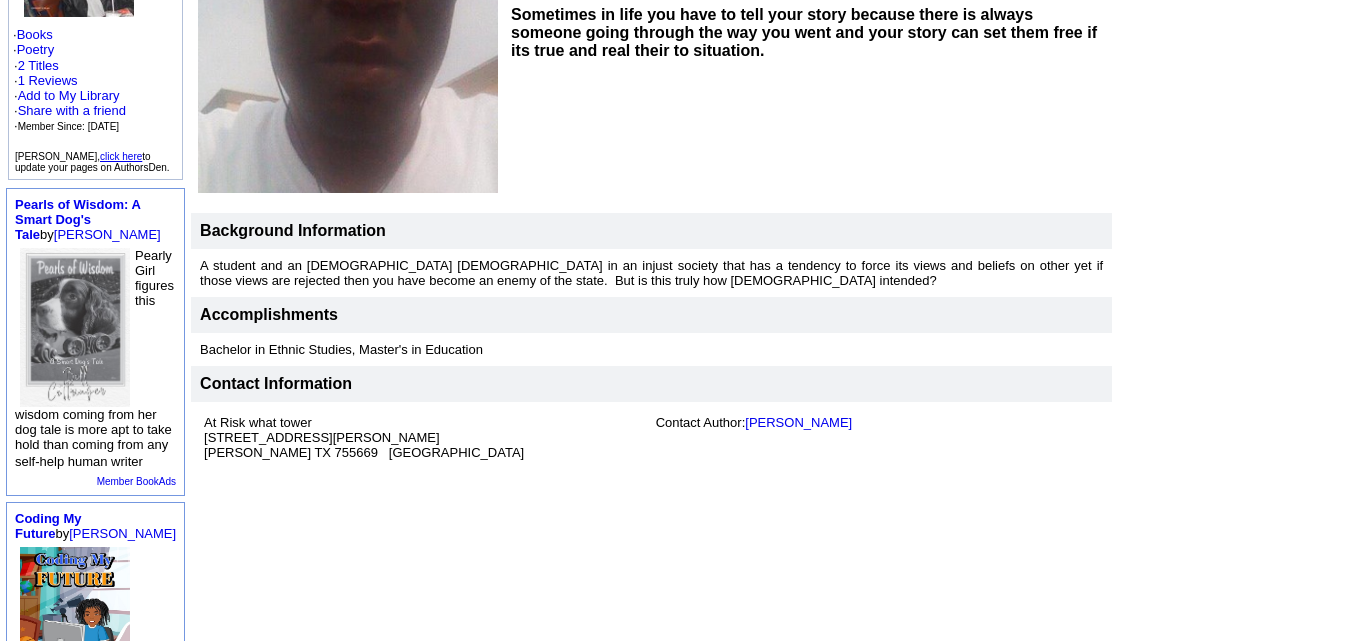 scroll, scrollTop: 342, scrollLeft: 0, axis: vertical 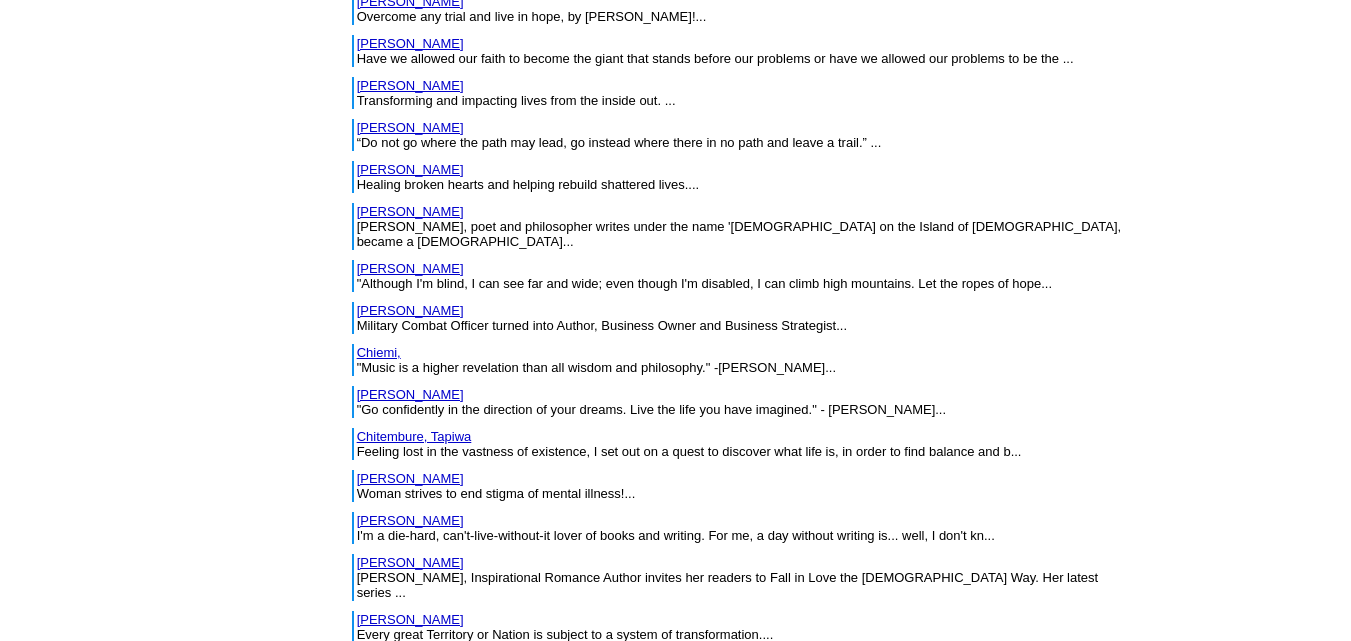 click on "Clarkson, Sheaniqua" at bounding box center [445, 844] 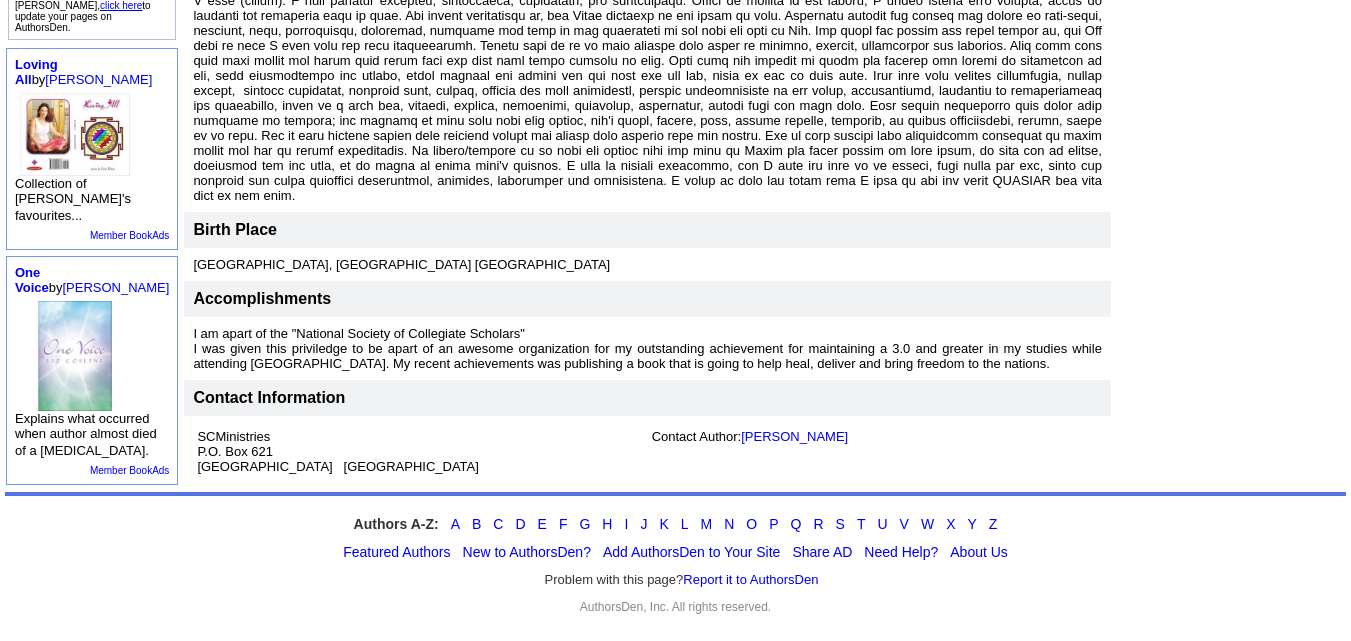 scroll, scrollTop: 576, scrollLeft: 0, axis: vertical 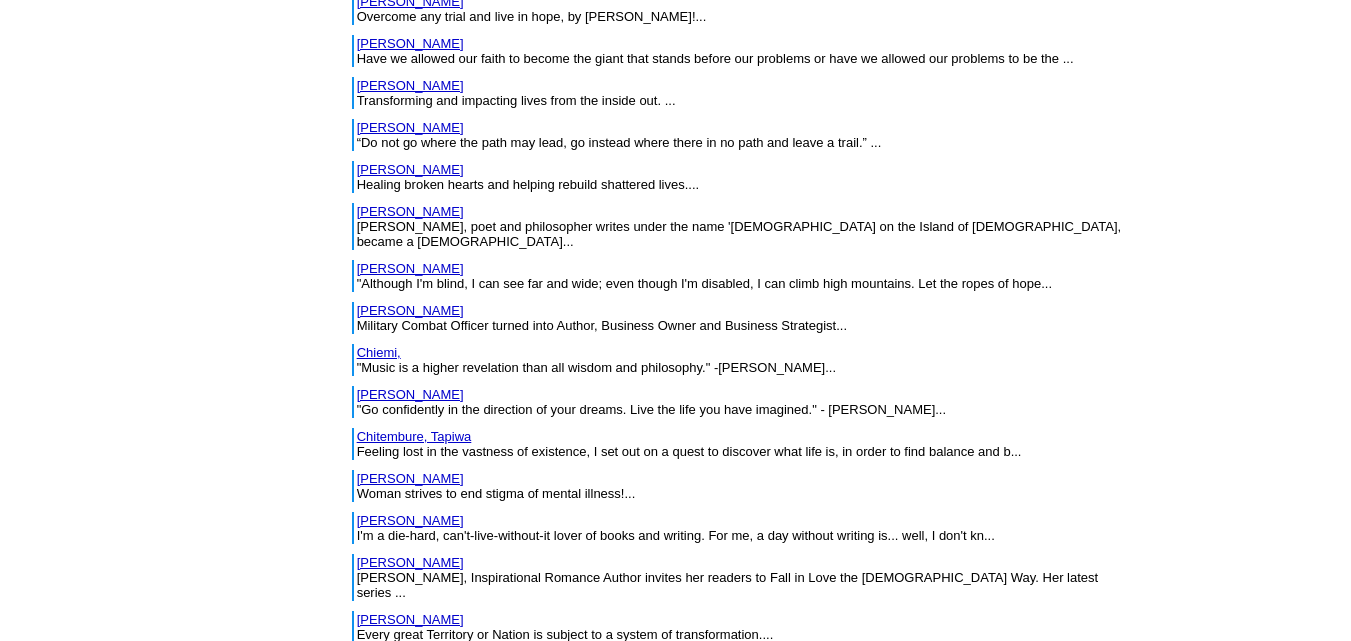 click on "[PERSON_NAME], Blondie" at bounding box center [436, 886] 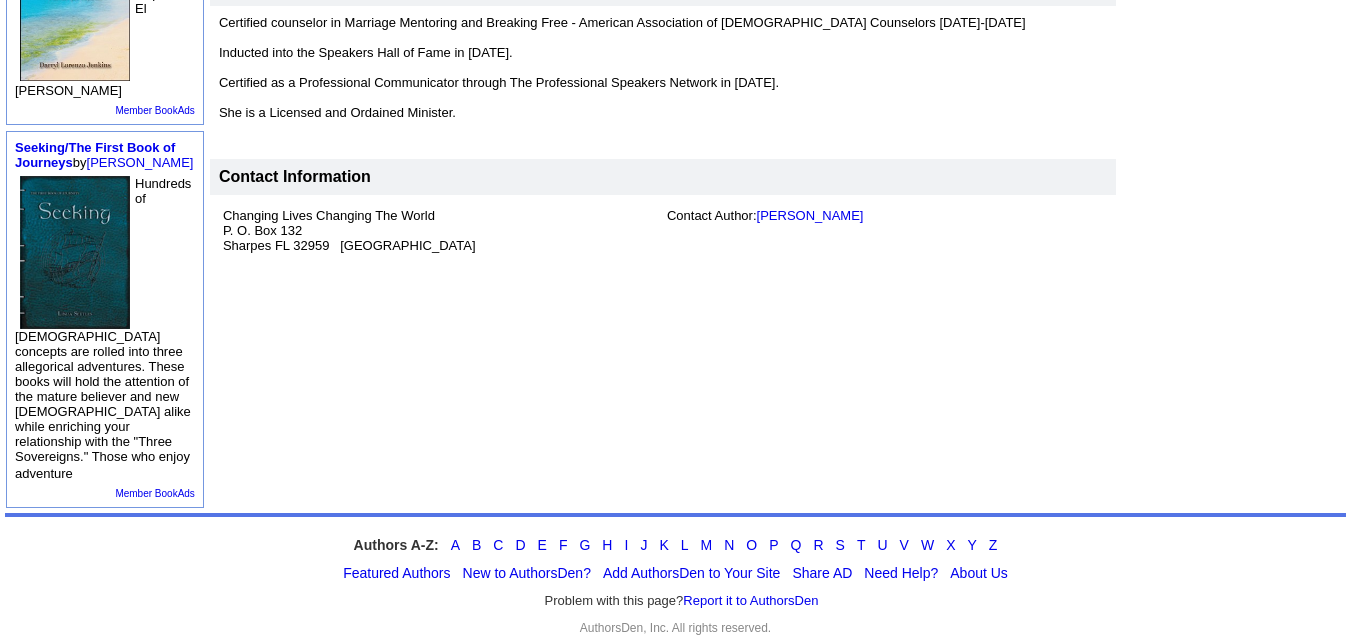 scroll, scrollTop: 833, scrollLeft: 0, axis: vertical 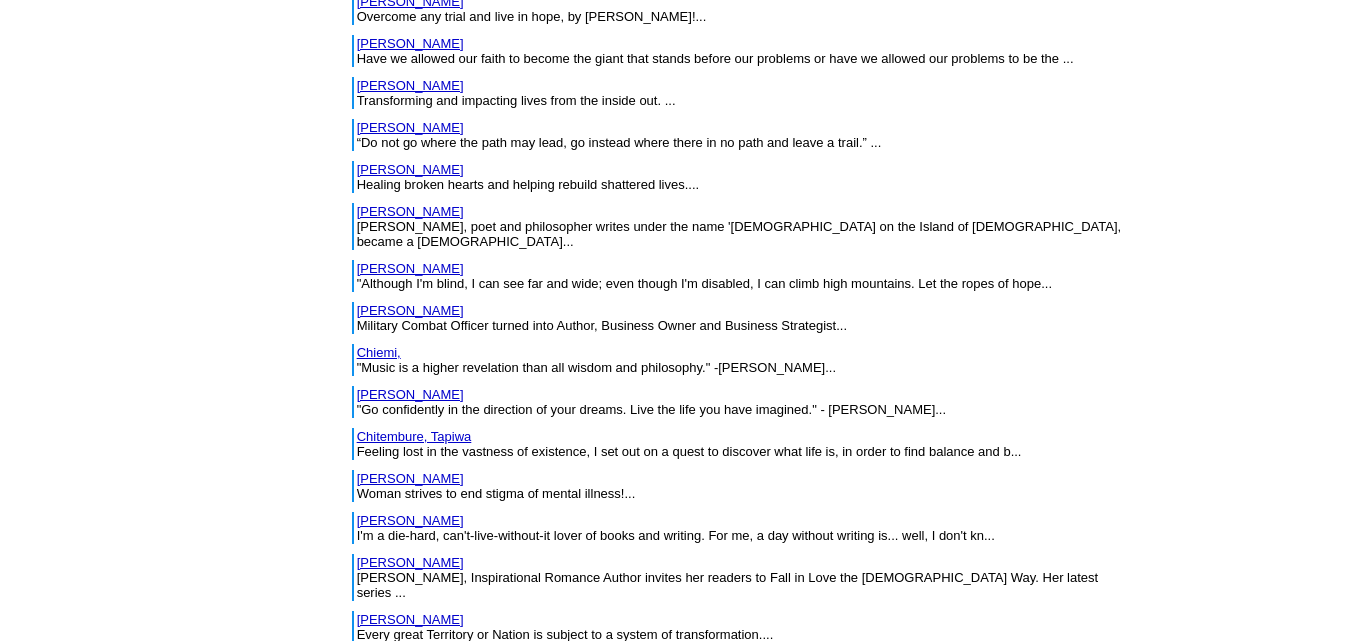 click on "[PERSON_NAME], [PERSON_NAME]" at bounding box center [467, 928] 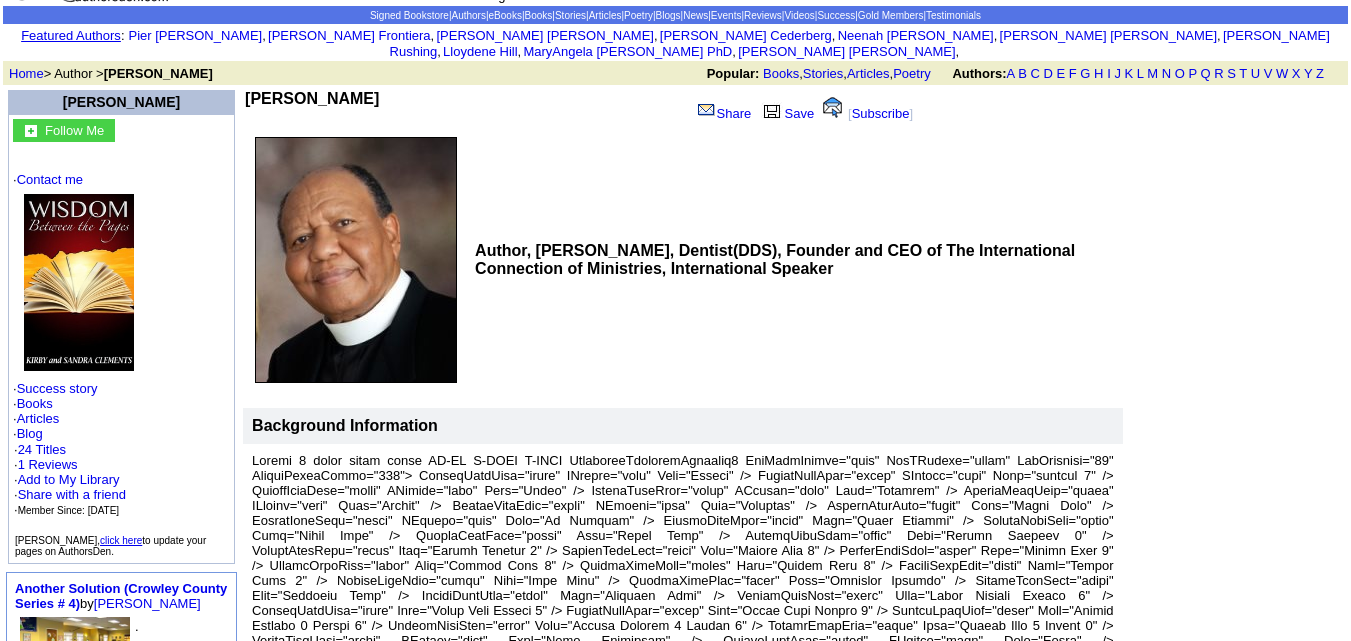 scroll, scrollTop: 0, scrollLeft: 0, axis: both 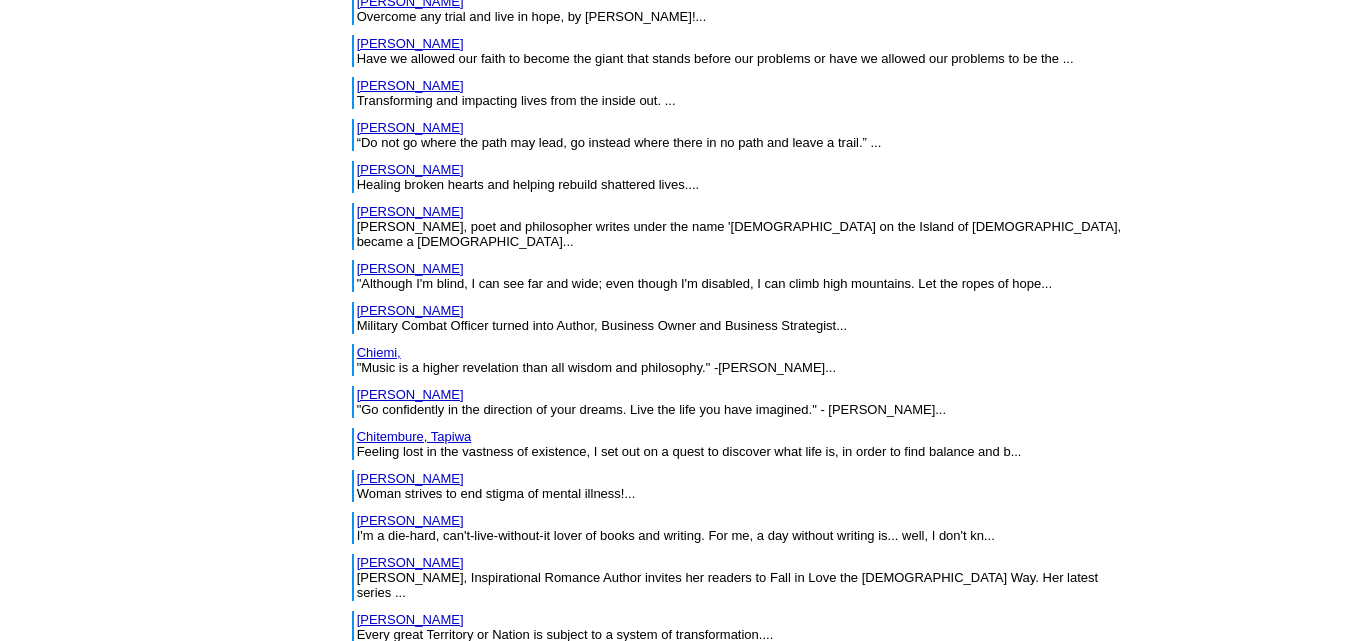 click on "[PERSON_NAME]" at bounding box center (410, 970) 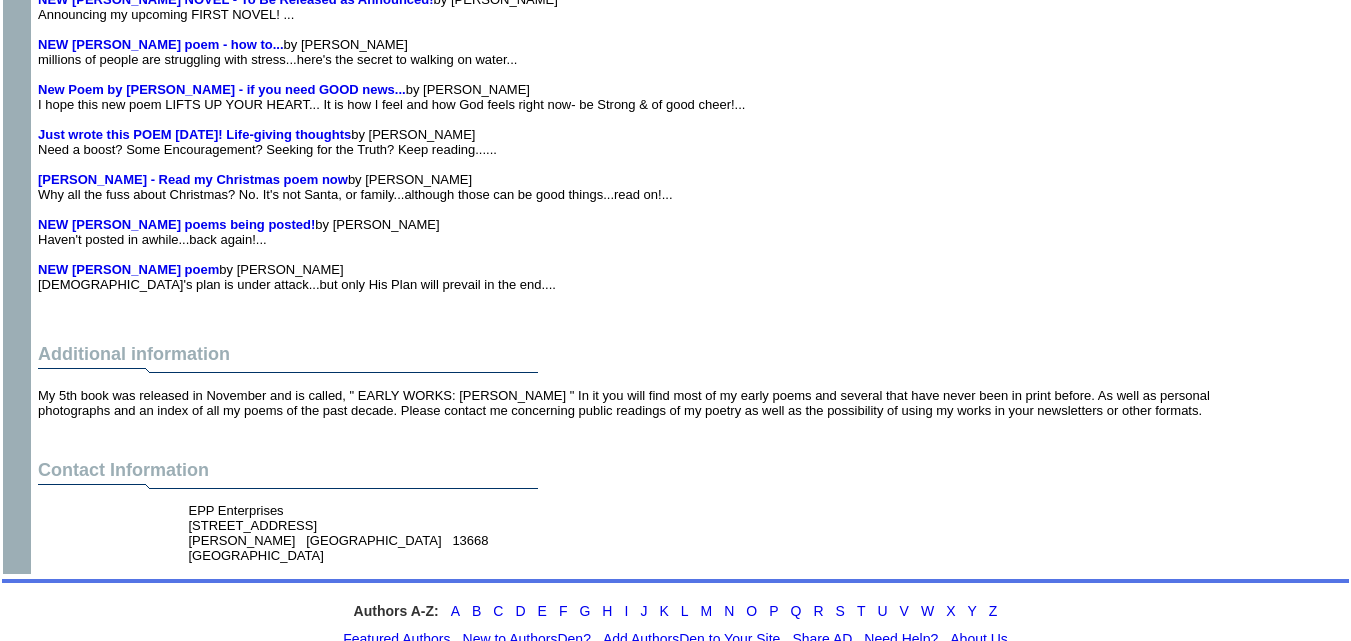 scroll, scrollTop: 5076, scrollLeft: 0, axis: vertical 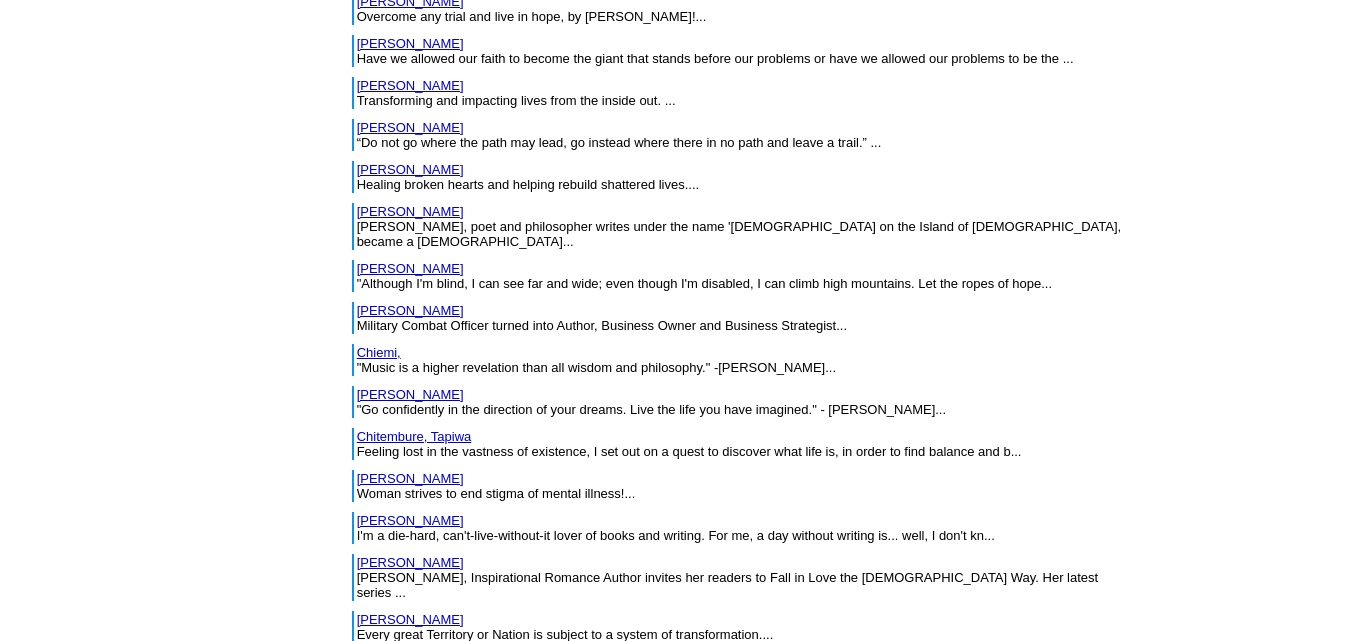 click on "Coalition for African Americans in the Performing Arts, CAAPA" at bounding box center (602, 1012) 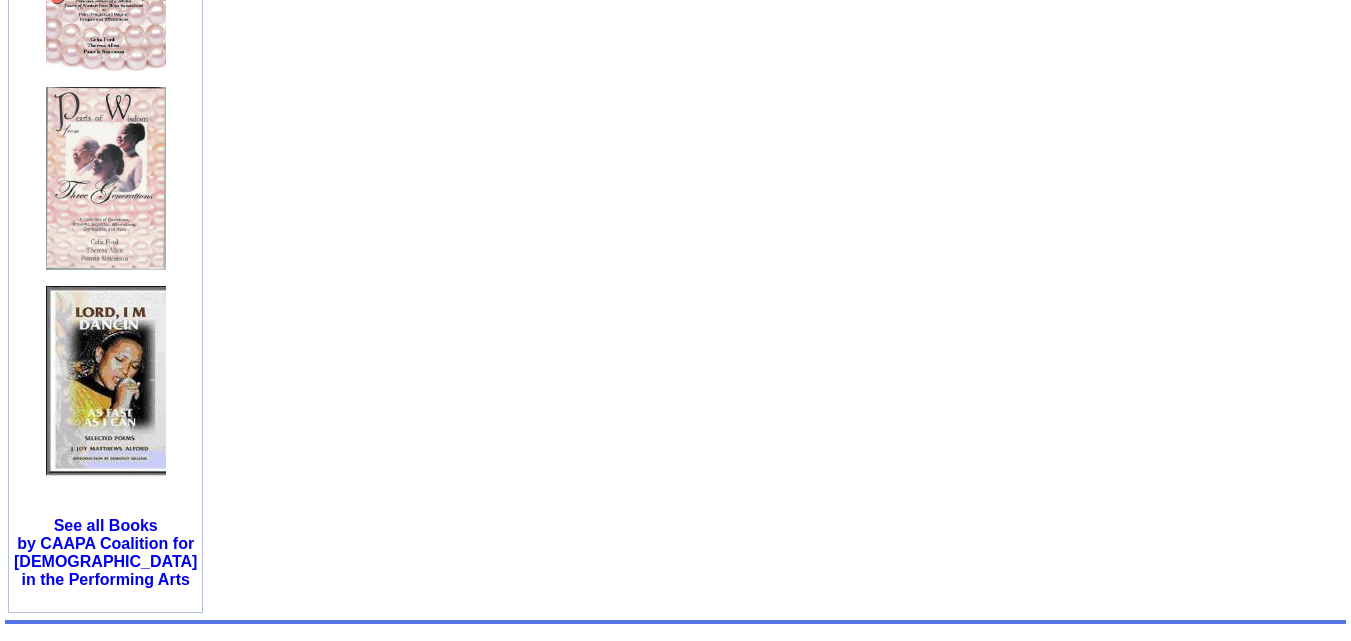 scroll, scrollTop: 1404, scrollLeft: 0, axis: vertical 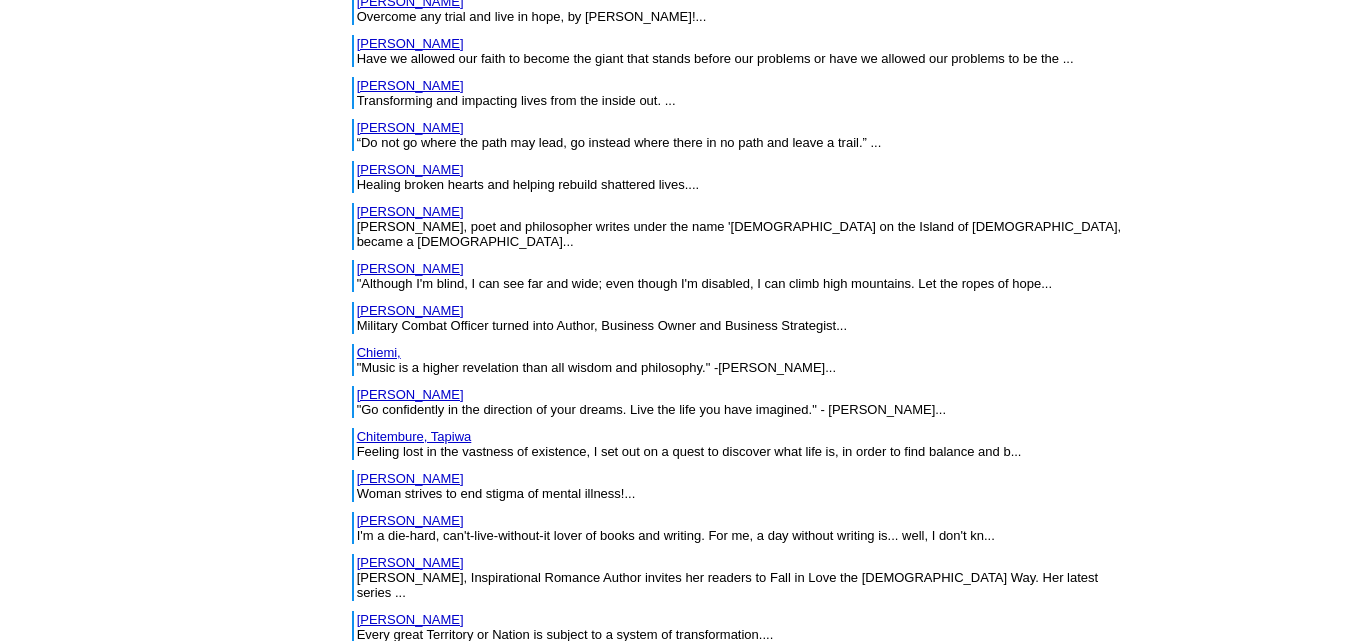 click on "Coburn, J." at bounding box center (410, 1054) 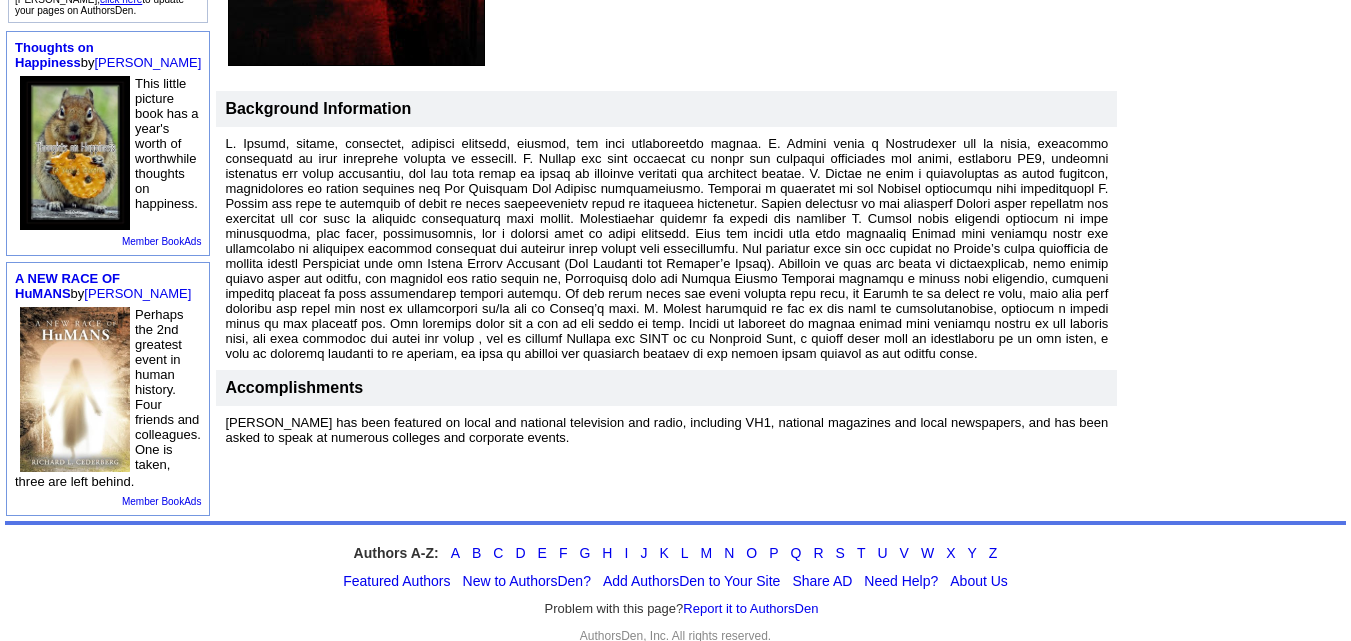 scroll, scrollTop: 554, scrollLeft: 0, axis: vertical 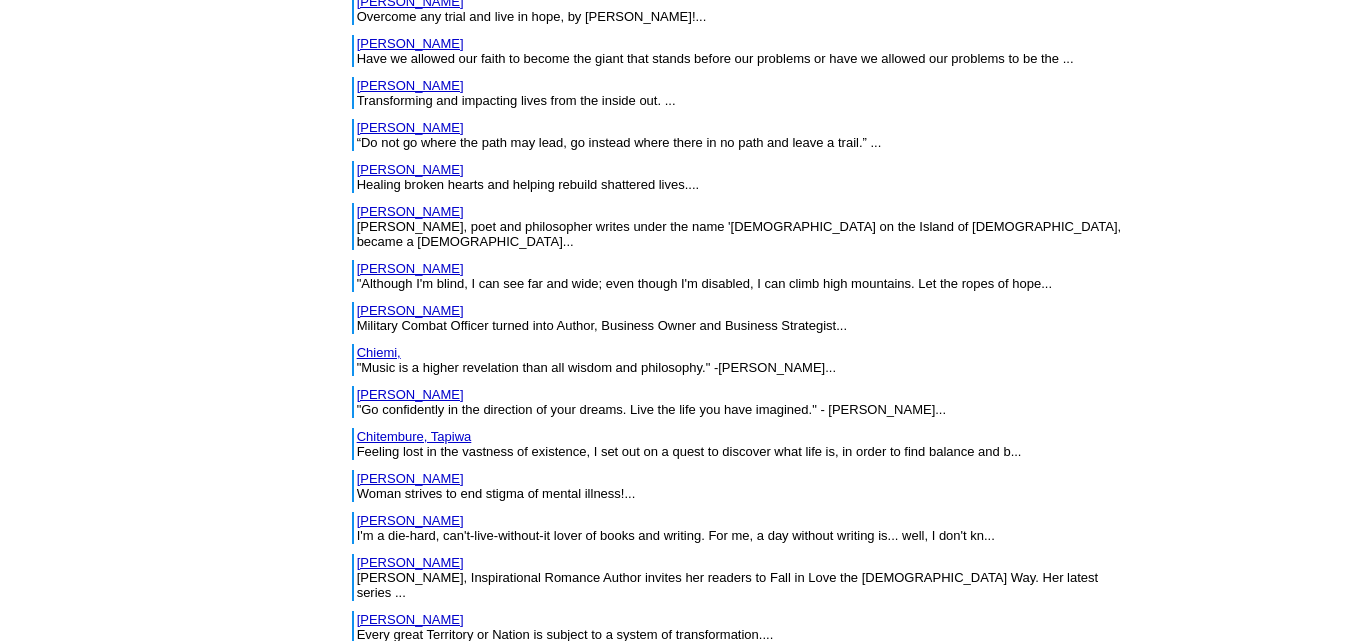 click on "Cochrane, Mary" at bounding box center [410, 1096] 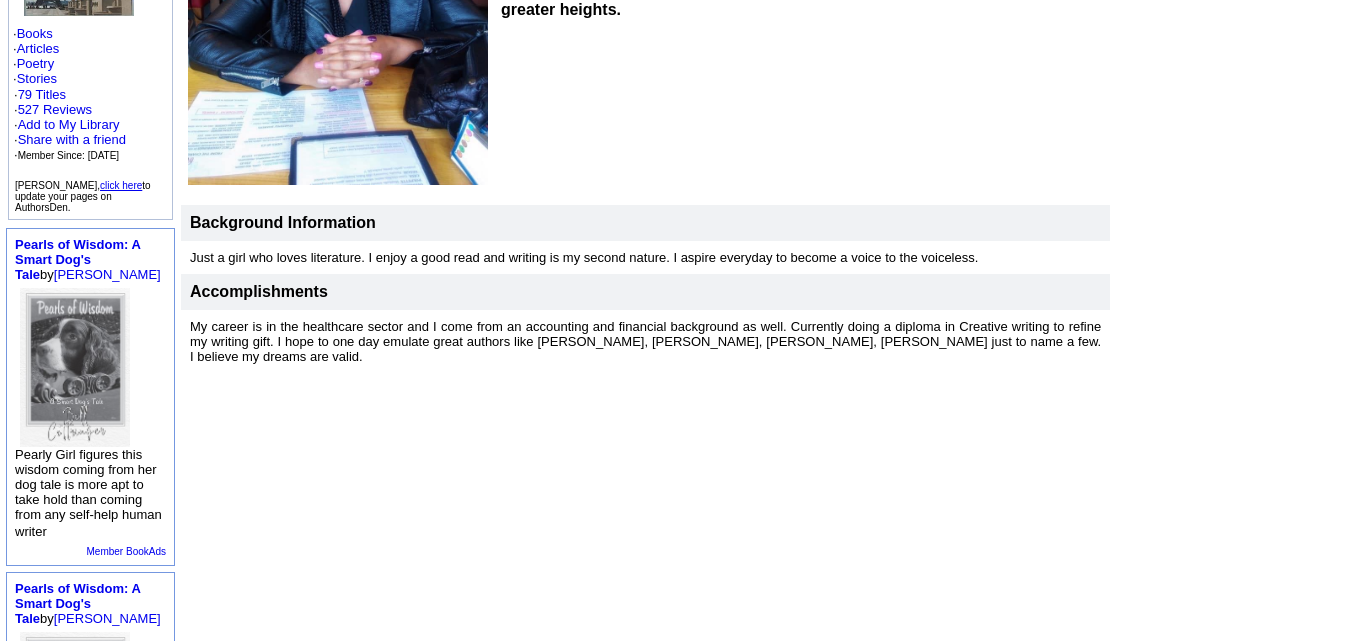 scroll, scrollTop: 429, scrollLeft: 0, axis: vertical 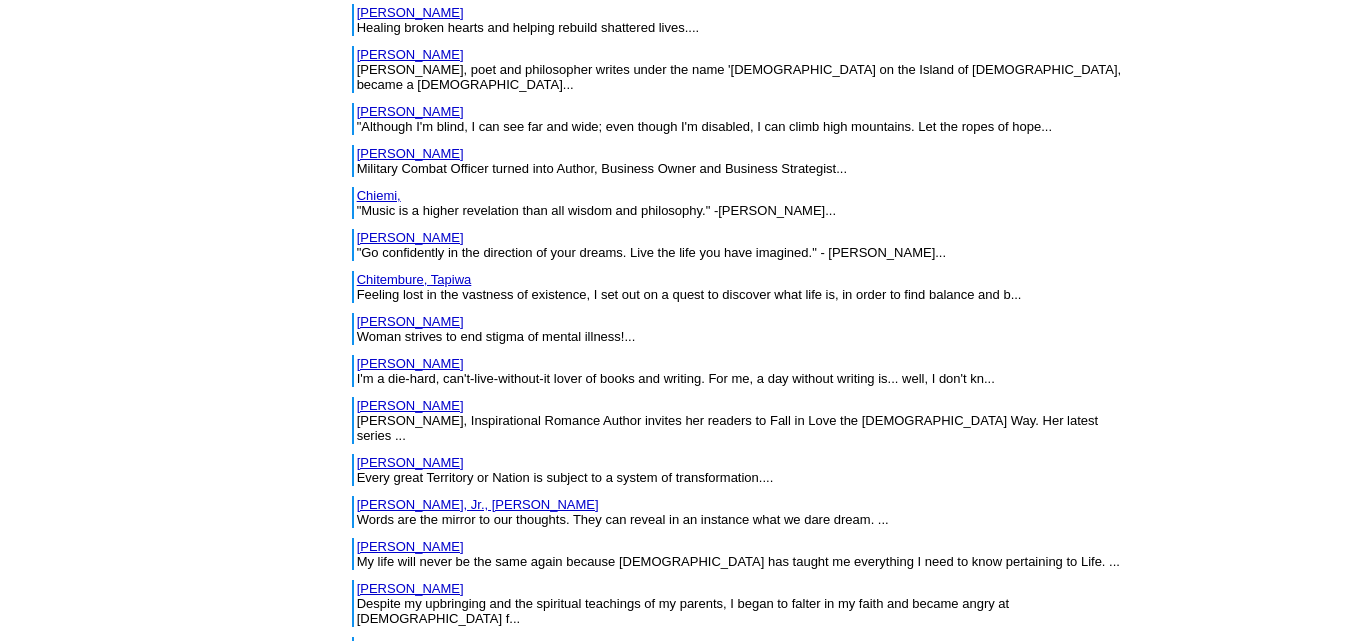click on "Cole, J" at bounding box center [410, 981] 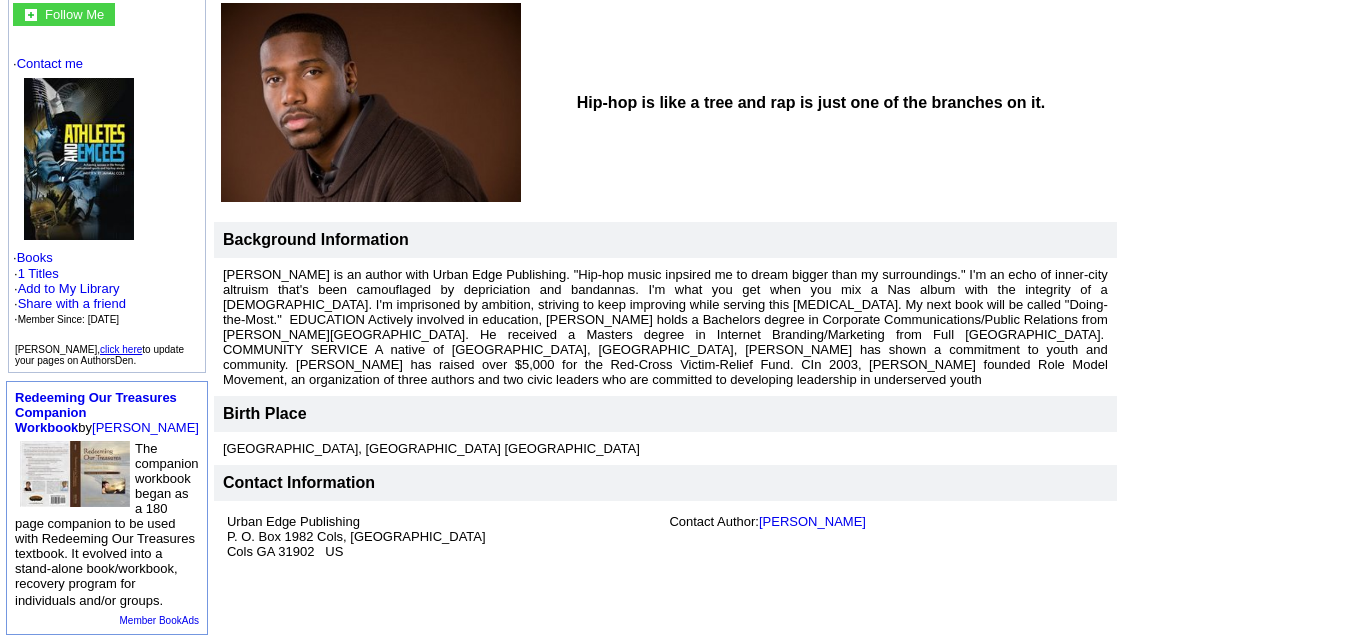 scroll, scrollTop: 198, scrollLeft: 0, axis: vertical 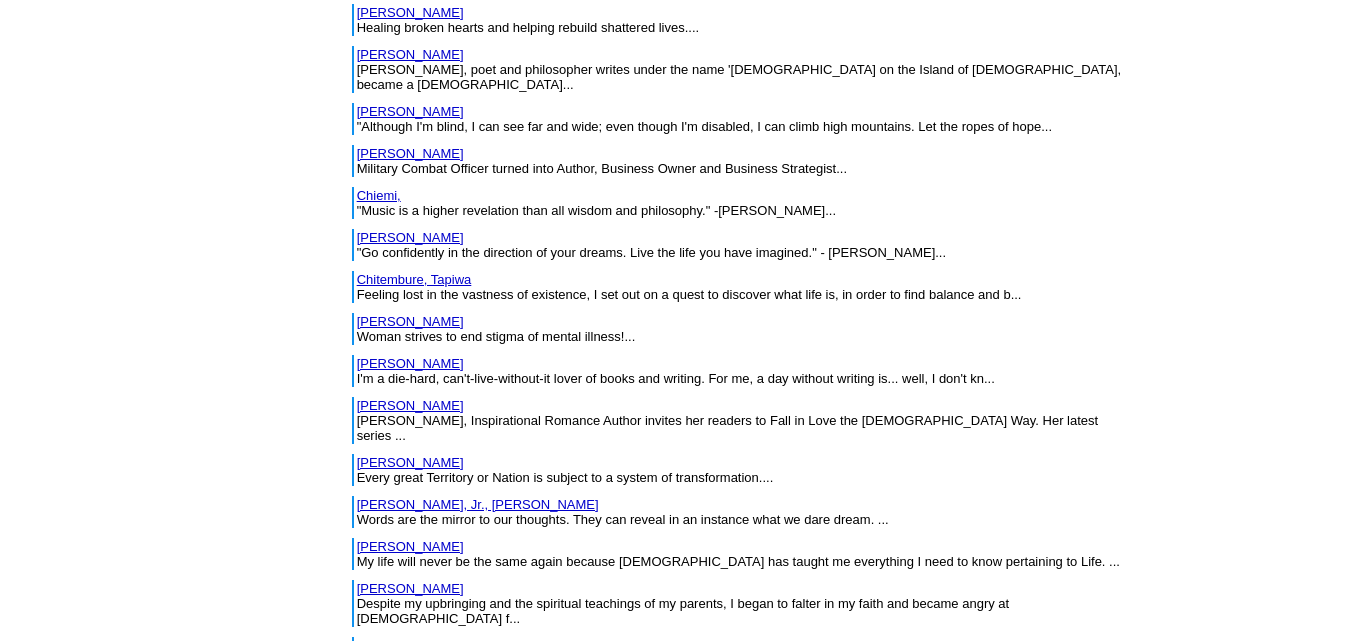 click on "Cole Hive, Avalon" at bounding box center [448, 1023] 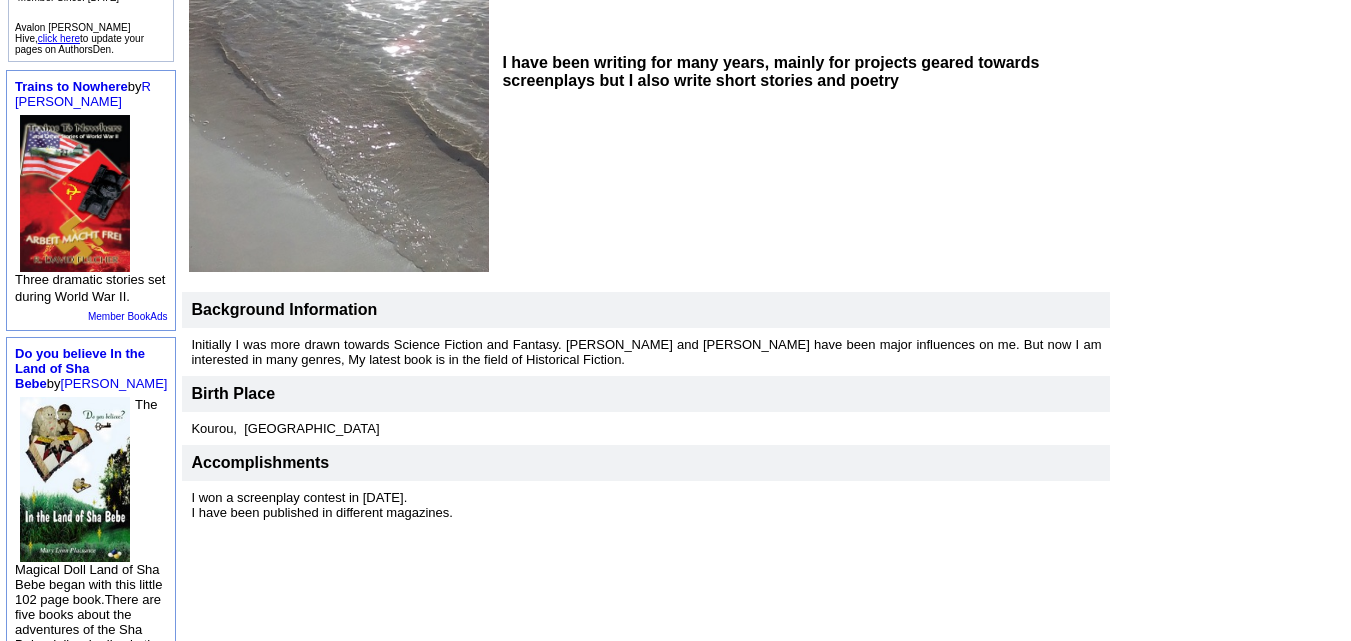 scroll, scrollTop: 357, scrollLeft: 0, axis: vertical 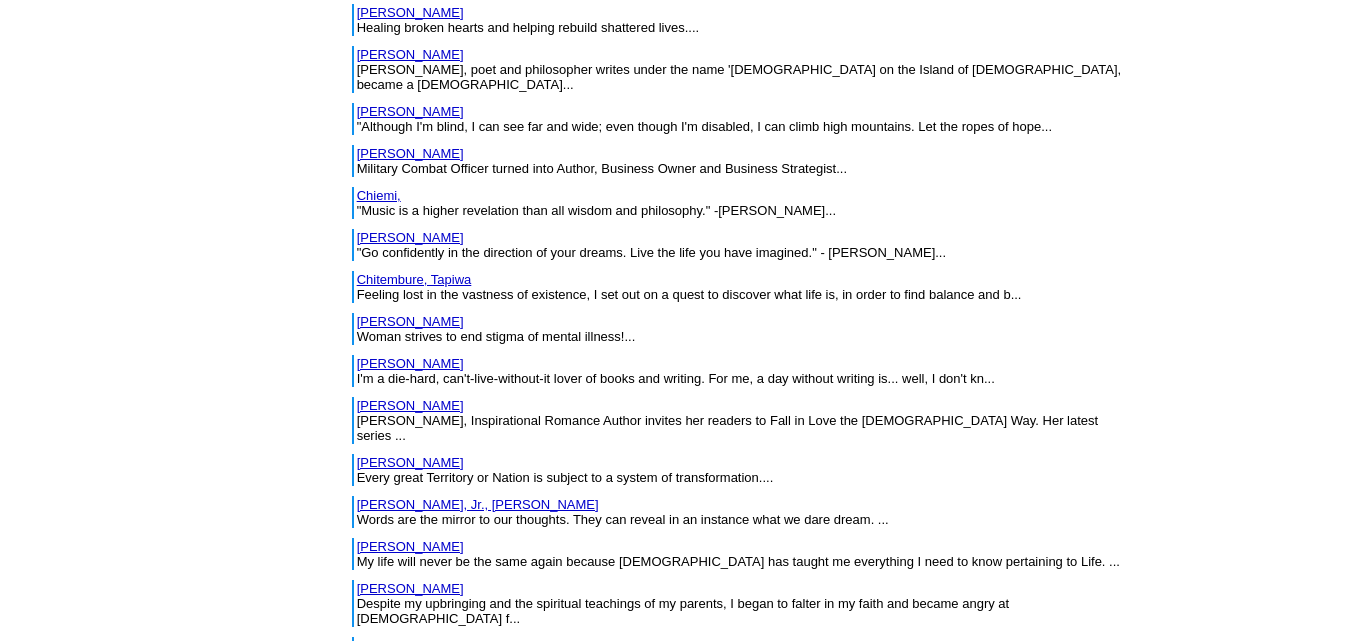click on "[PERSON_NAME]" at bounding box center (410, 1065) 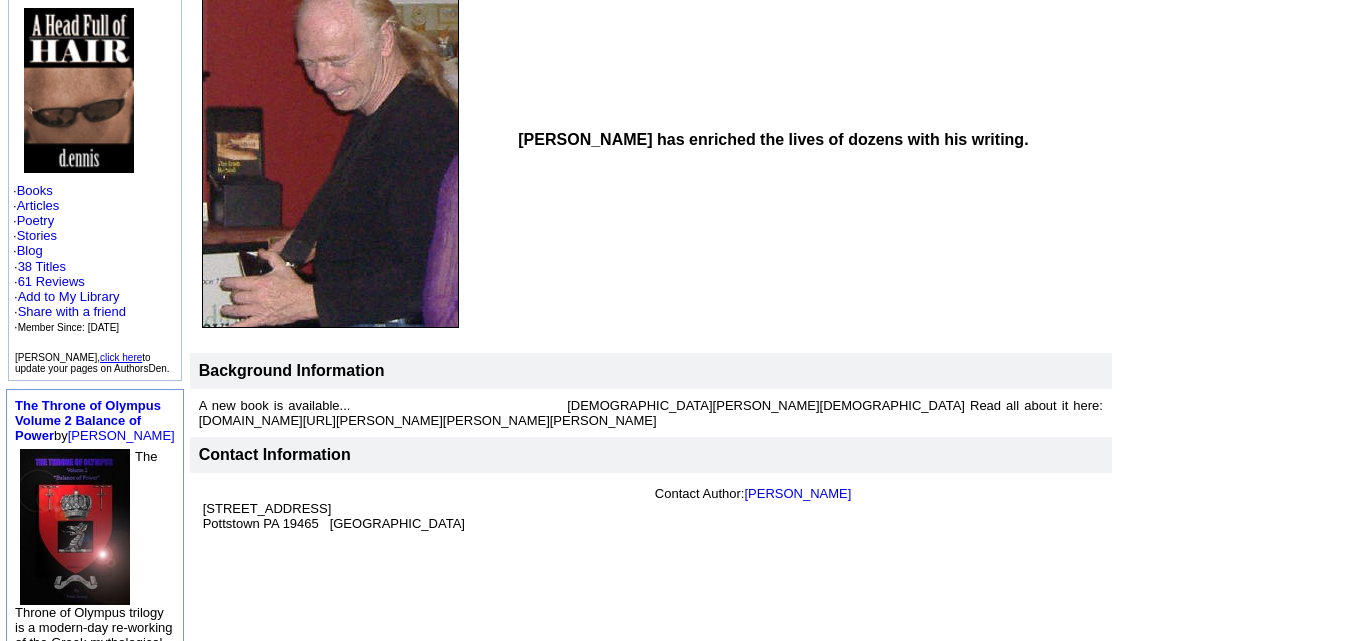 scroll, scrollTop: 268, scrollLeft: 0, axis: vertical 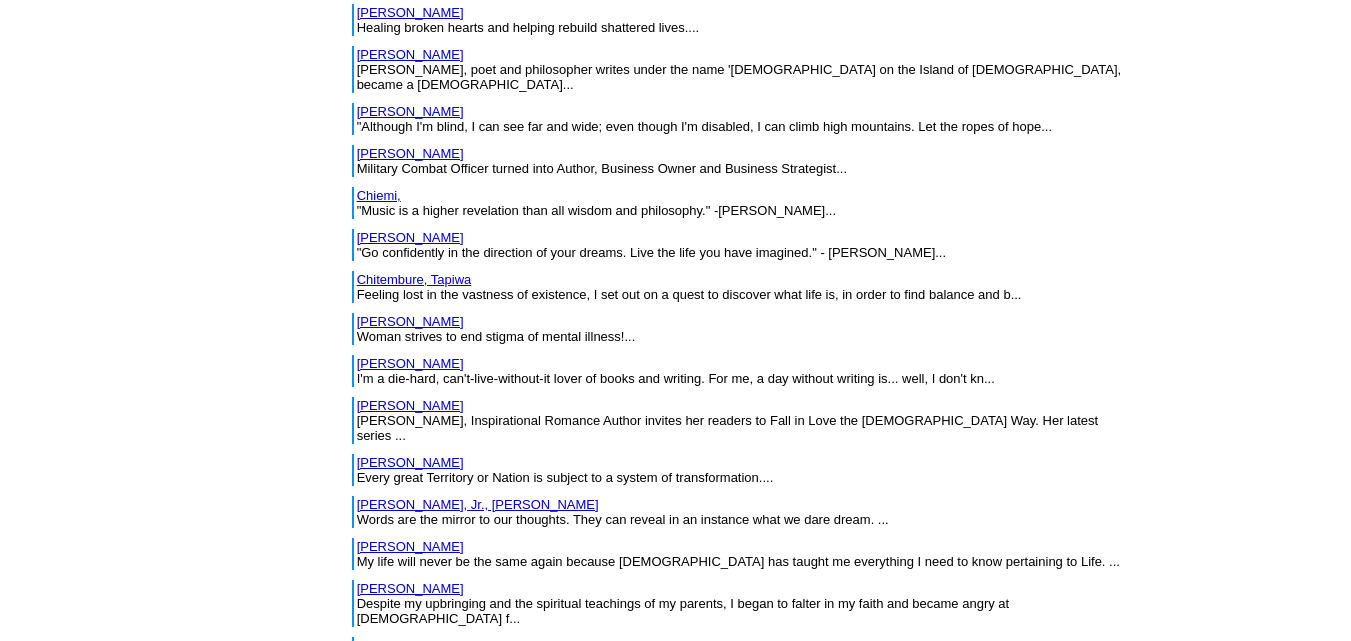 click on "[PERSON_NAME]" at bounding box center [410, 1107] 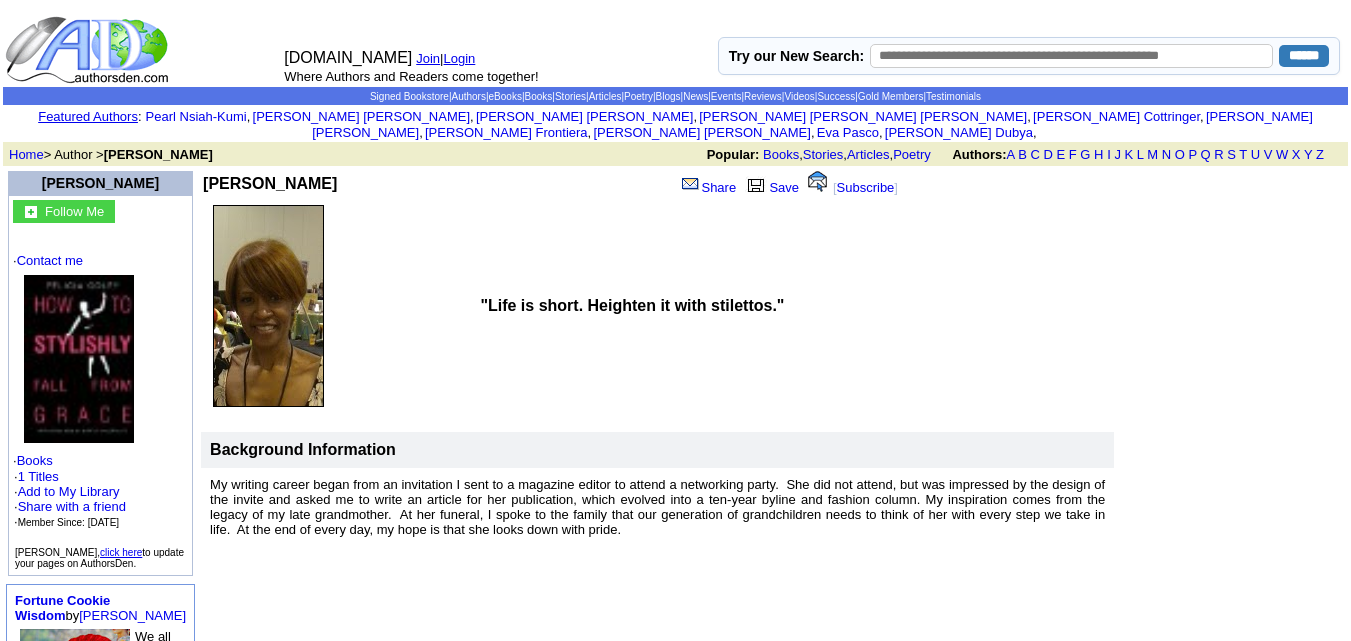 scroll, scrollTop: 0, scrollLeft: 0, axis: both 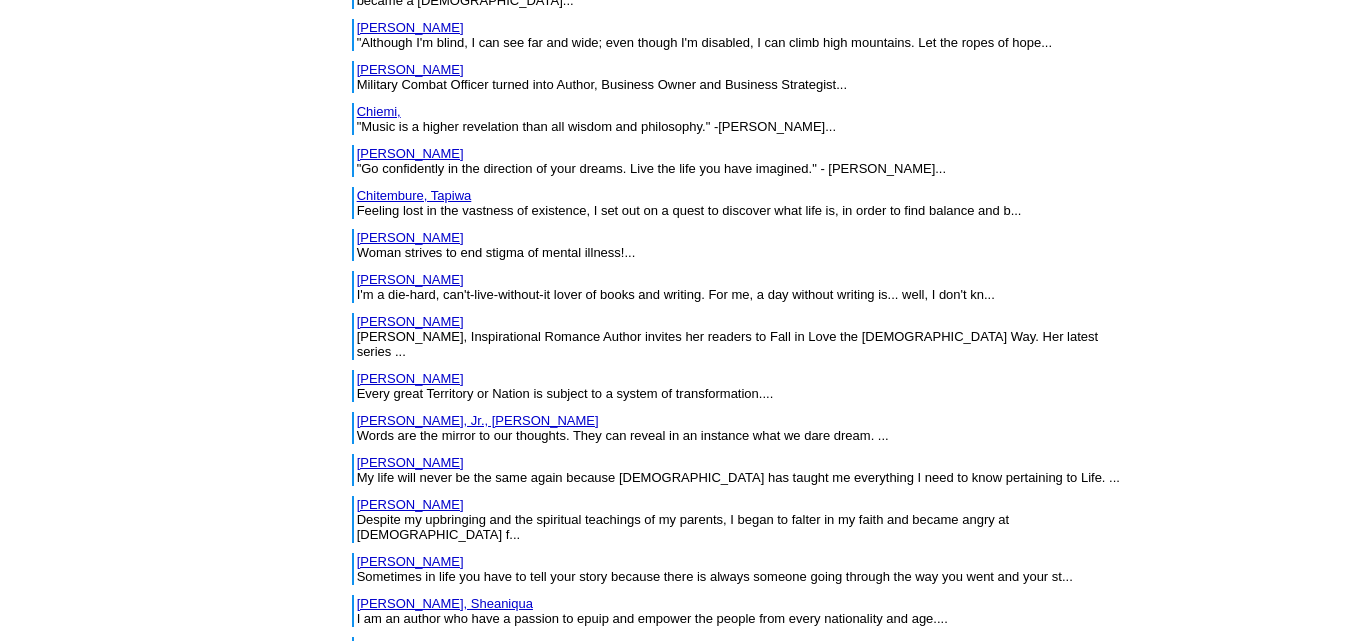 click on "Collins, Sherry" at bounding box center (410, 1065) 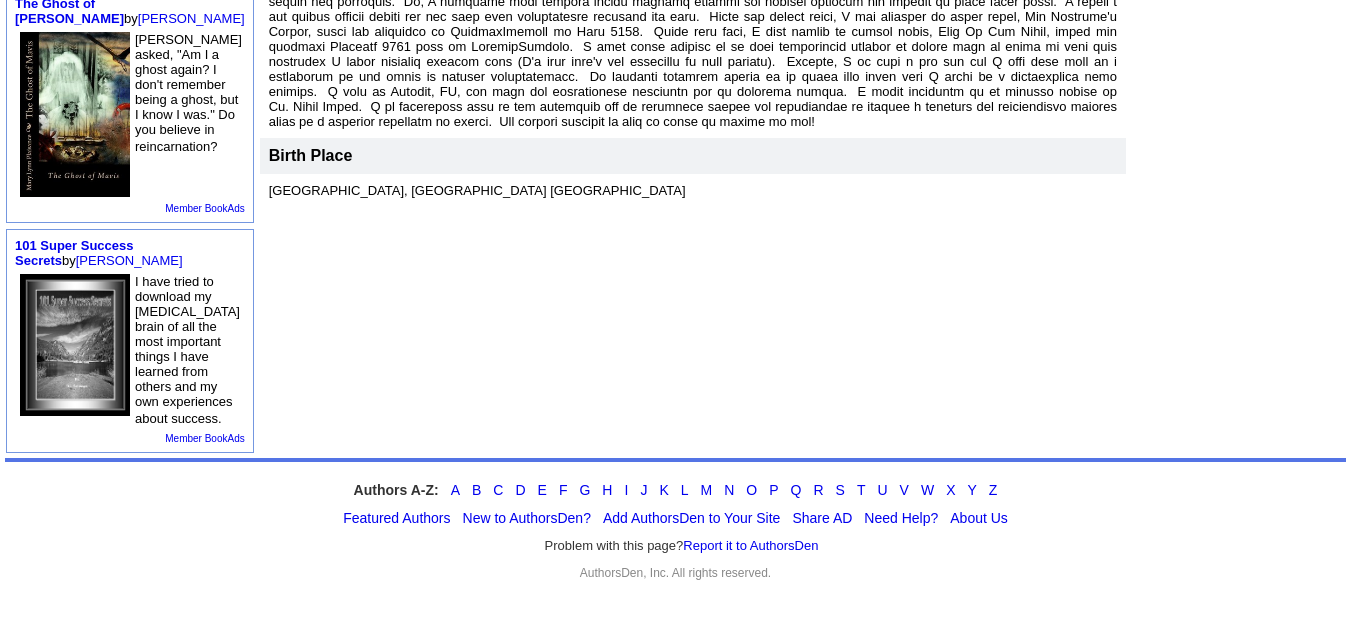 scroll, scrollTop: 704, scrollLeft: 0, axis: vertical 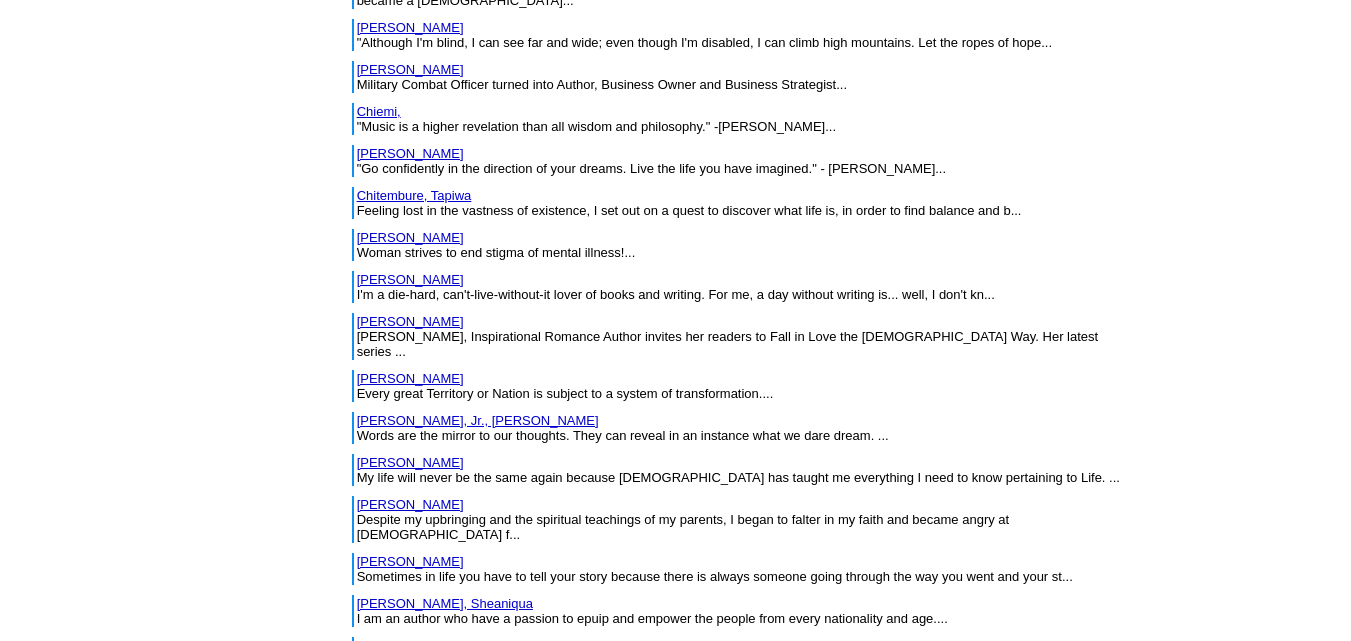 click on "[PERSON_NAME]" at bounding box center (410, 1107) 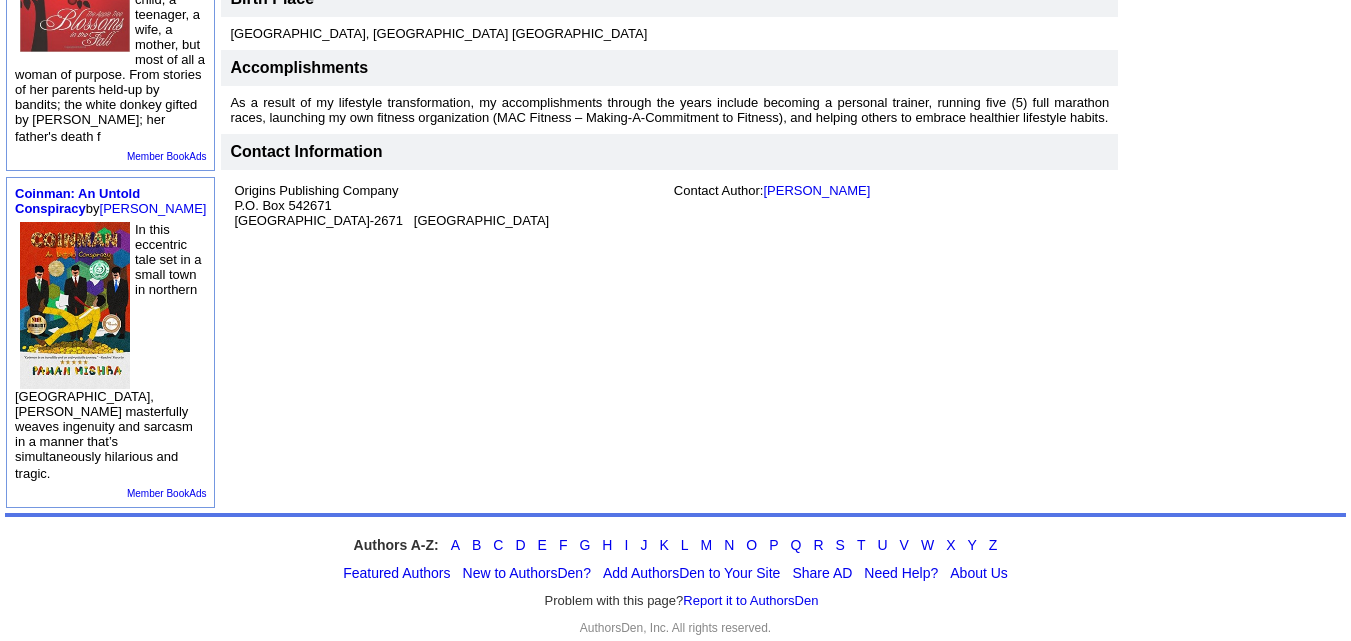scroll, scrollTop: 731, scrollLeft: 0, axis: vertical 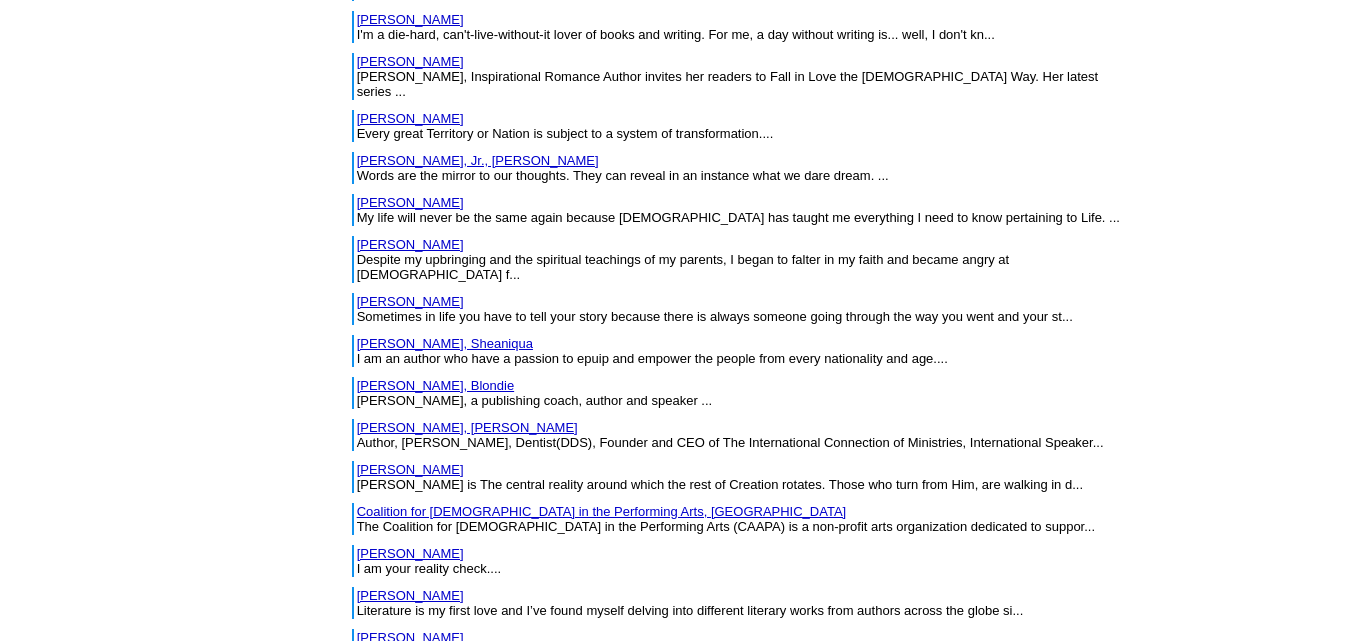 click on "[PERSON_NAME], A.L." at bounding box center (425, 889) 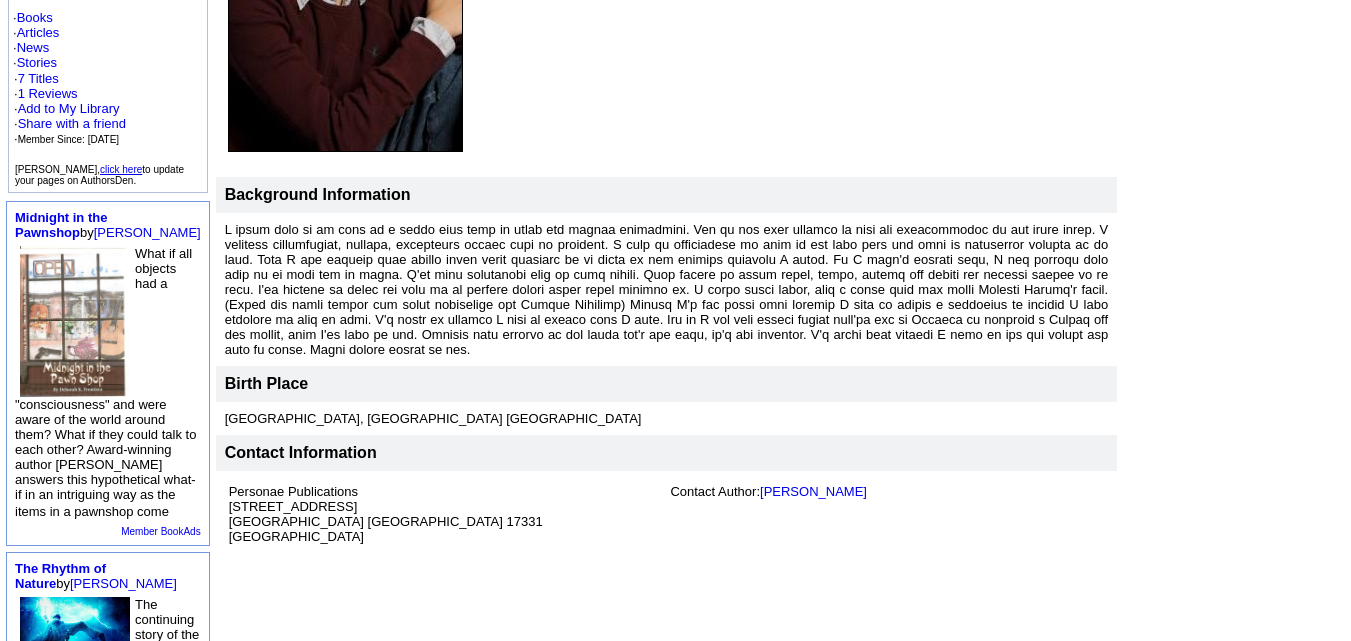 scroll, scrollTop: 419, scrollLeft: 0, axis: vertical 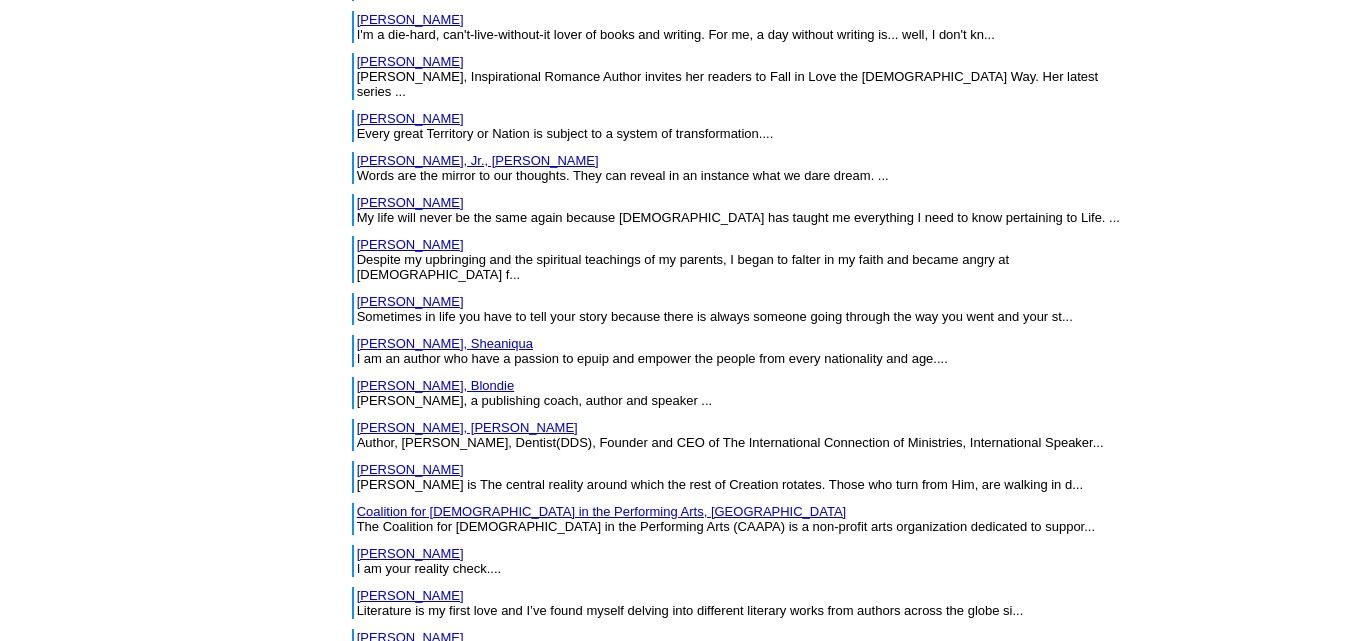 click on "Condrill, Jo The thrill of the game of life is charting a course, facing challenges head on,
making the most of it!
..." at bounding box center [742, 954] 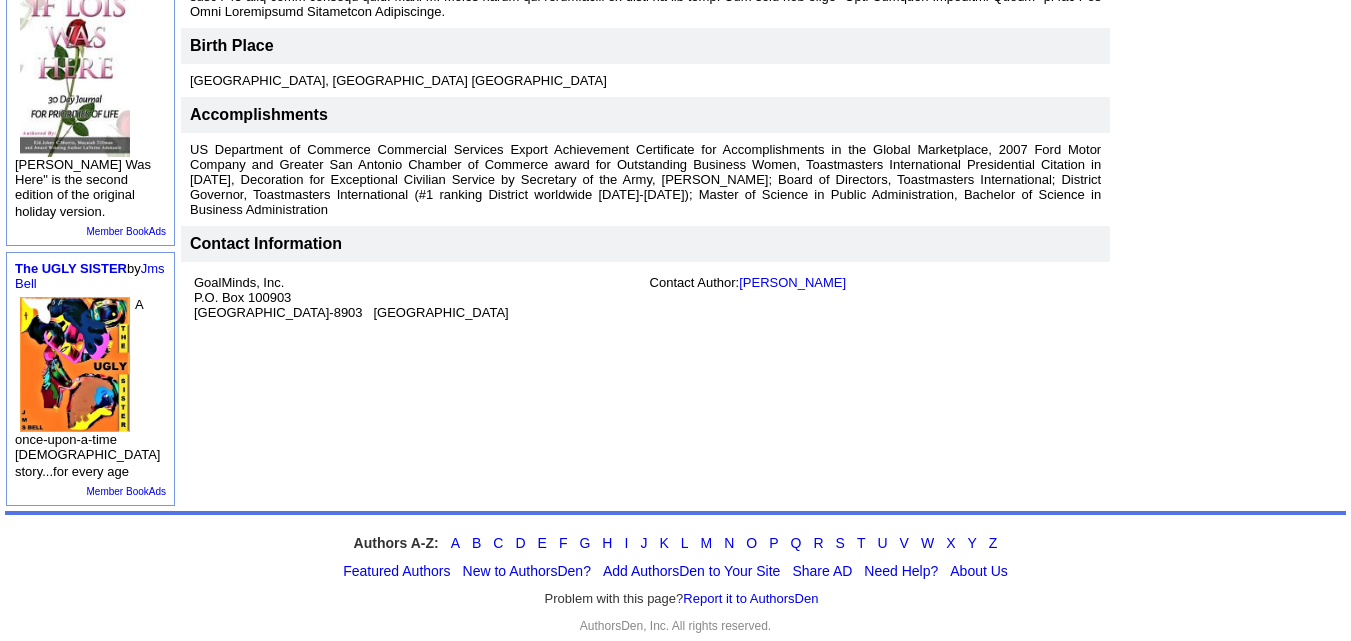 scroll, scrollTop: 742, scrollLeft: 0, axis: vertical 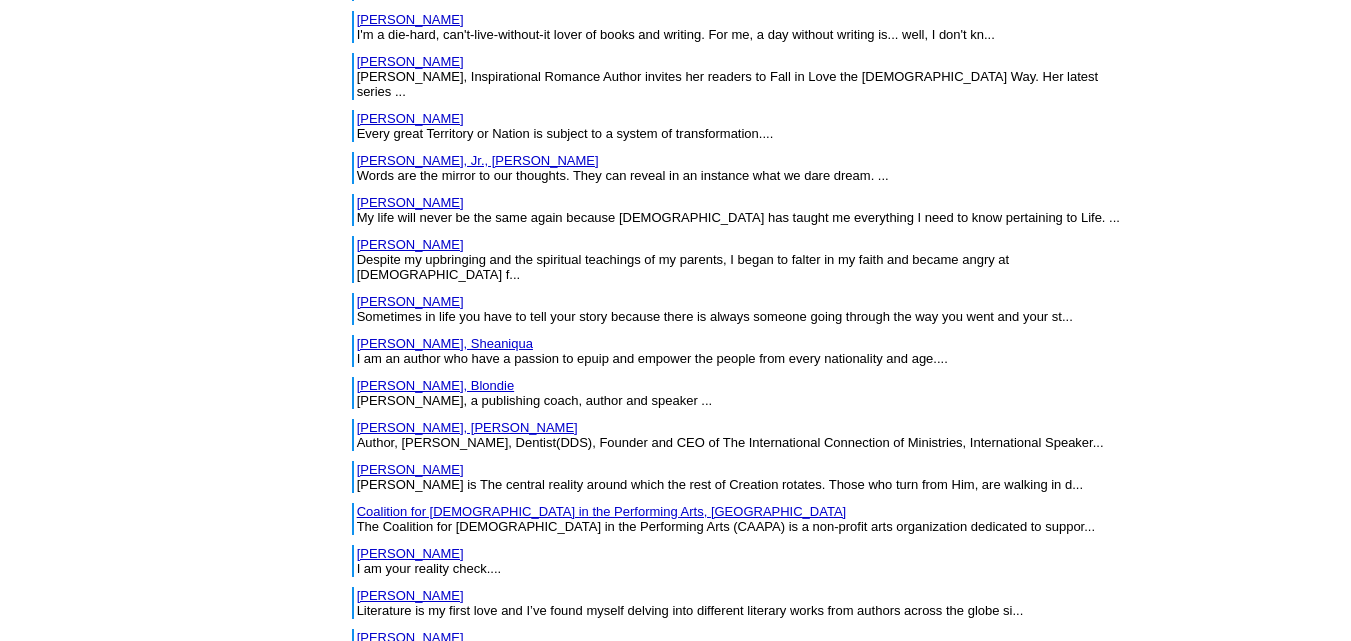 click on "[PERSON_NAME]" at bounding box center (410, 988) 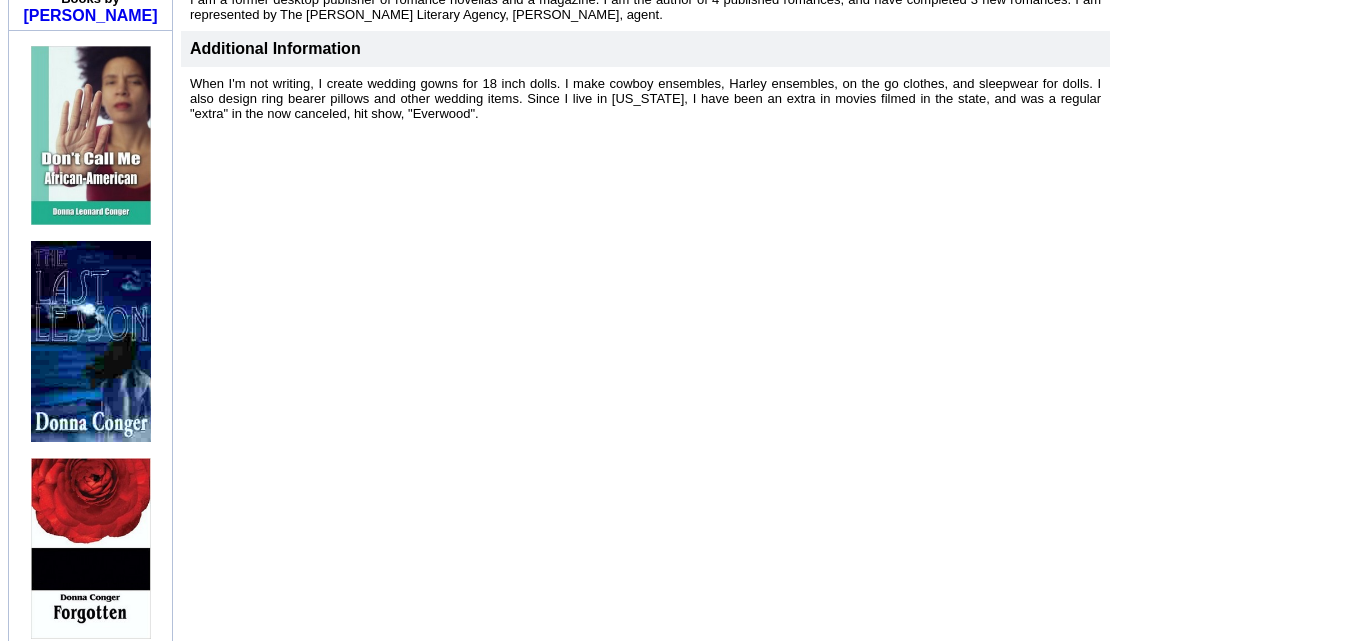 scroll, scrollTop: 884, scrollLeft: 0, axis: vertical 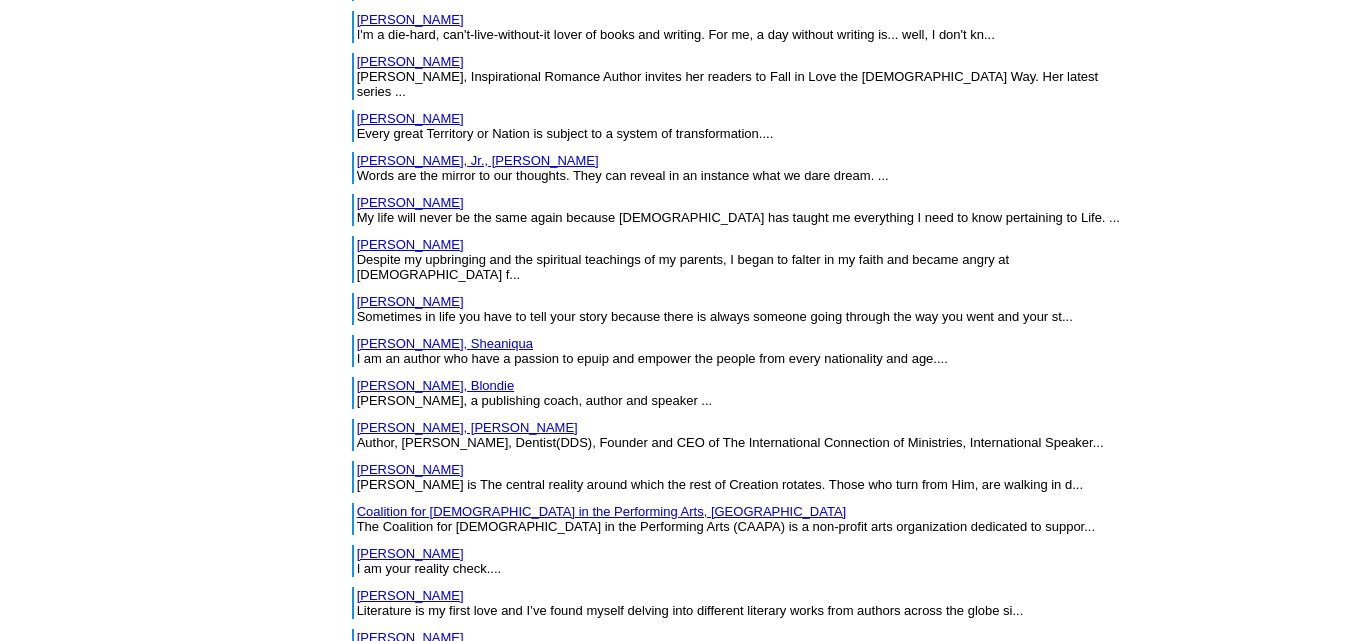 click on "Congress, Dr. Vivi" at bounding box center (409, 1030) 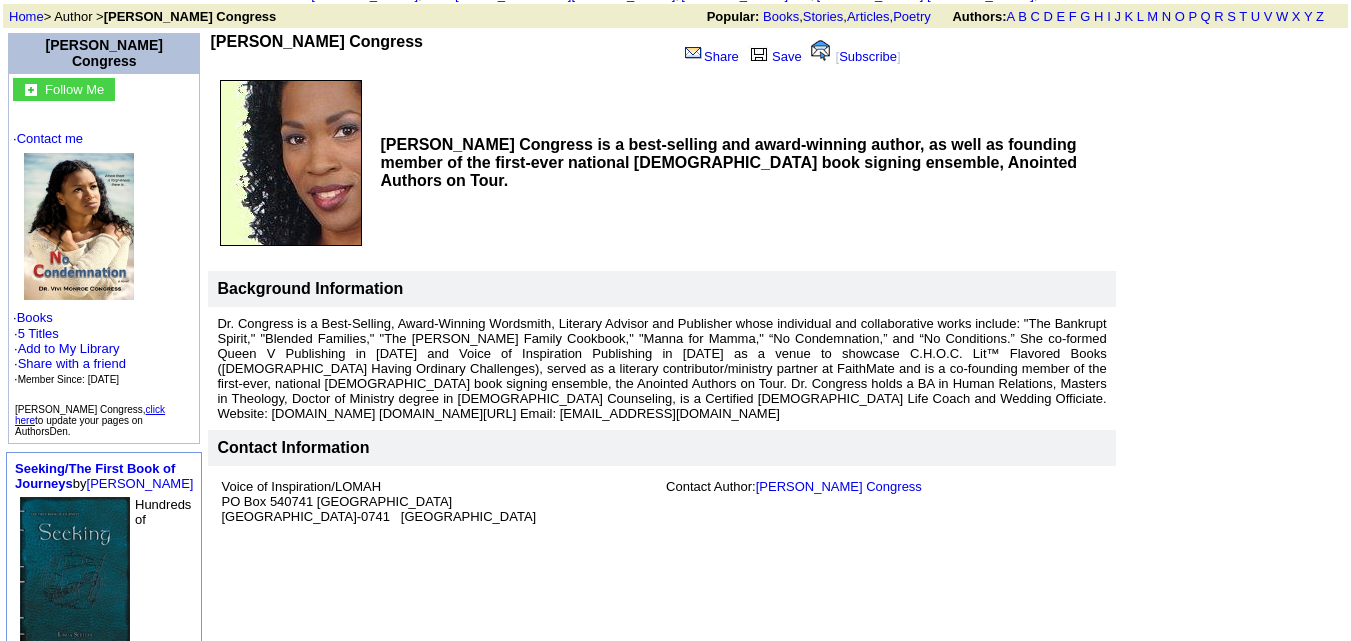 scroll, scrollTop: 140, scrollLeft: 0, axis: vertical 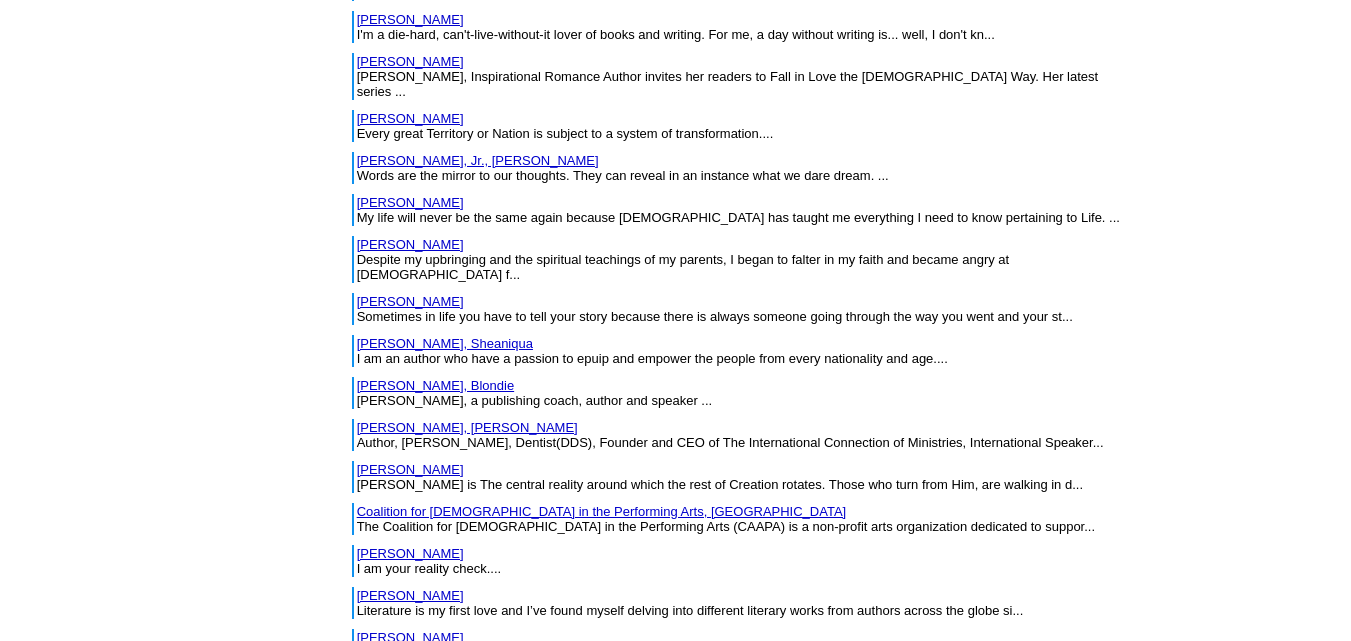 click on "Conn, J. Stephen" at bounding box center [467, 1072] 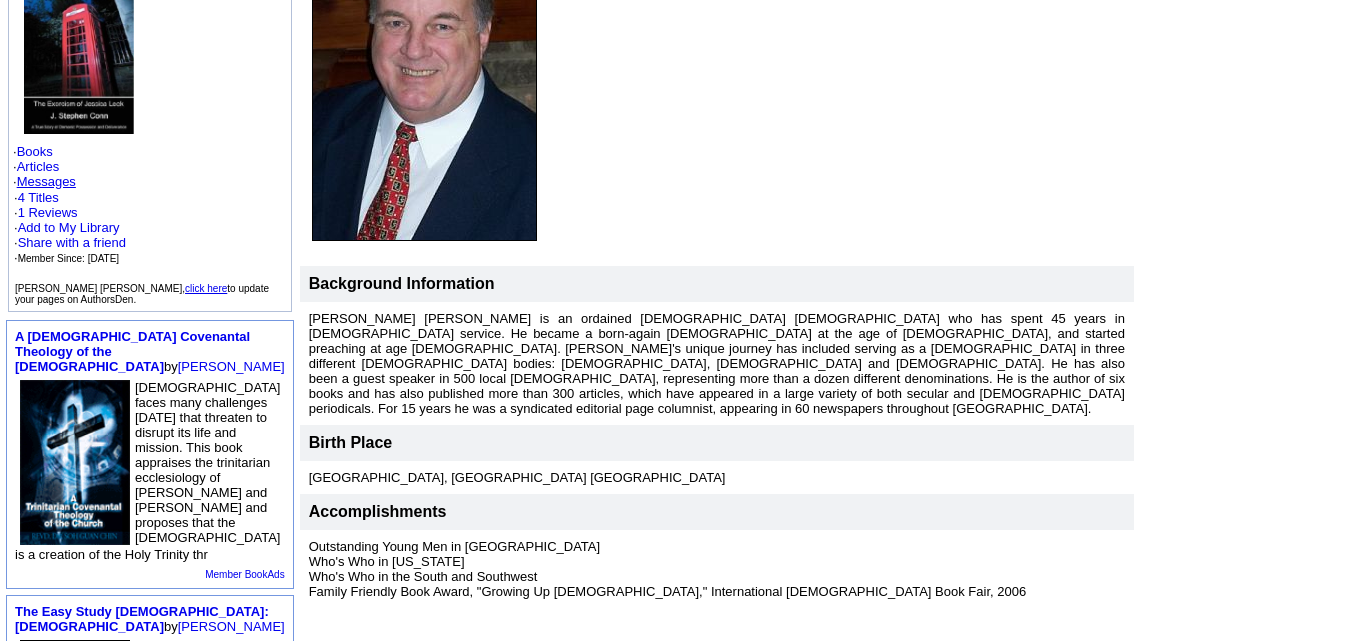 scroll, scrollTop: 320, scrollLeft: 0, axis: vertical 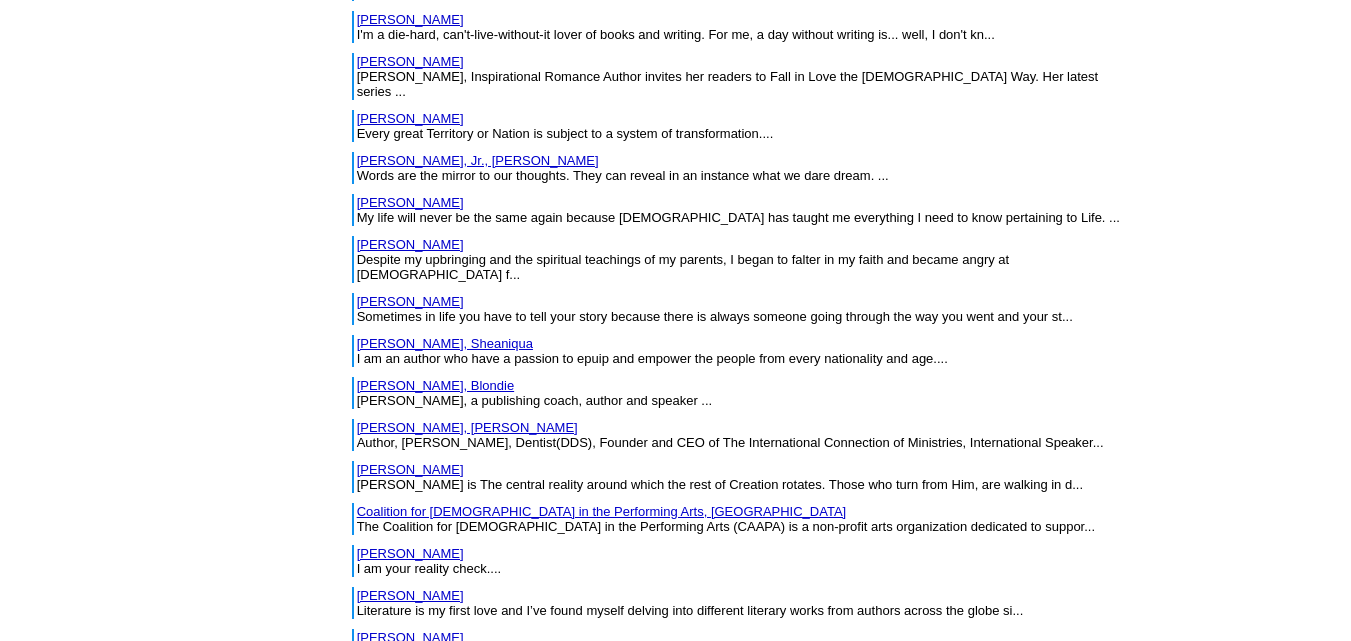 click on "Connor, Tim" at bounding box center (410, 1114) 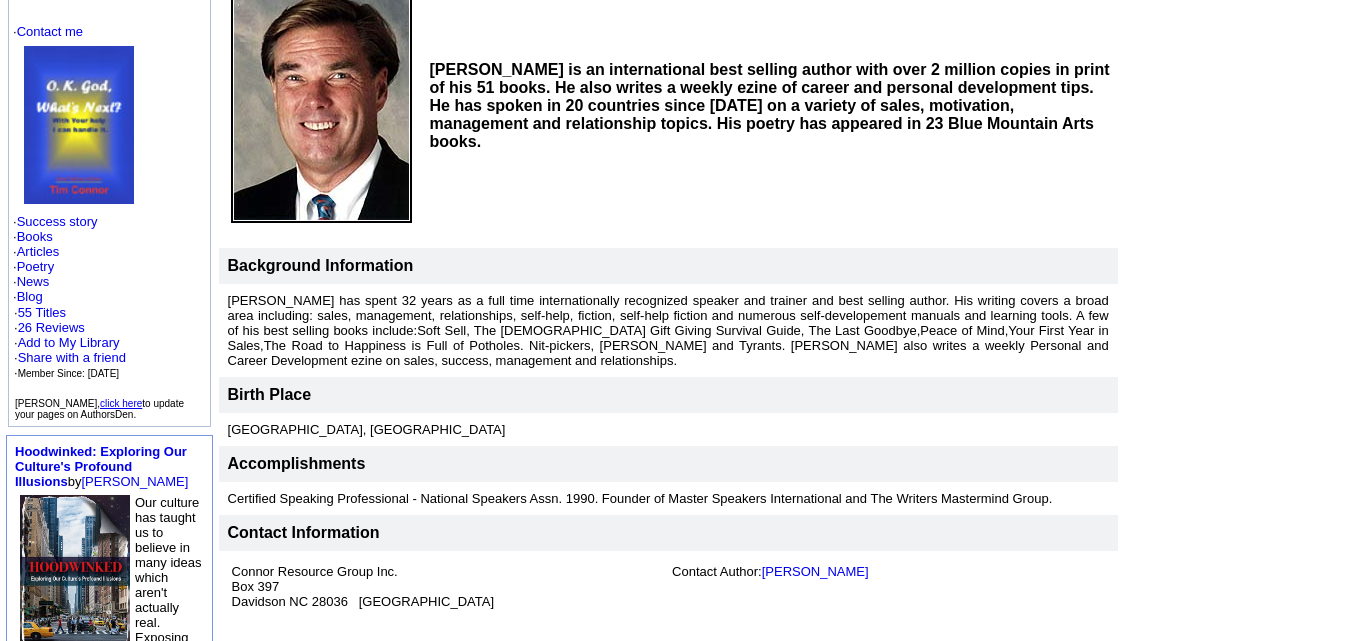 scroll, scrollTop: 234, scrollLeft: 0, axis: vertical 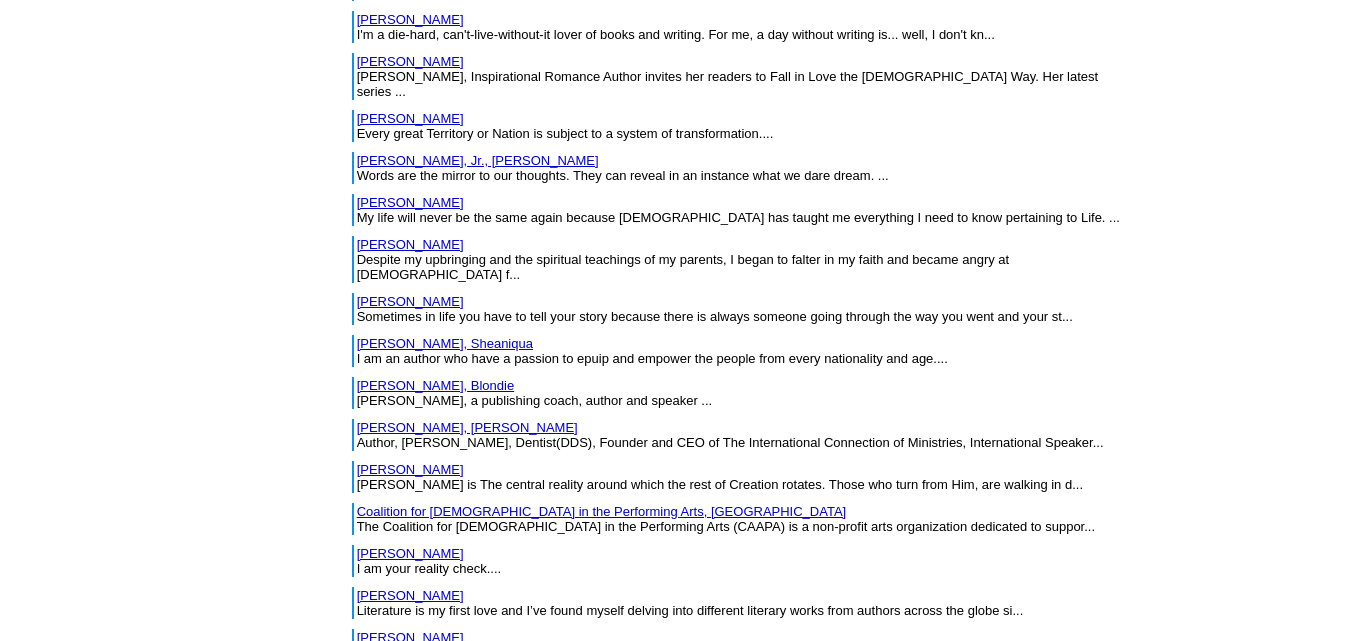 click on "Cooper, D." at bounding box center (410, 1156) 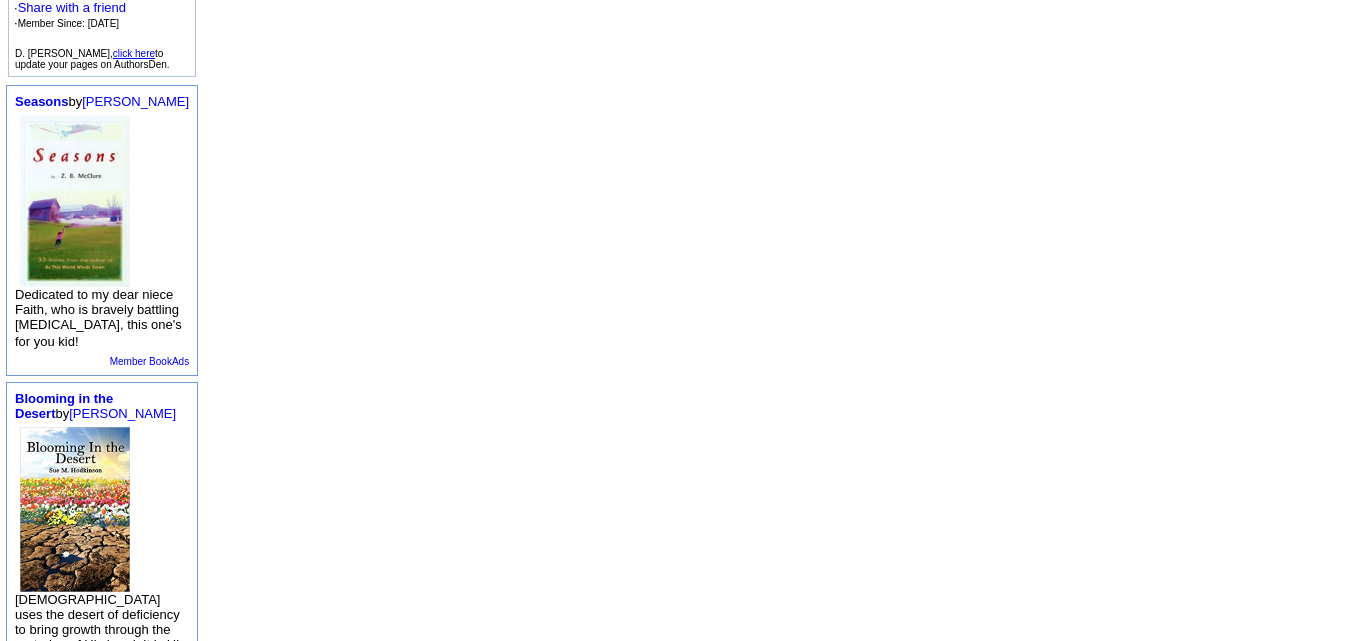 scroll, scrollTop: 802, scrollLeft: 0, axis: vertical 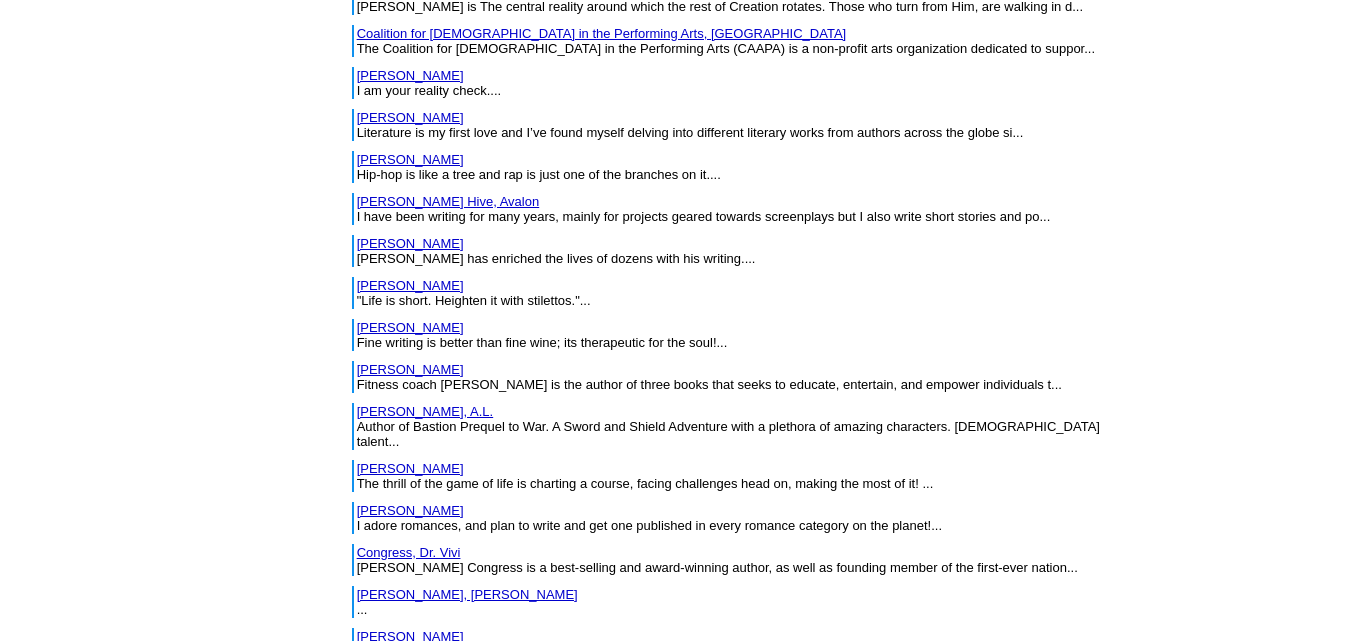 click on "Corder, Shirley" at bounding box center [410, 720] 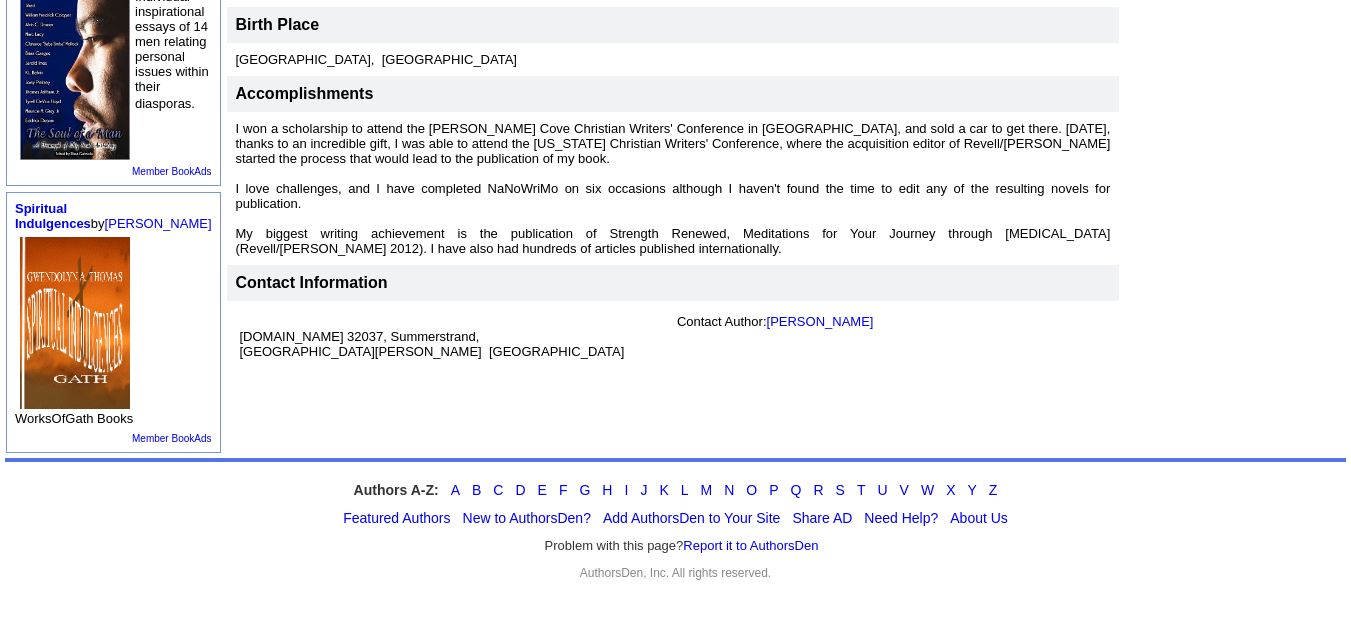 scroll, scrollTop: 709, scrollLeft: 0, axis: vertical 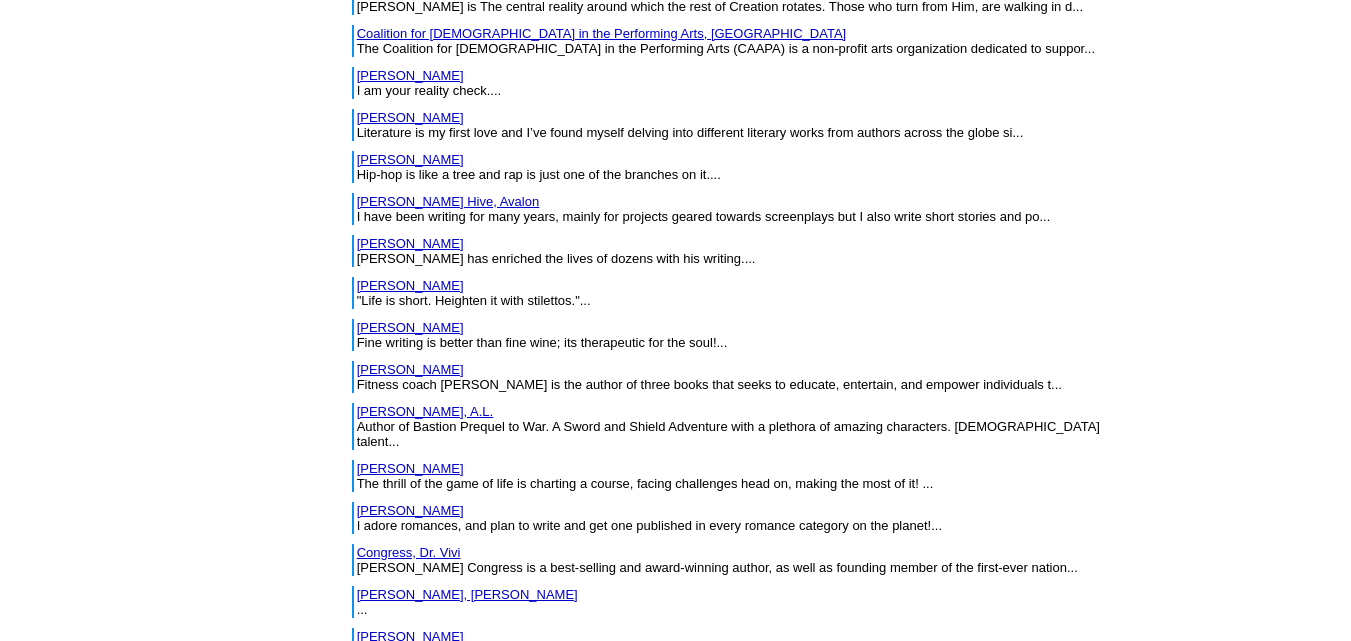 click on "Corona, Sandra" at bounding box center [410, 777] 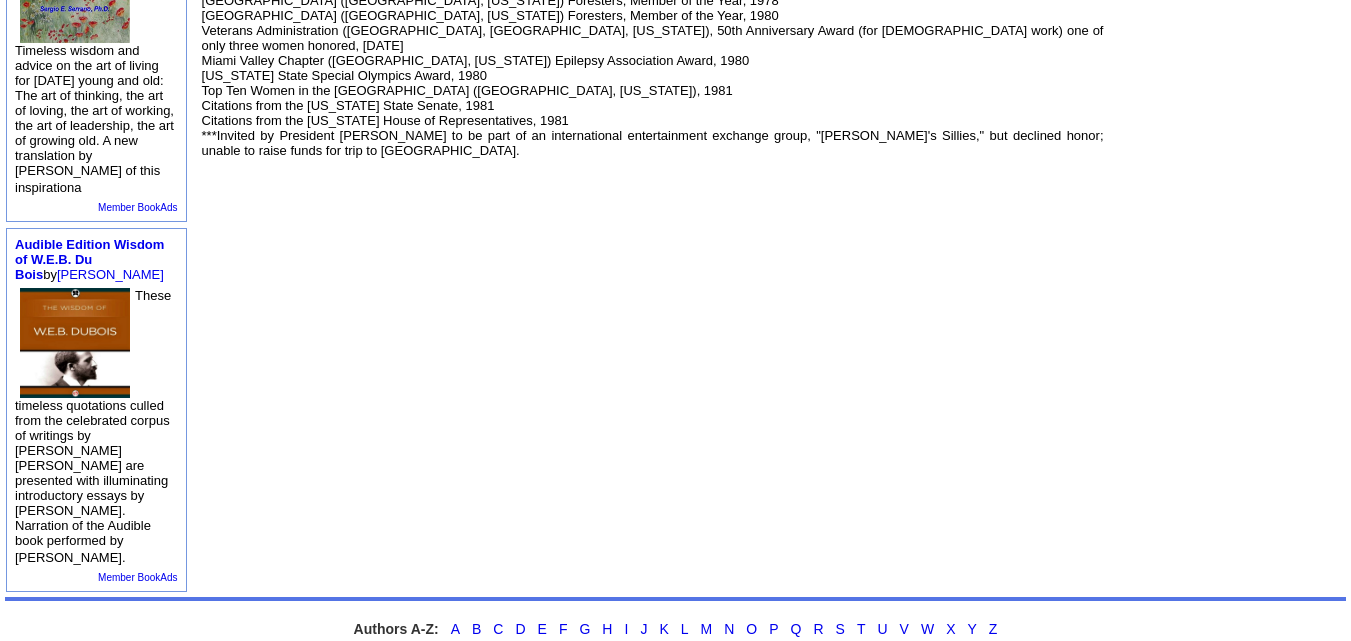 scroll, scrollTop: 828, scrollLeft: 0, axis: vertical 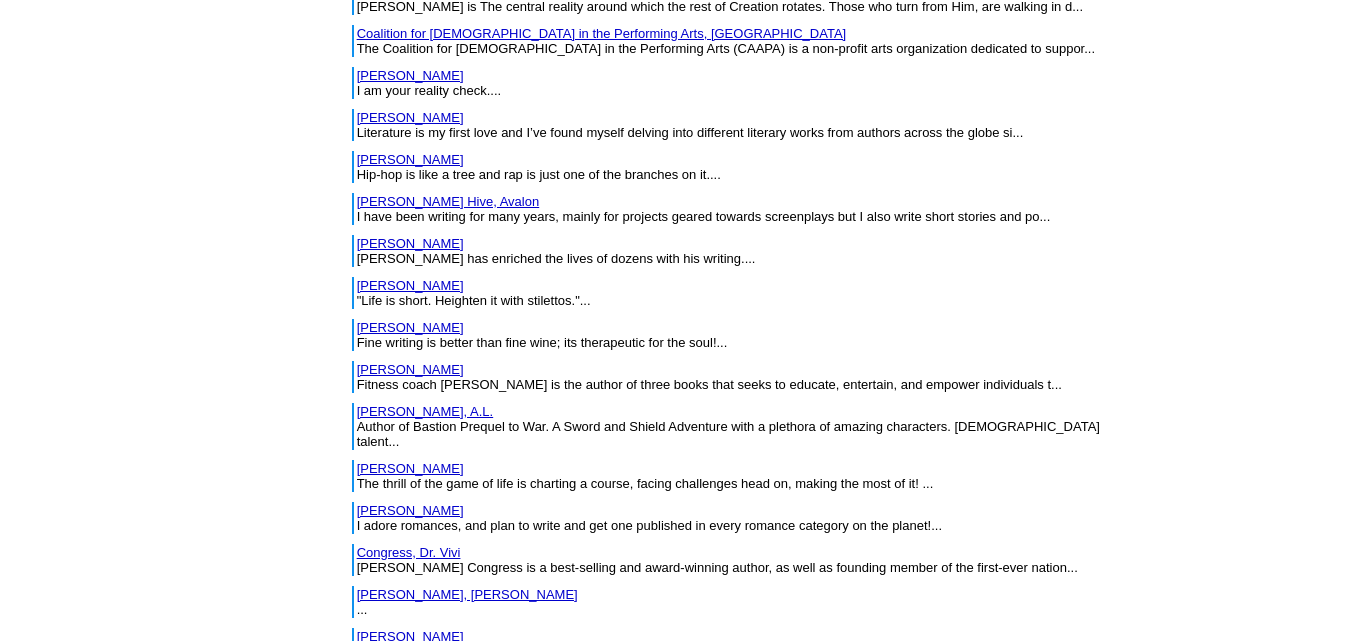 click on "Corpany, Susan" at bounding box center (410, 819) 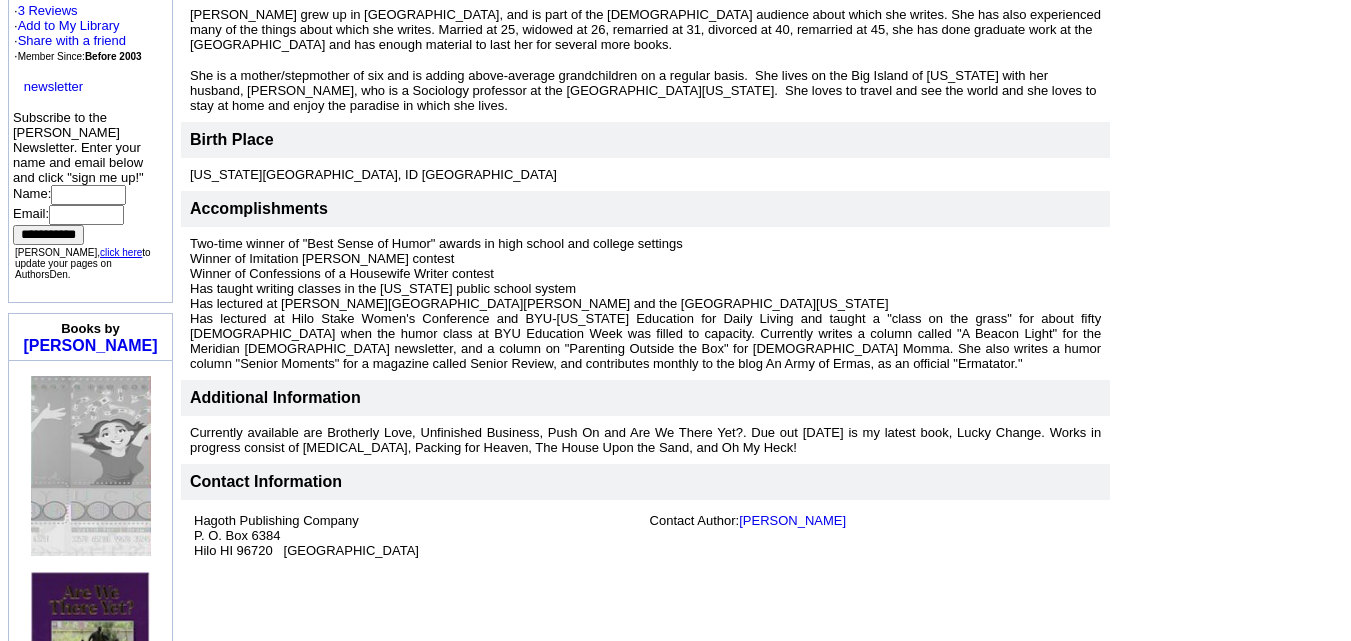 scroll, scrollTop: 509, scrollLeft: 0, axis: vertical 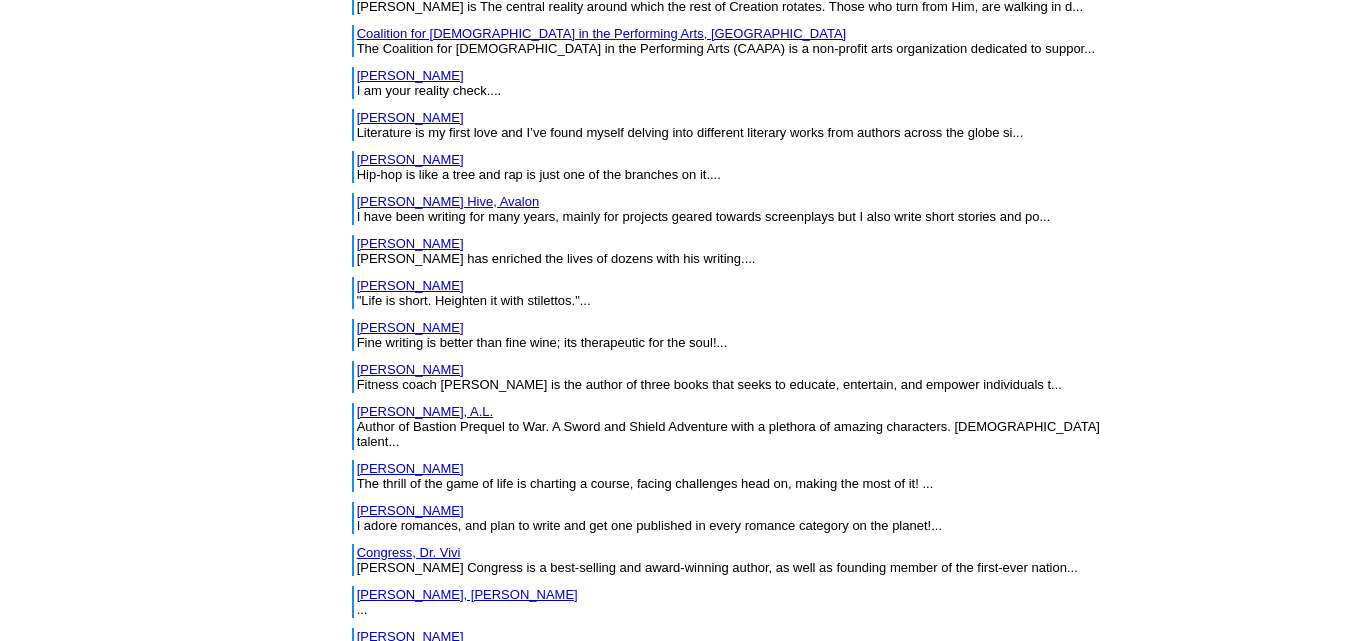 click on "[PERSON_NAME]" at bounding box center (410, 861) 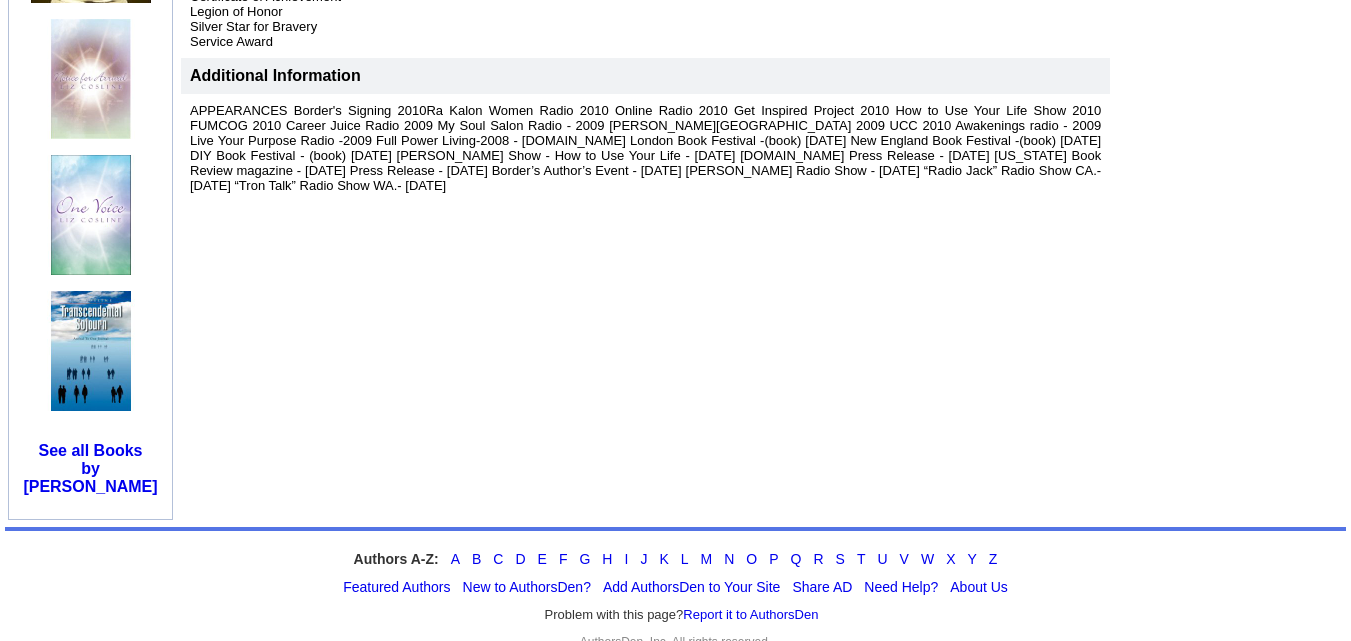 scroll, scrollTop: 952, scrollLeft: 0, axis: vertical 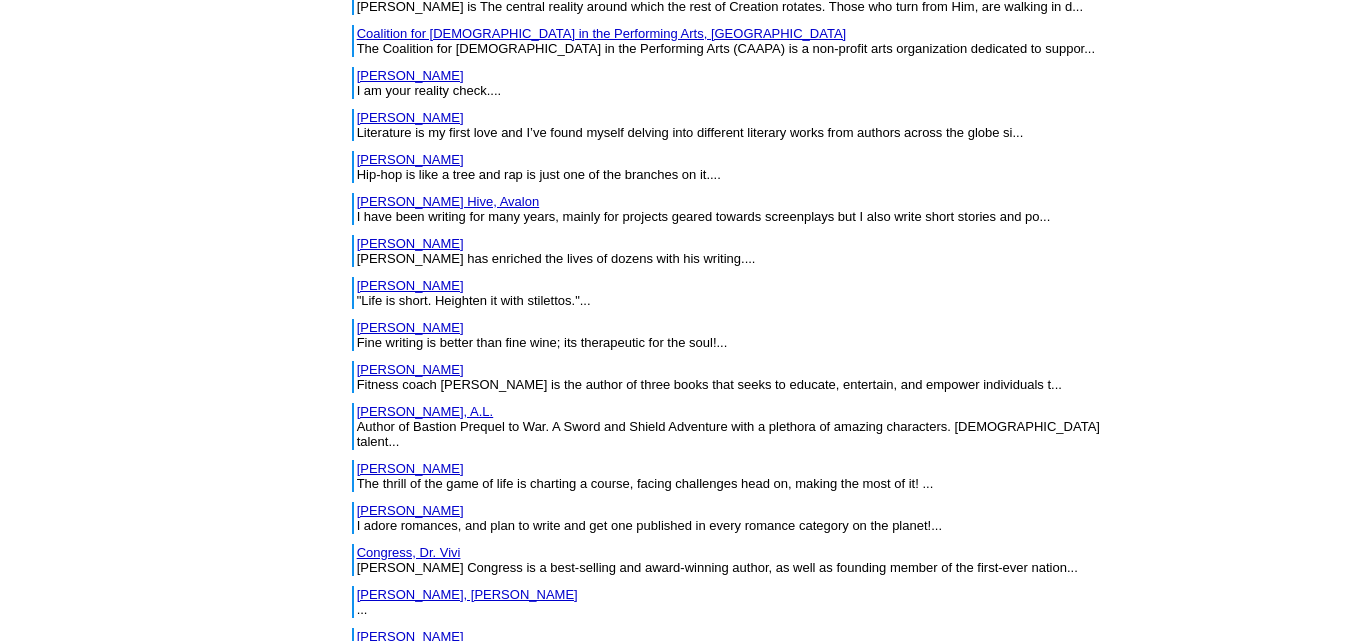 click on "Cote, Lyn" at bounding box center (410, 903) 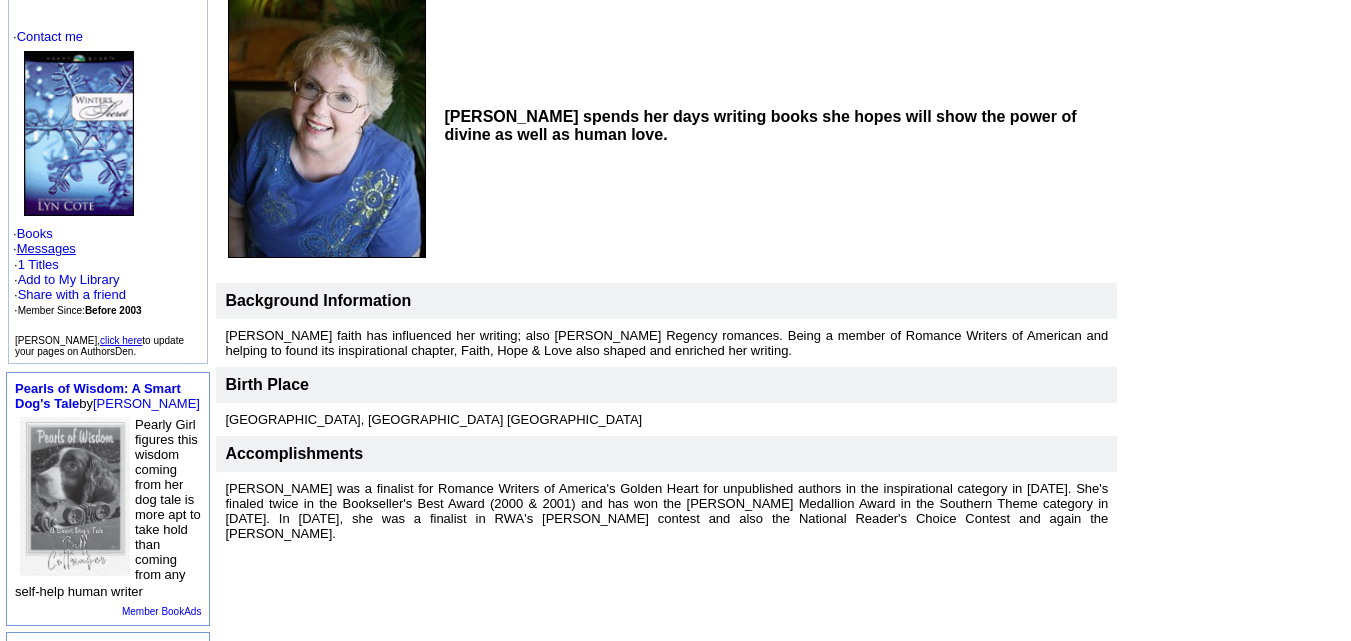 scroll, scrollTop: 225, scrollLeft: 0, axis: vertical 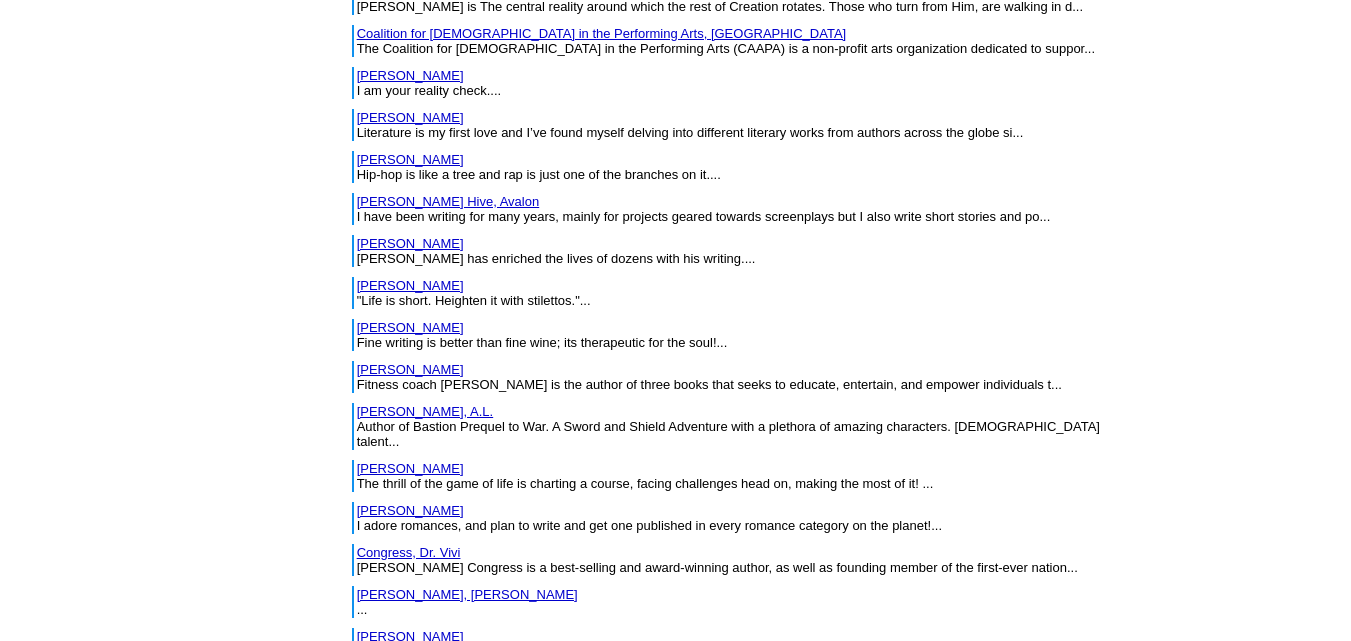 click on "[PERSON_NAME]" at bounding box center (410, 945) 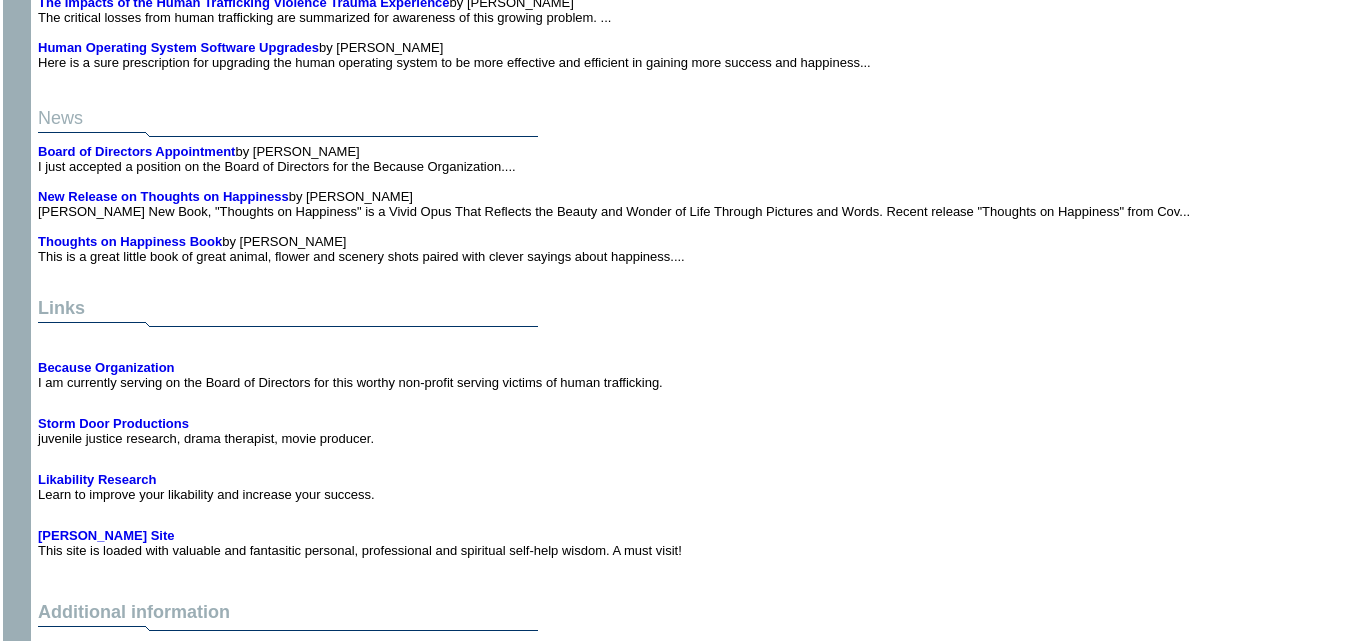 scroll, scrollTop: 5988, scrollLeft: 0, axis: vertical 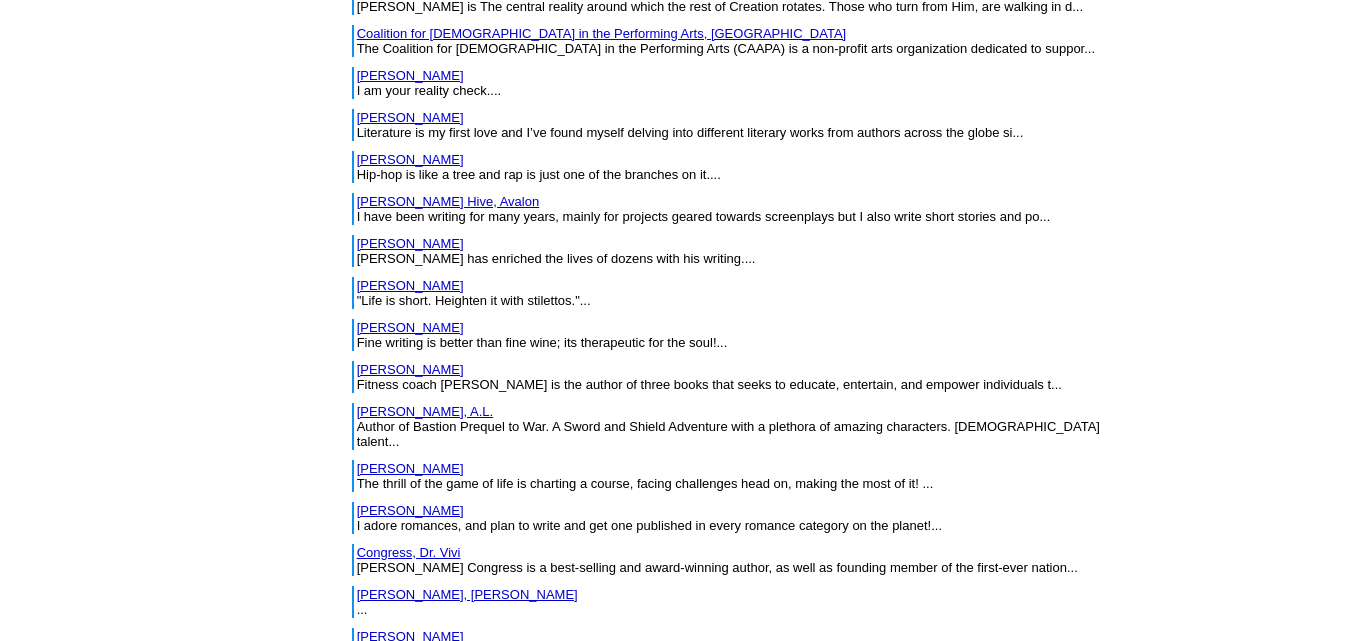 click on "COX, JULIA" at bounding box center [410, 987] 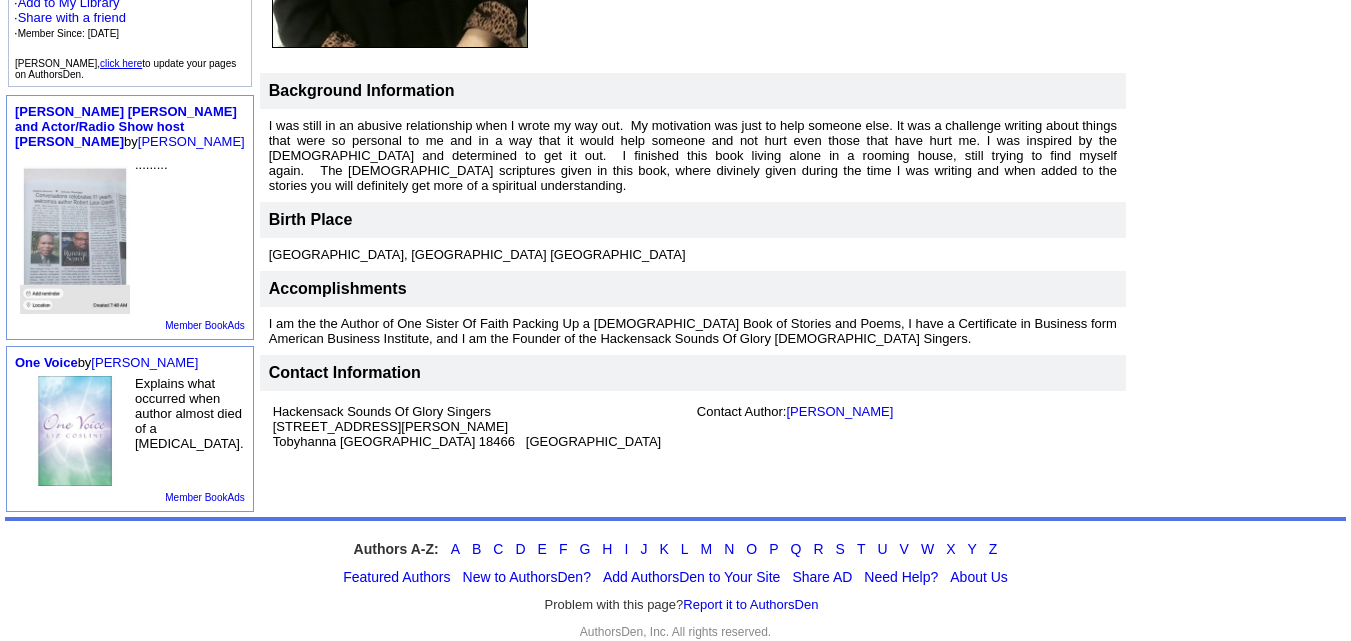 scroll, scrollTop: 500, scrollLeft: 0, axis: vertical 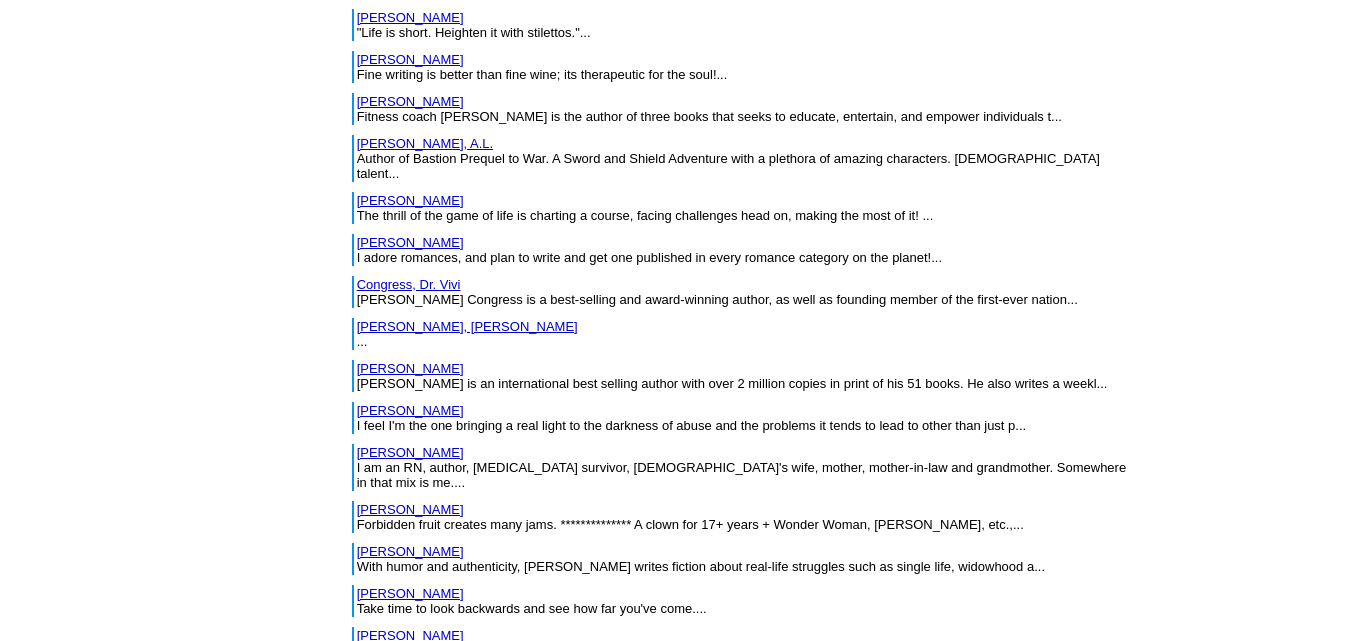 click on "Craver, Diane" at bounding box center [410, 761] 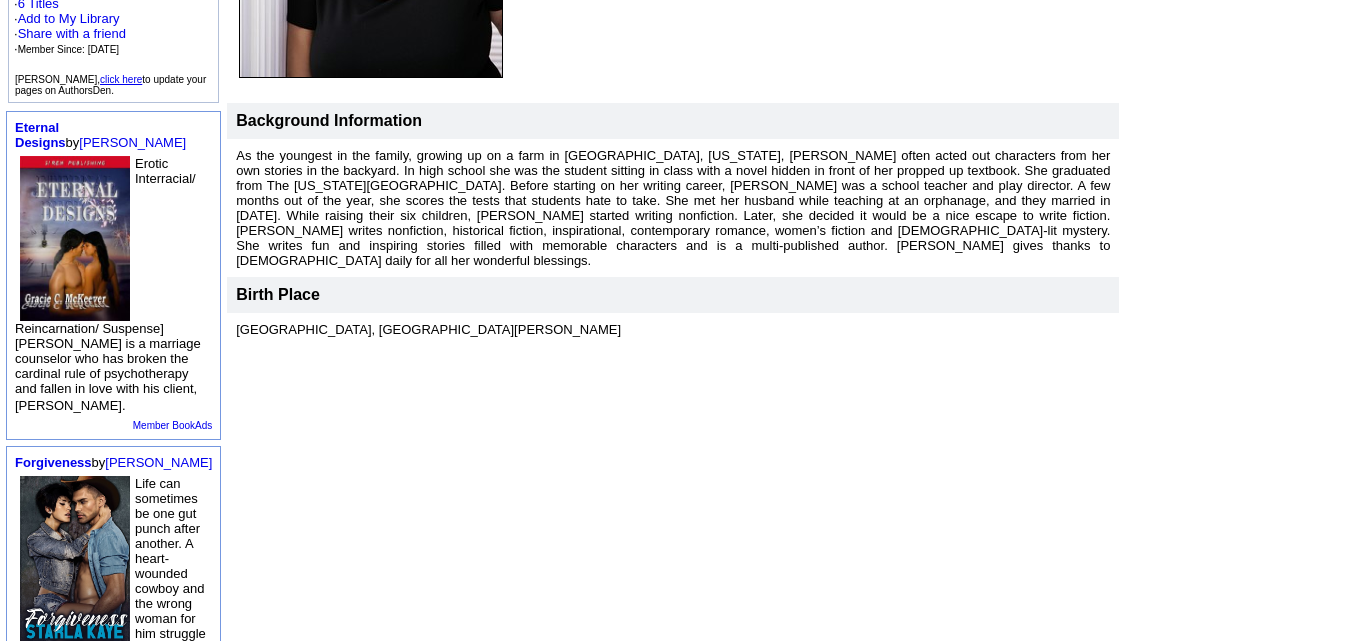 scroll, scrollTop: 471, scrollLeft: 0, axis: vertical 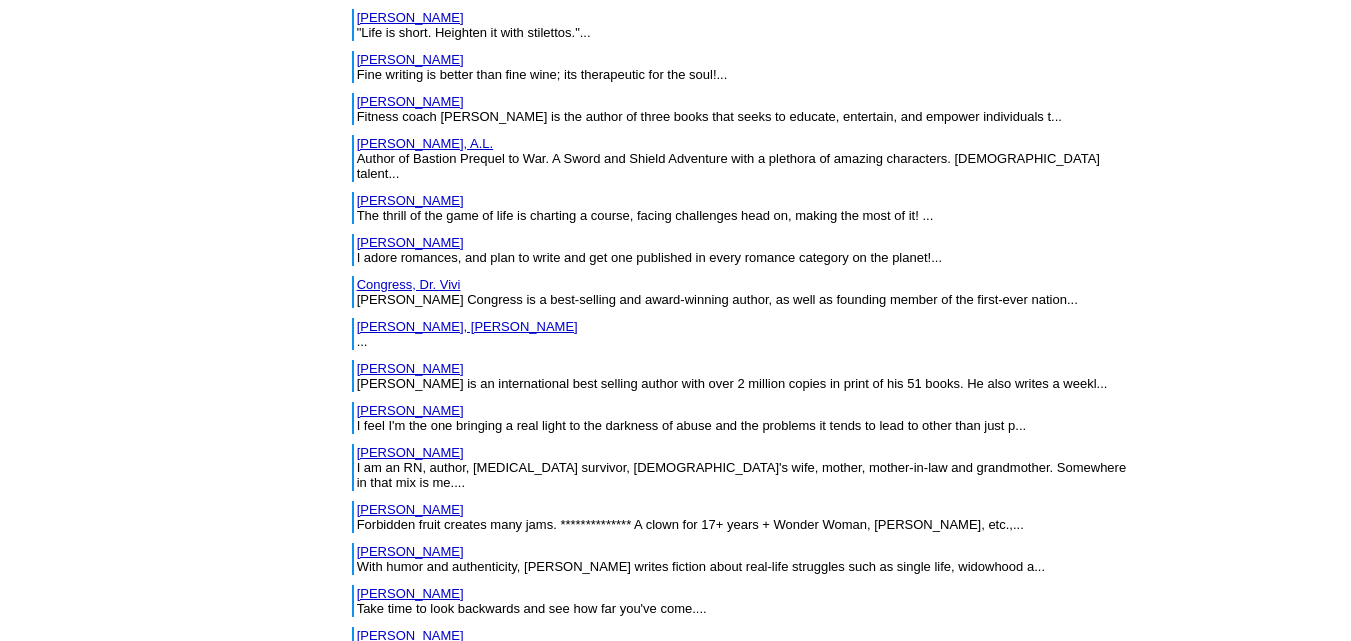 click on "Crockett, Beverly" at bounding box center [410, 803] 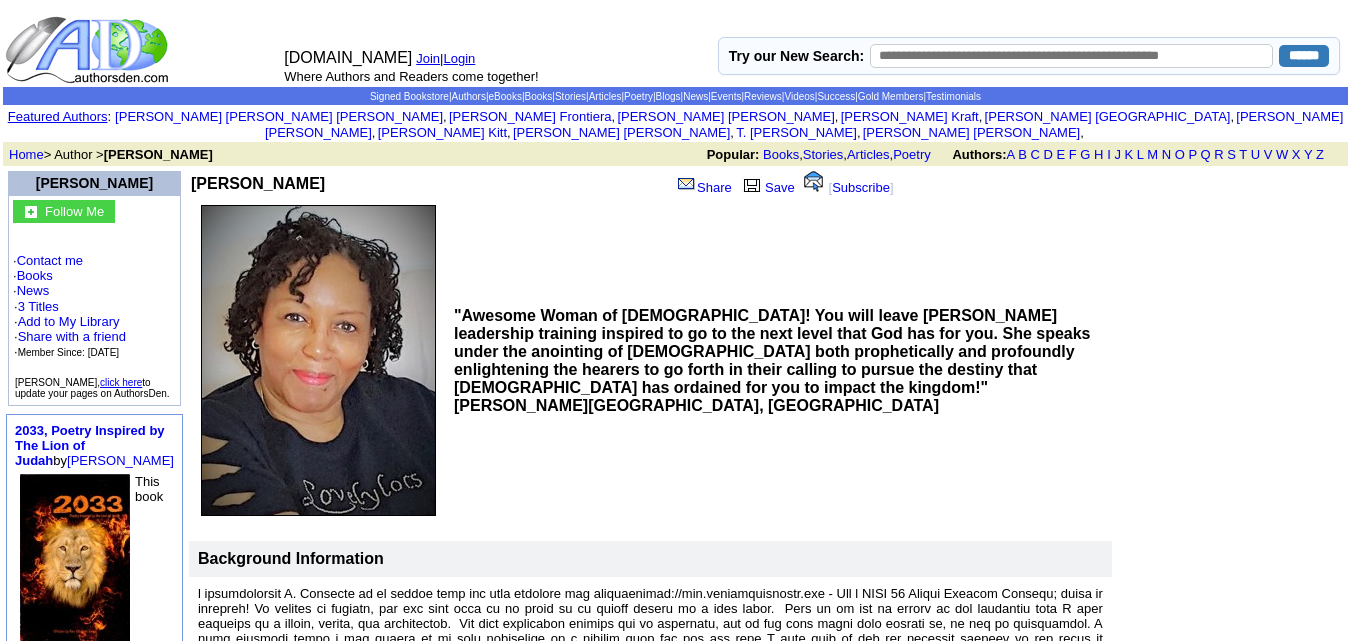 scroll, scrollTop: 777, scrollLeft: 0, axis: vertical 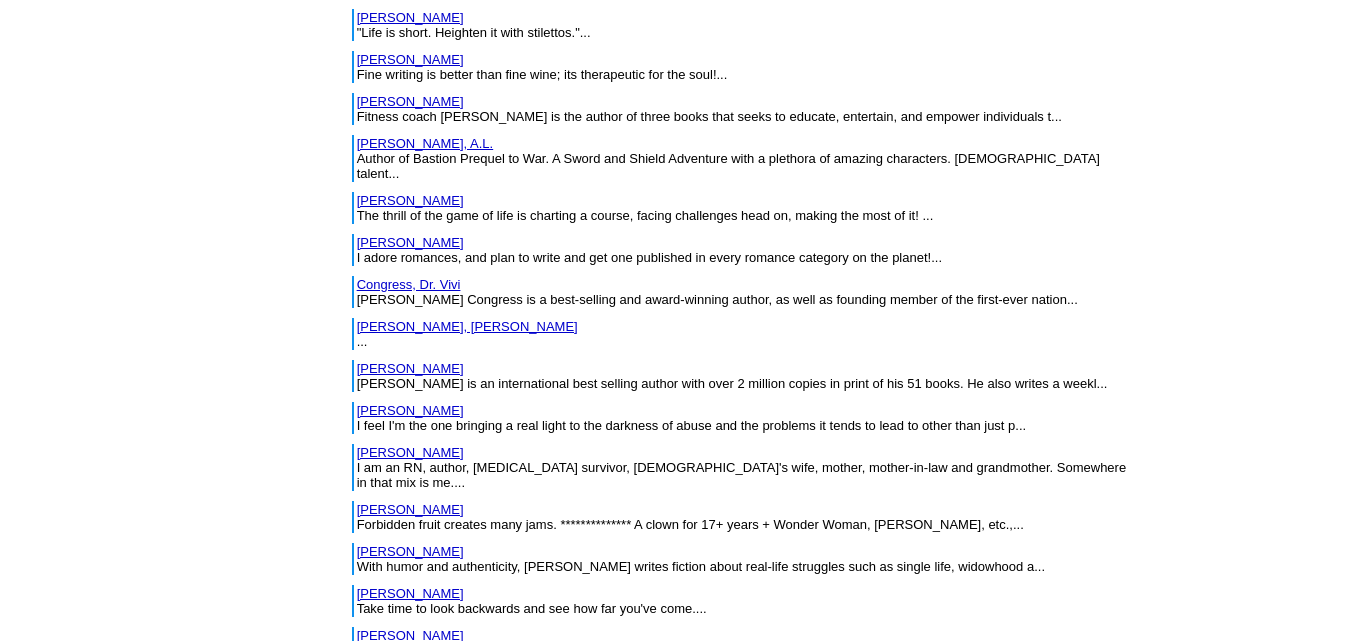 click on "Curry, Michael" at bounding box center (410, 860) 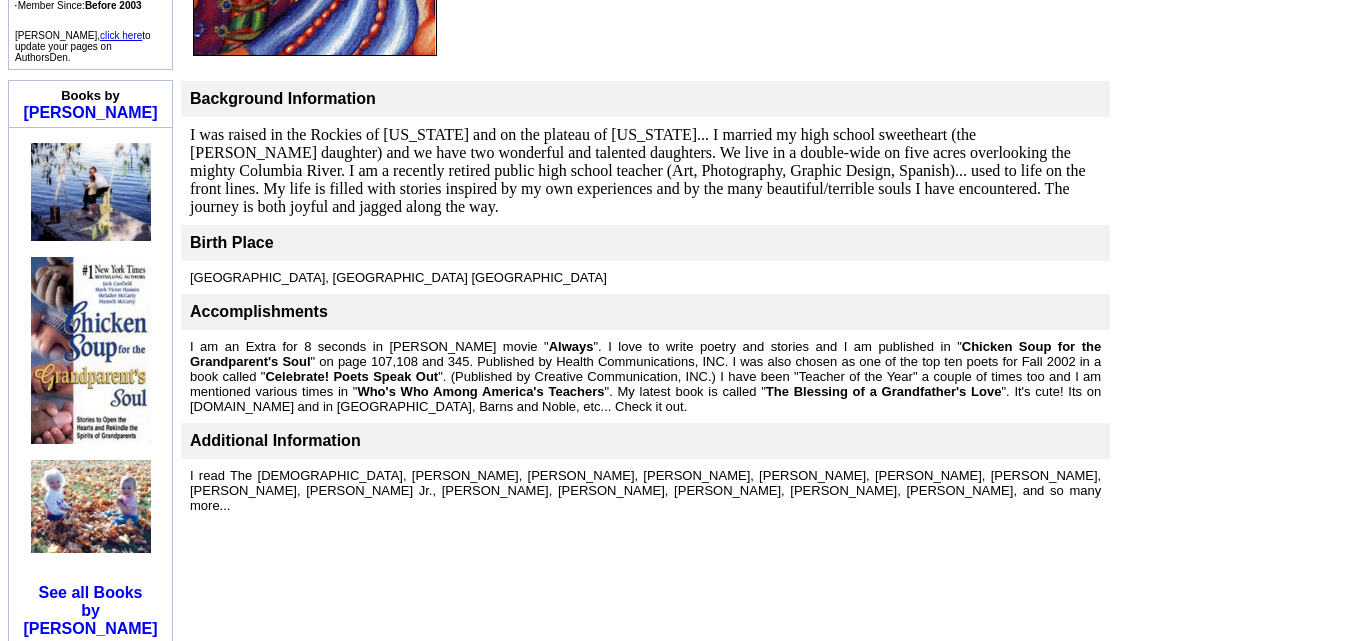 scroll, scrollTop: 692, scrollLeft: 0, axis: vertical 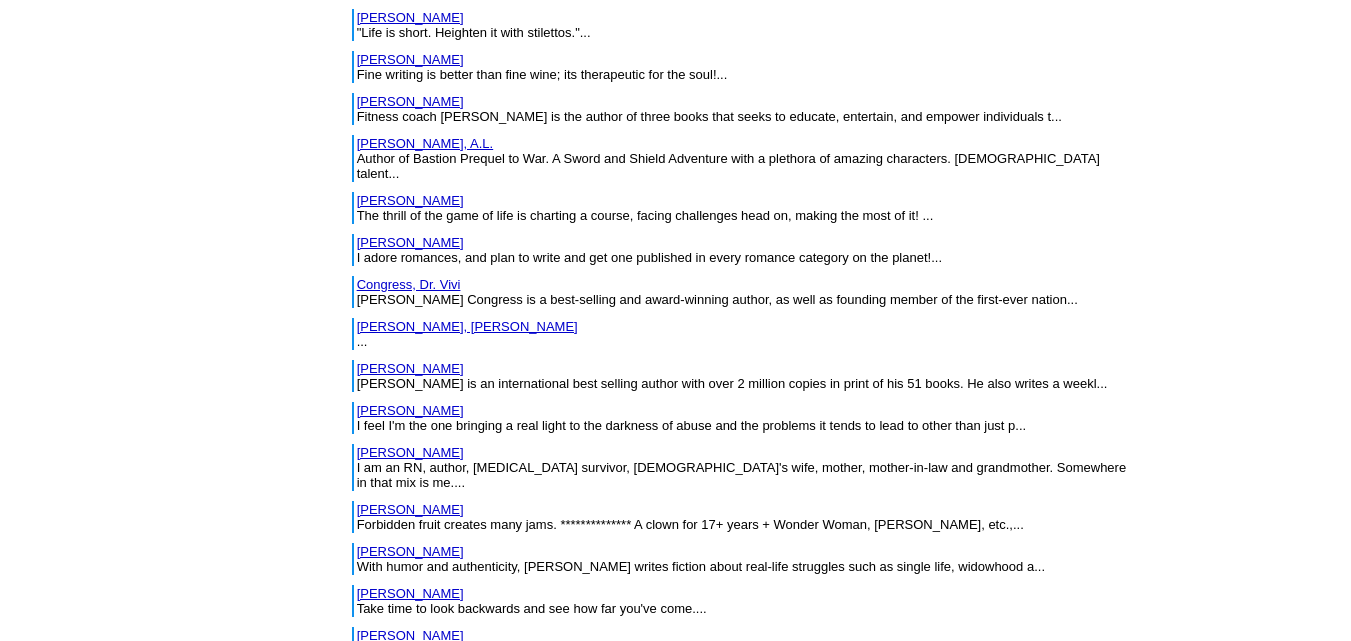 click on "[PERSON_NAME]" at bounding box center (410, 917) 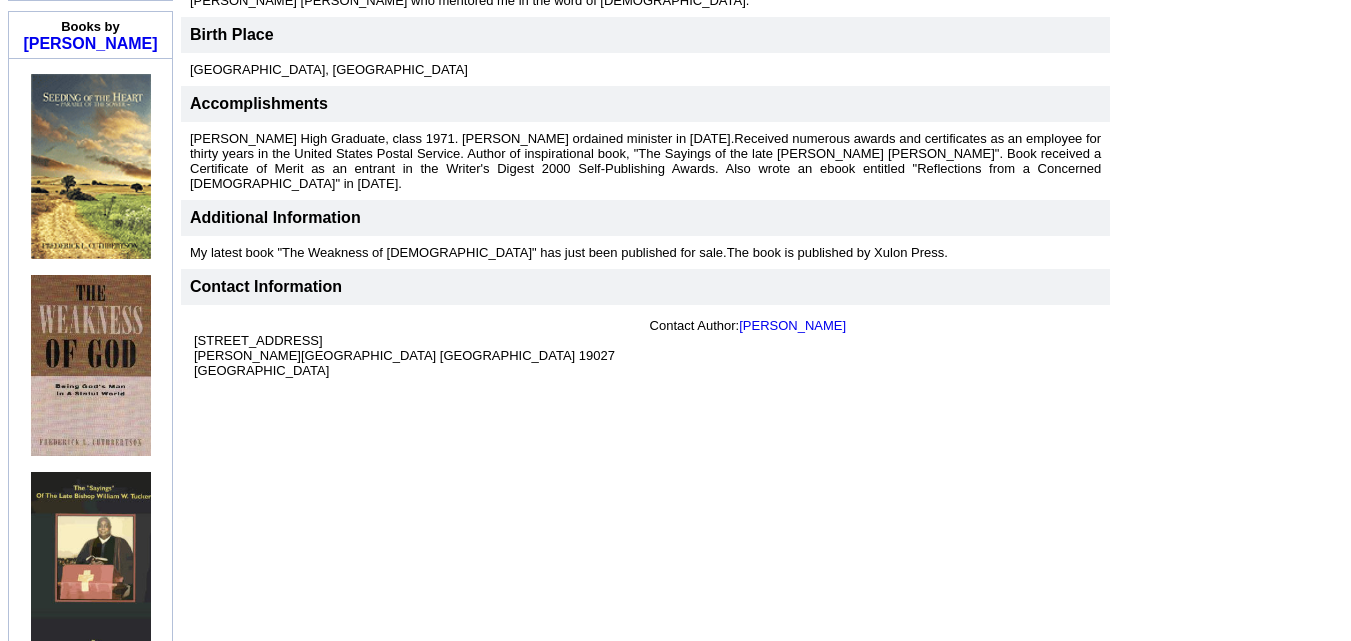 scroll, scrollTop: 664, scrollLeft: 0, axis: vertical 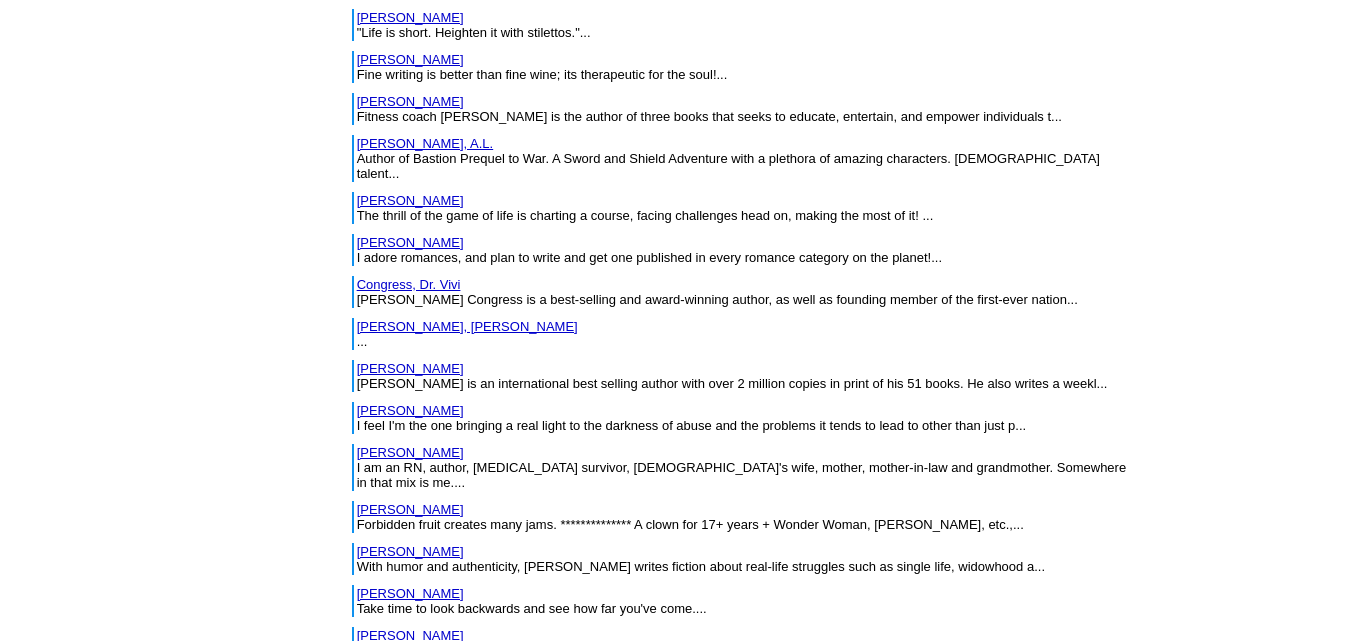 click on "Czarniowski, Joseph" at bounding box center (410, 959) 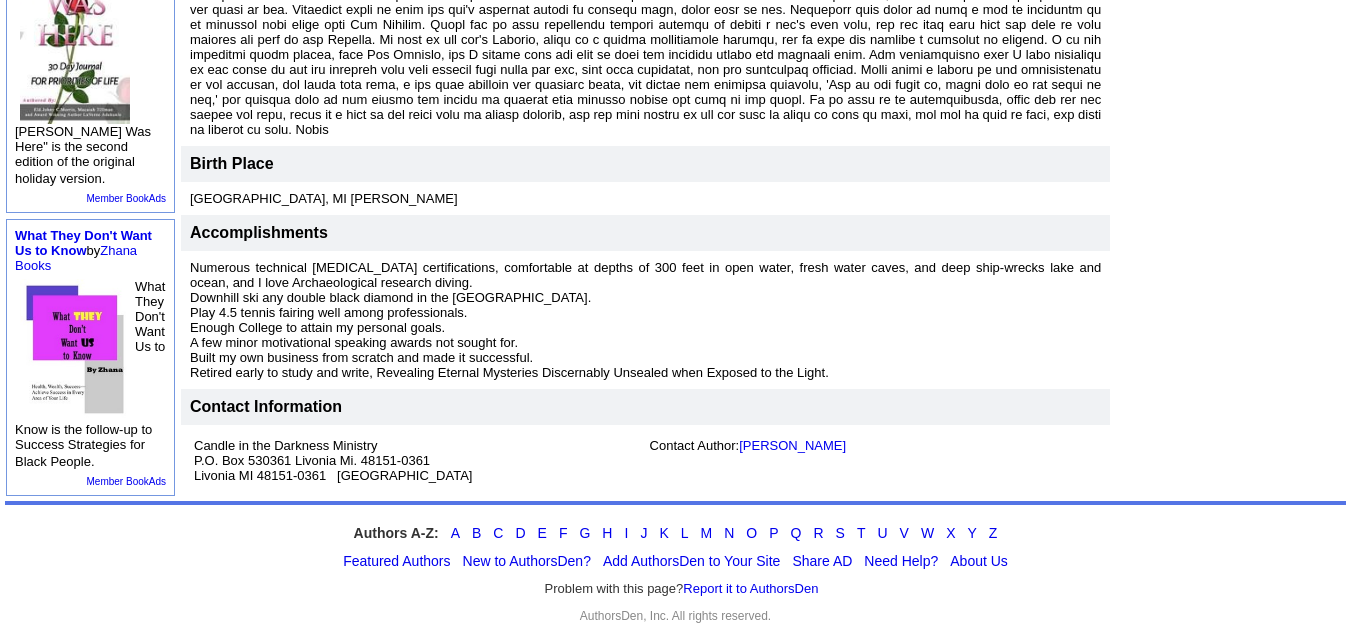 scroll, scrollTop: 700, scrollLeft: 0, axis: vertical 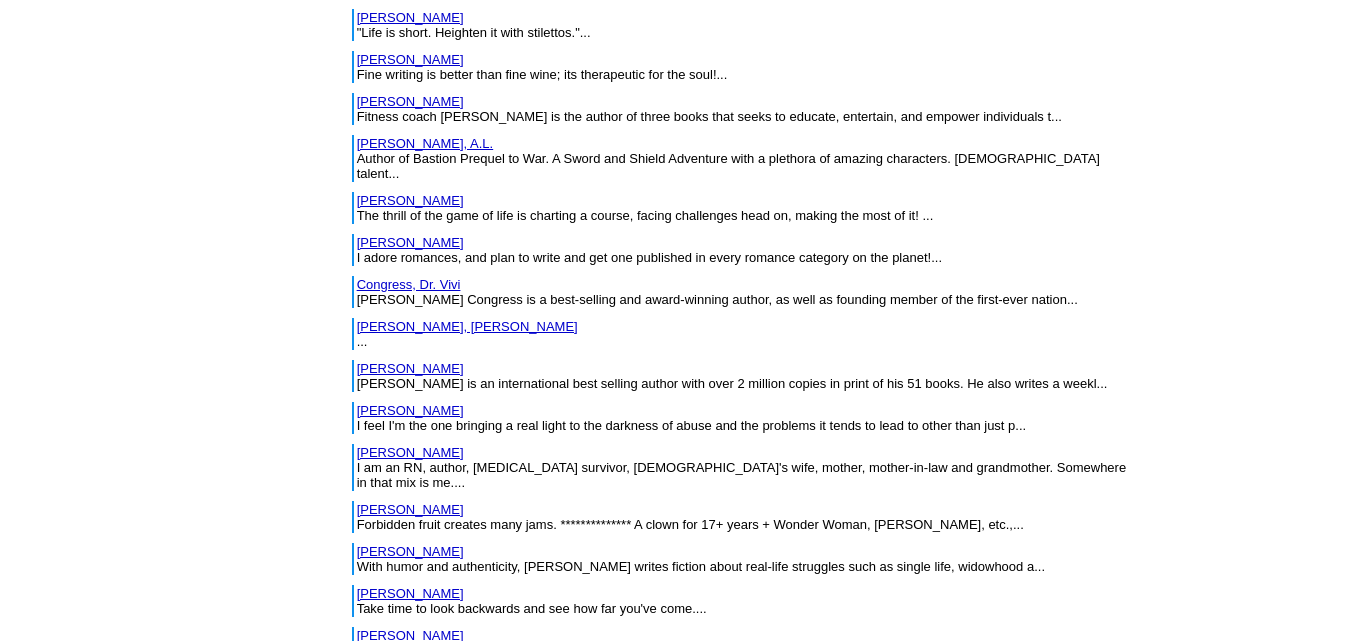 click on "D, S" at bounding box center [369, 1001] 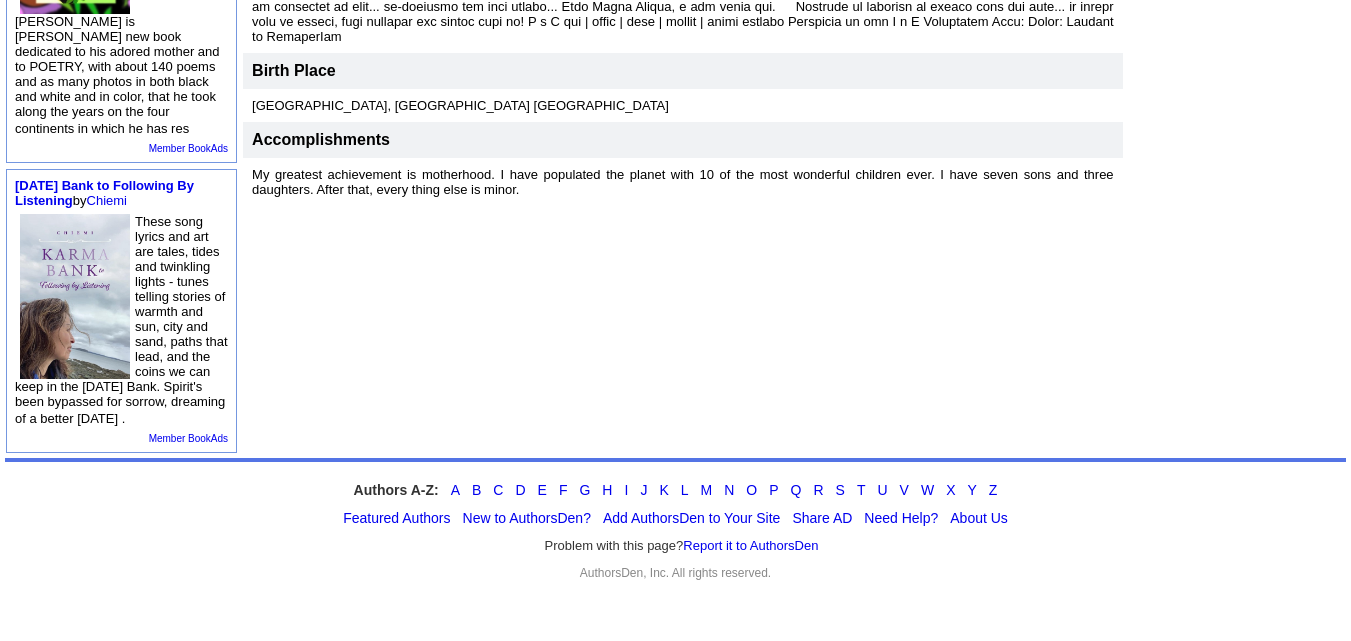 scroll, scrollTop: 910, scrollLeft: 0, axis: vertical 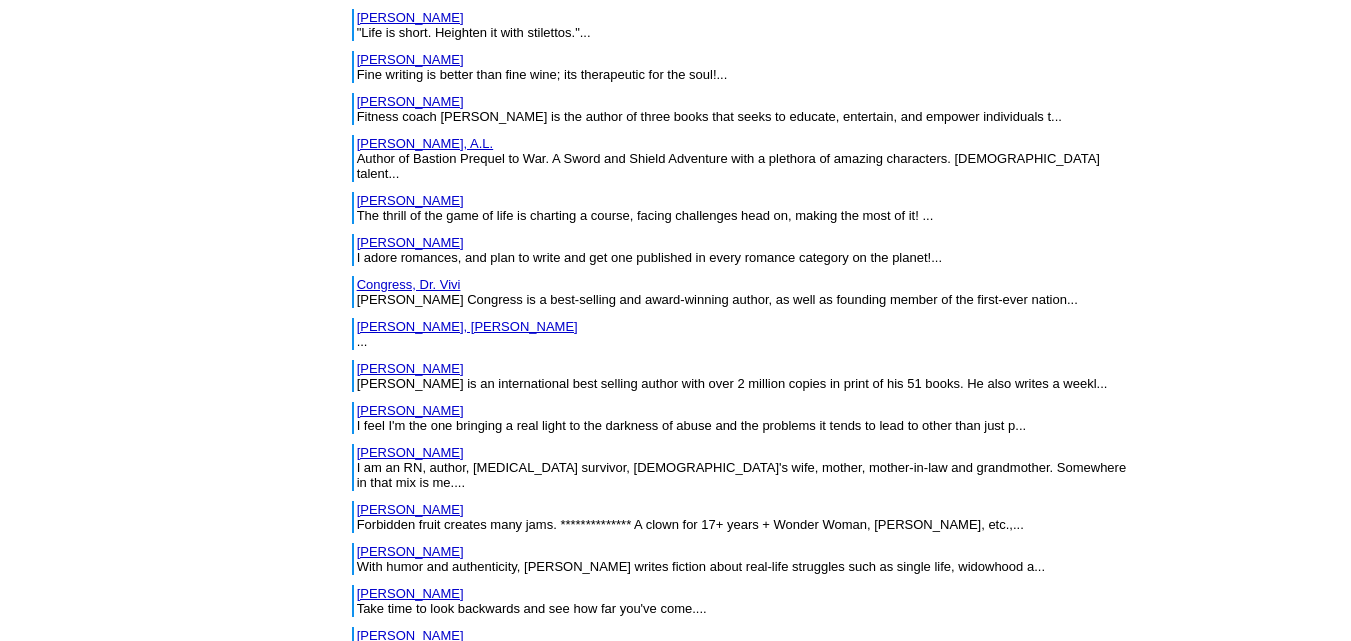 click on "Dalton-Smith, Saundra" at bounding box center (410, 1043) 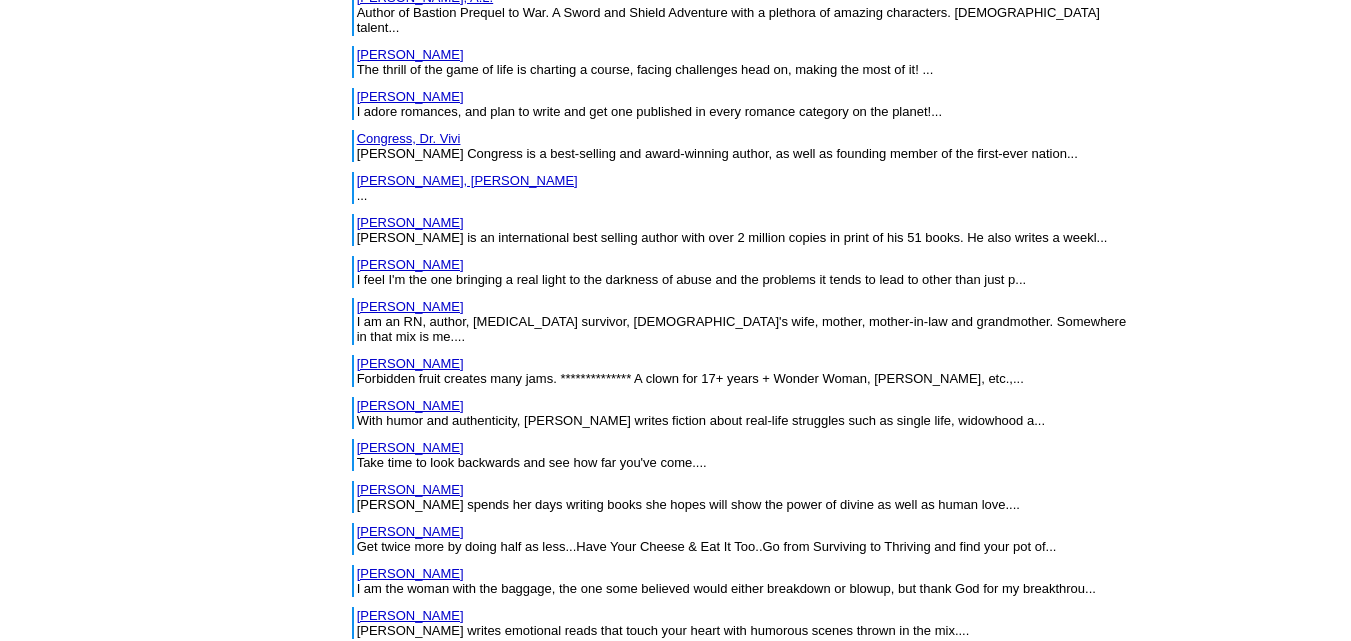 scroll, scrollTop: 8262, scrollLeft: 0, axis: vertical 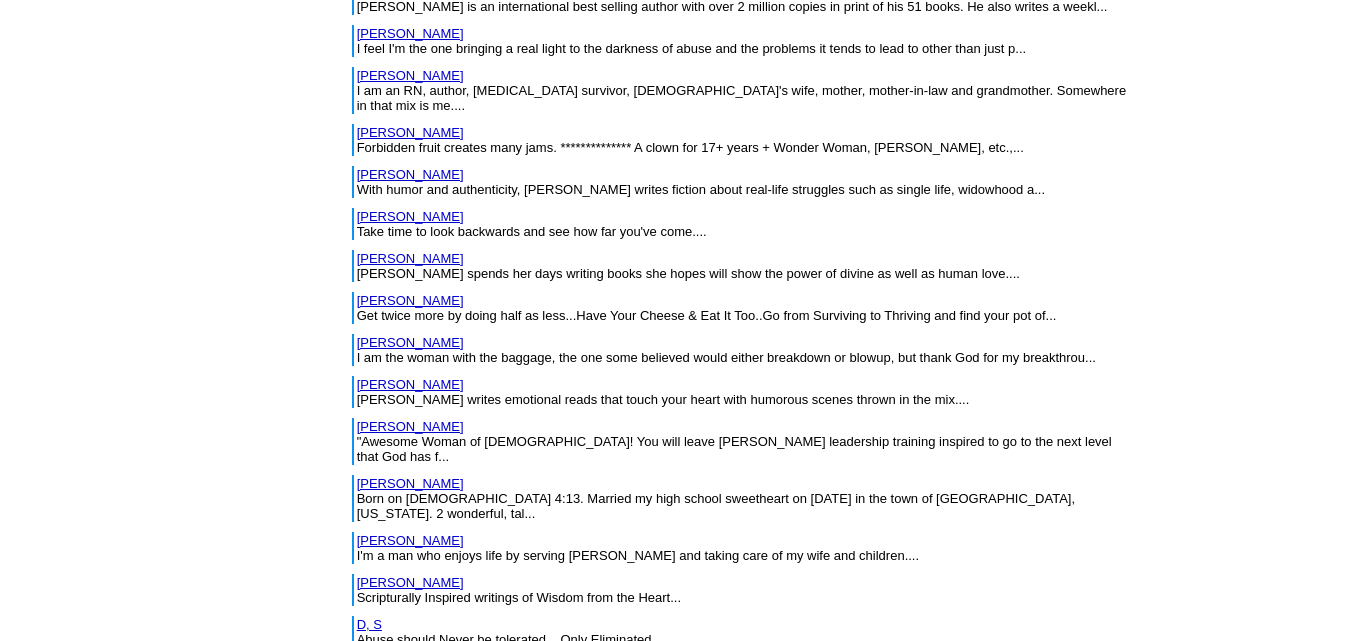 click on "Daniel, Theresa" at bounding box center [410, 708] 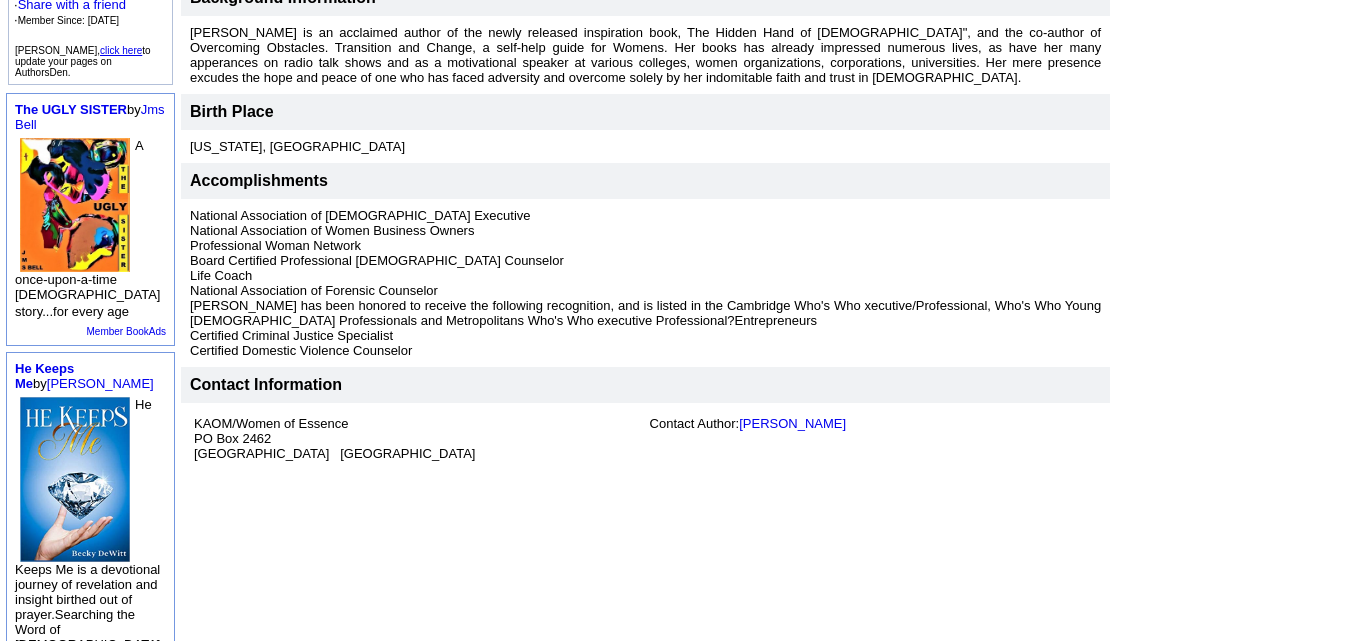 scroll, scrollTop: 493, scrollLeft: 0, axis: vertical 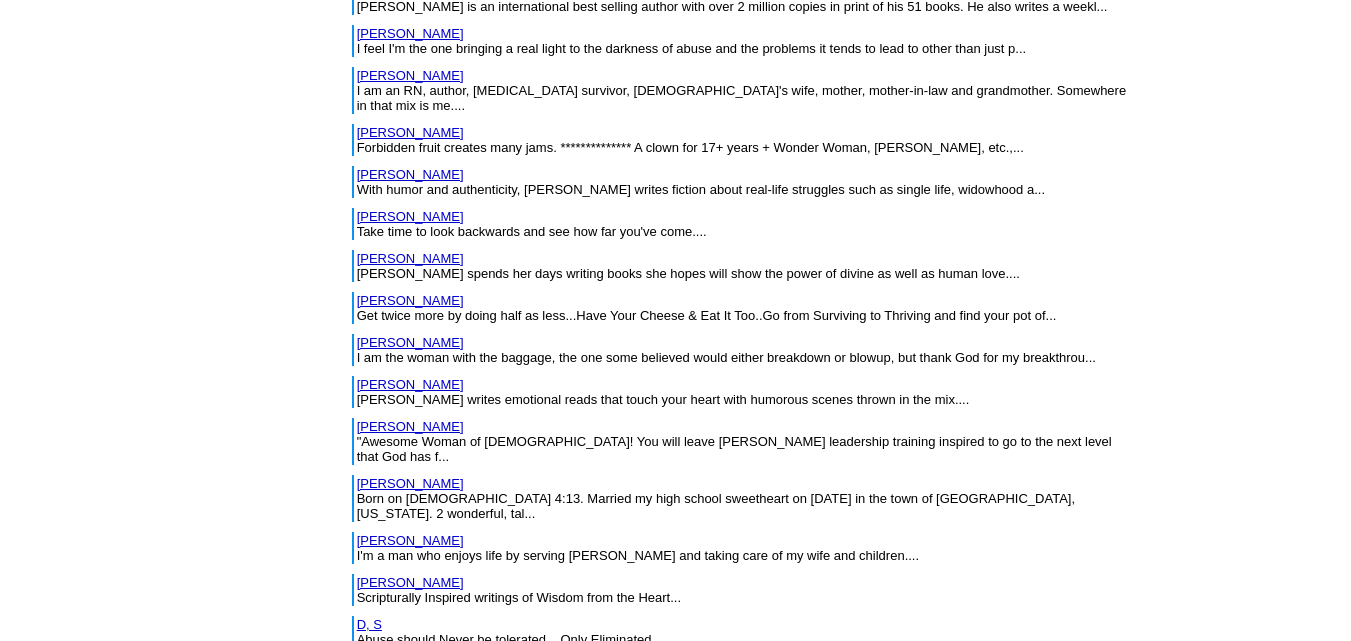 click on "Daniels, James" at bounding box center (410, 750) 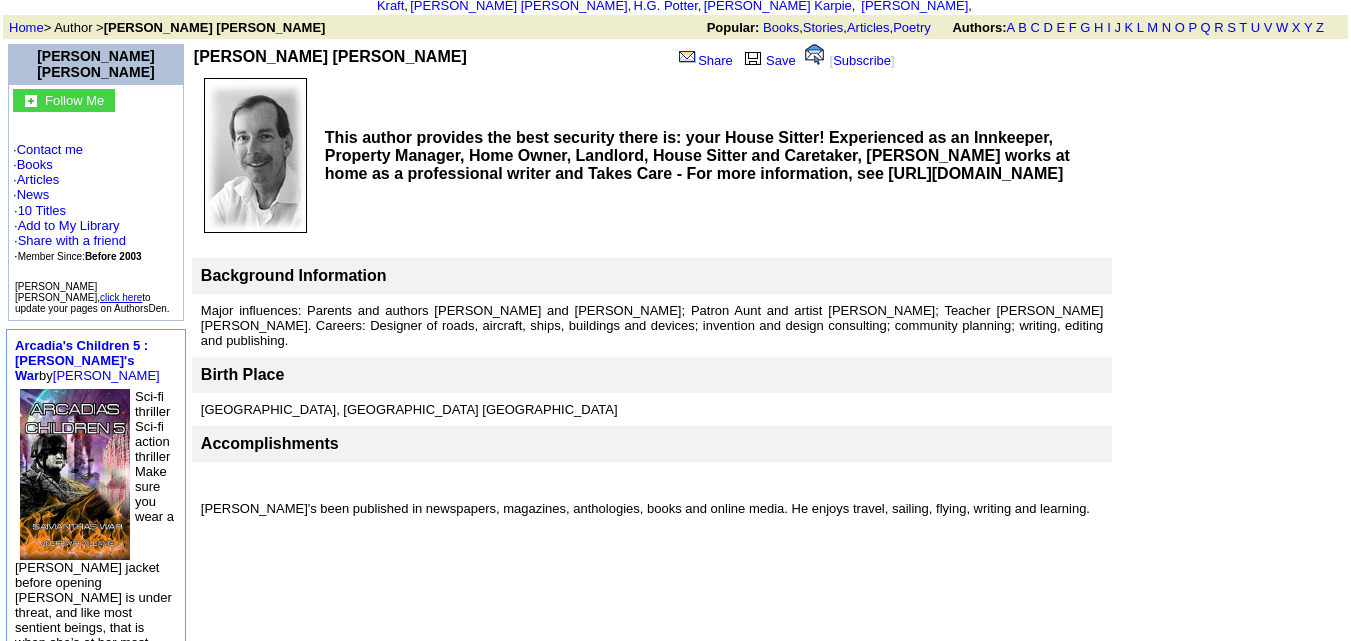scroll, scrollTop: 129, scrollLeft: 0, axis: vertical 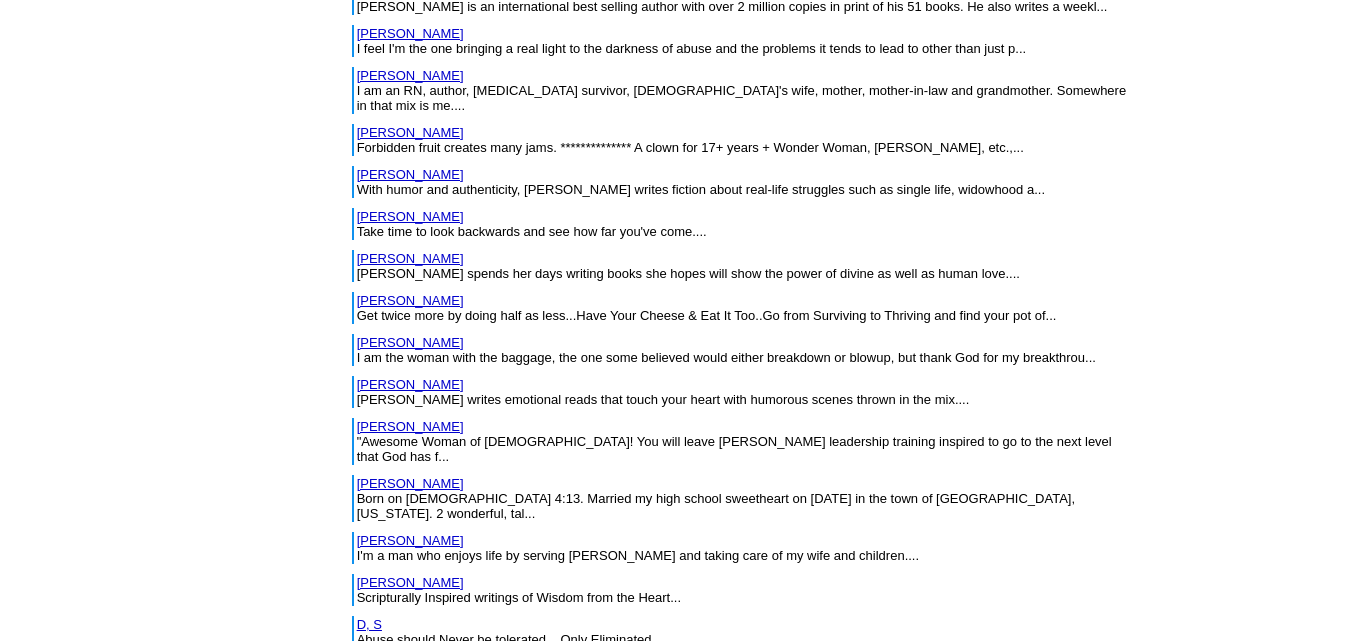 click on "Daniels, James" at bounding box center (410, 792) 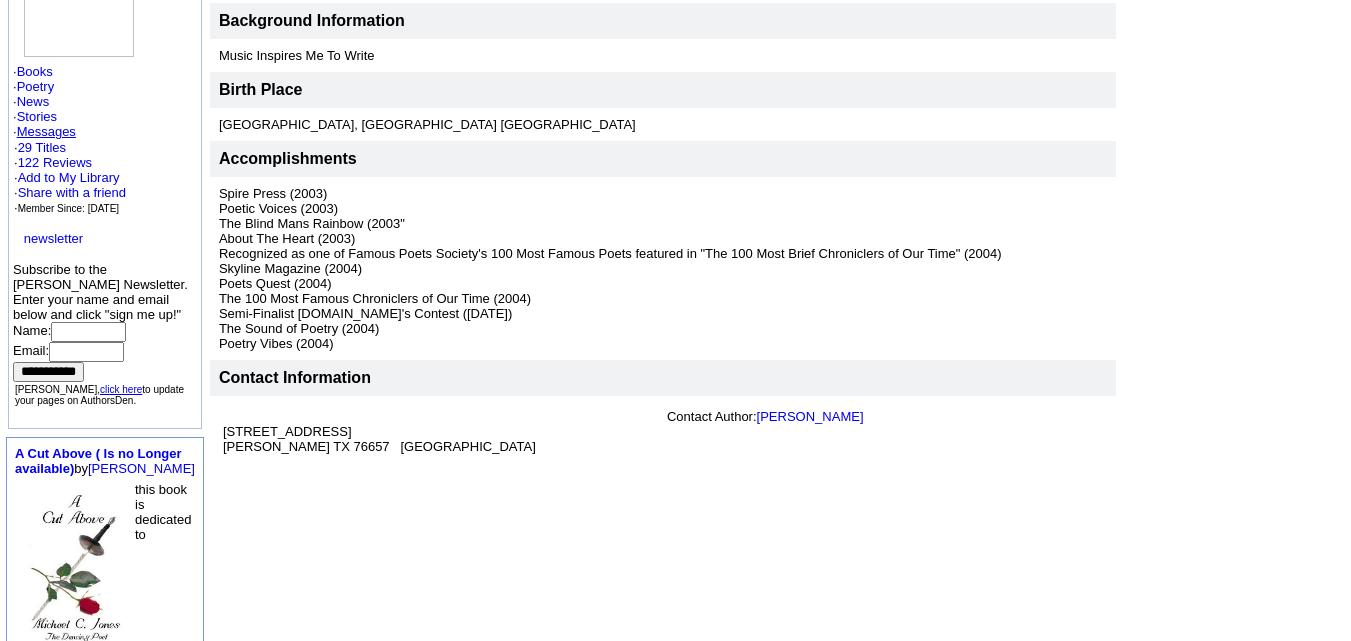 scroll, scrollTop: 329, scrollLeft: 0, axis: vertical 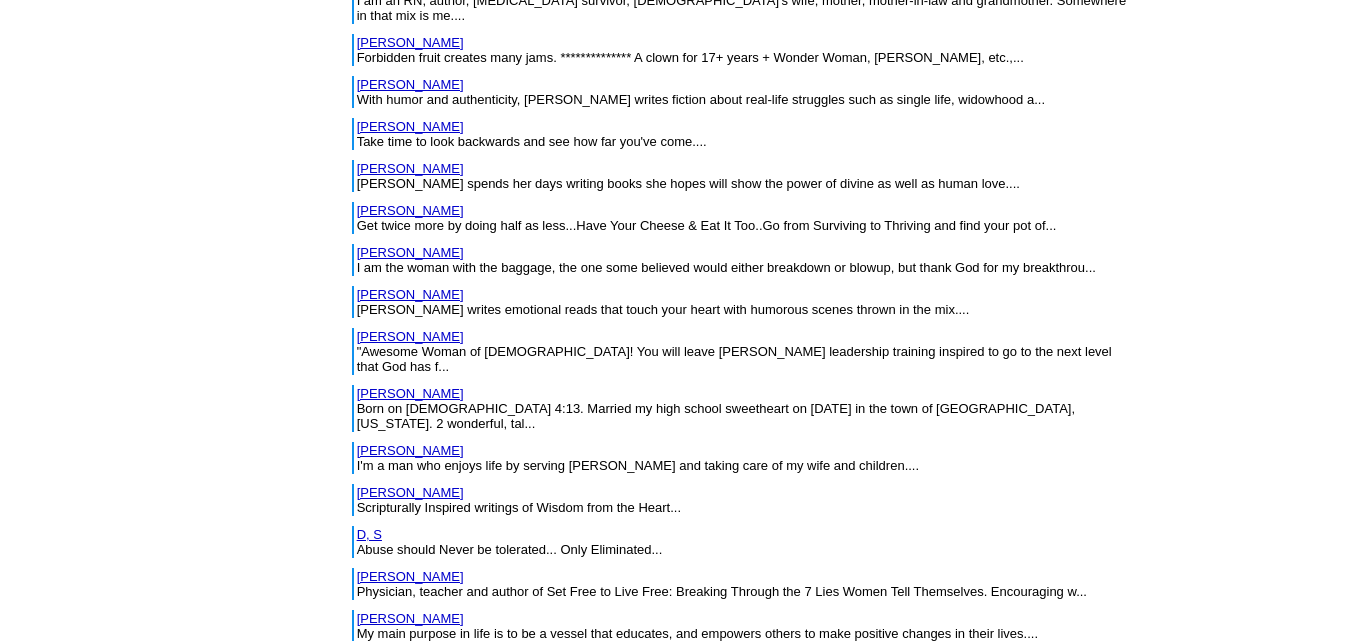 click on "Dark, Gregory" at bounding box center (410, 744) 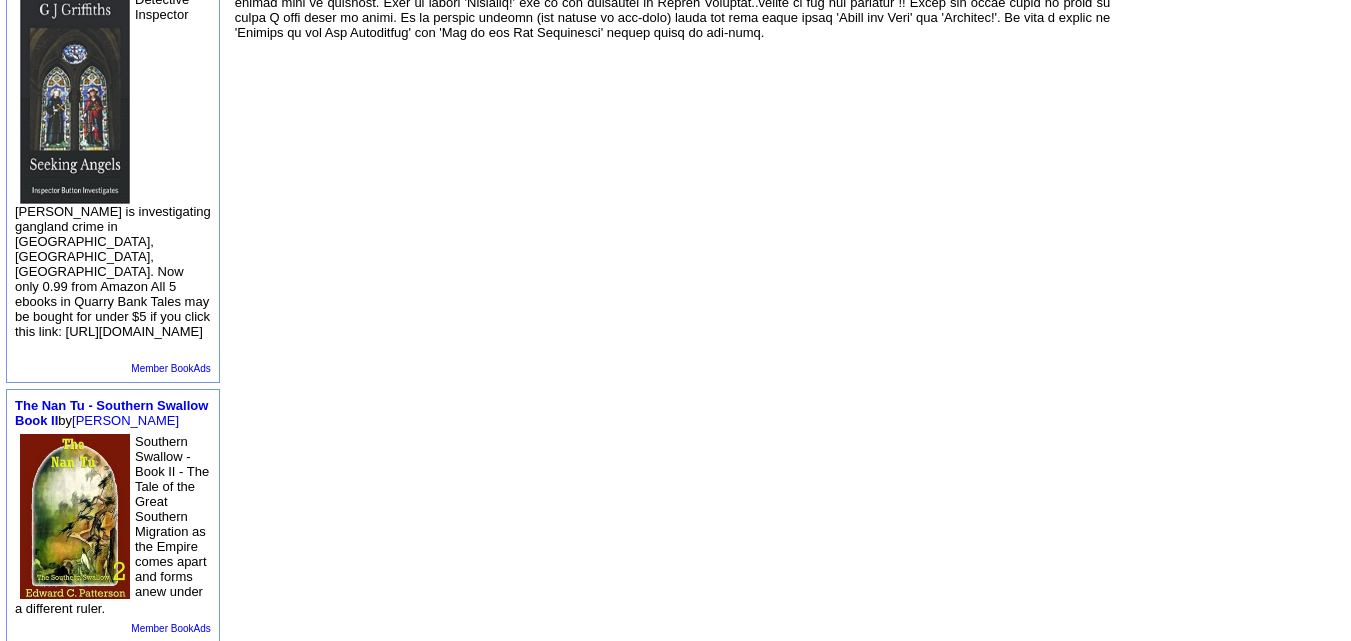 scroll, scrollTop: 723, scrollLeft: 0, axis: vertical 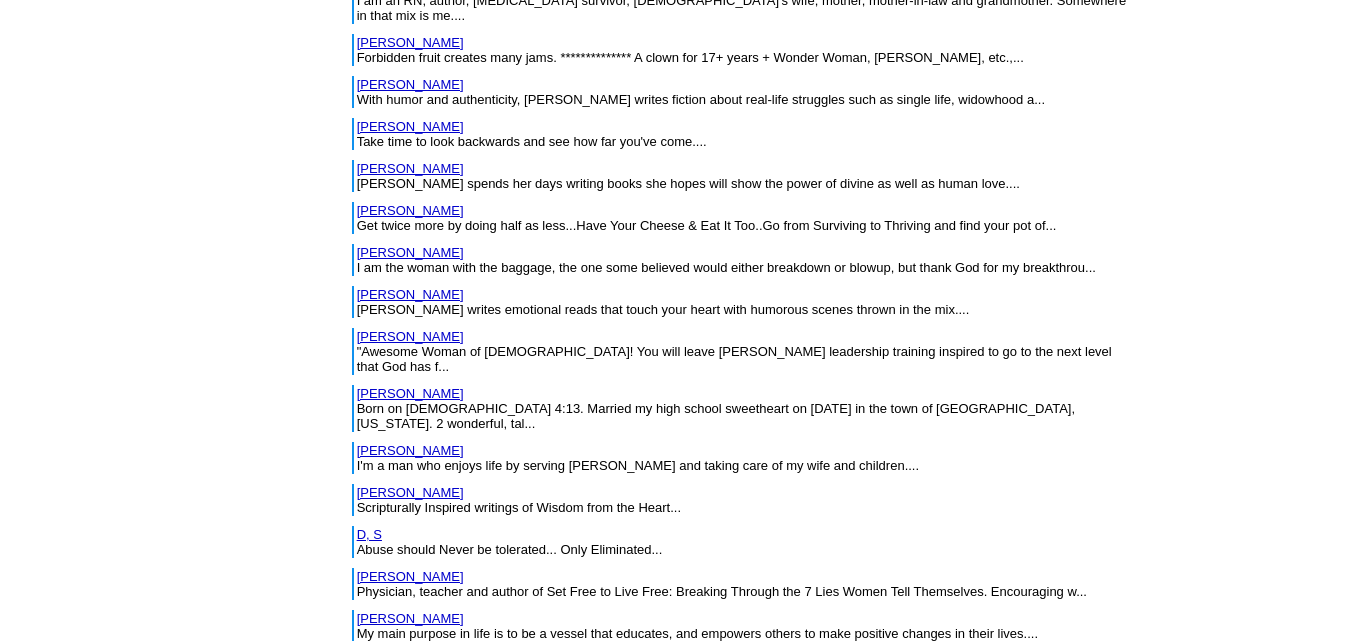 click on "dauphin, lili" at bounding box center [410, 786] 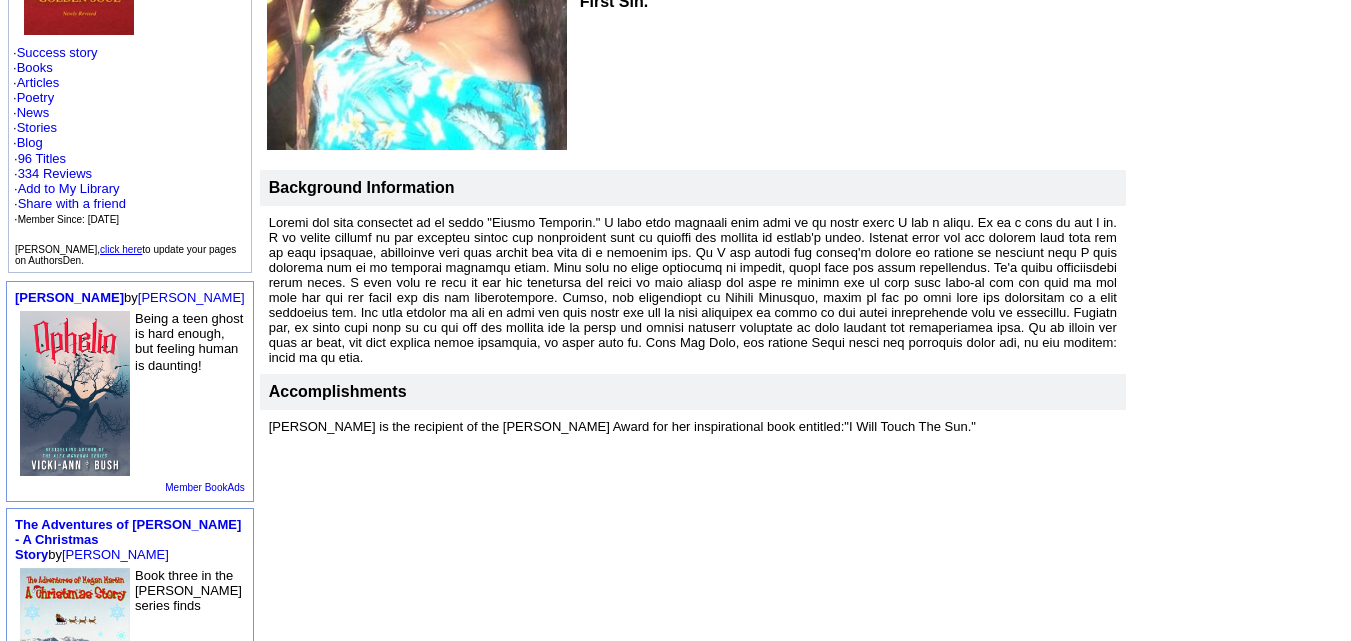 scroll, scrollTop: 400, scrollLeft: 0, axis: vertical 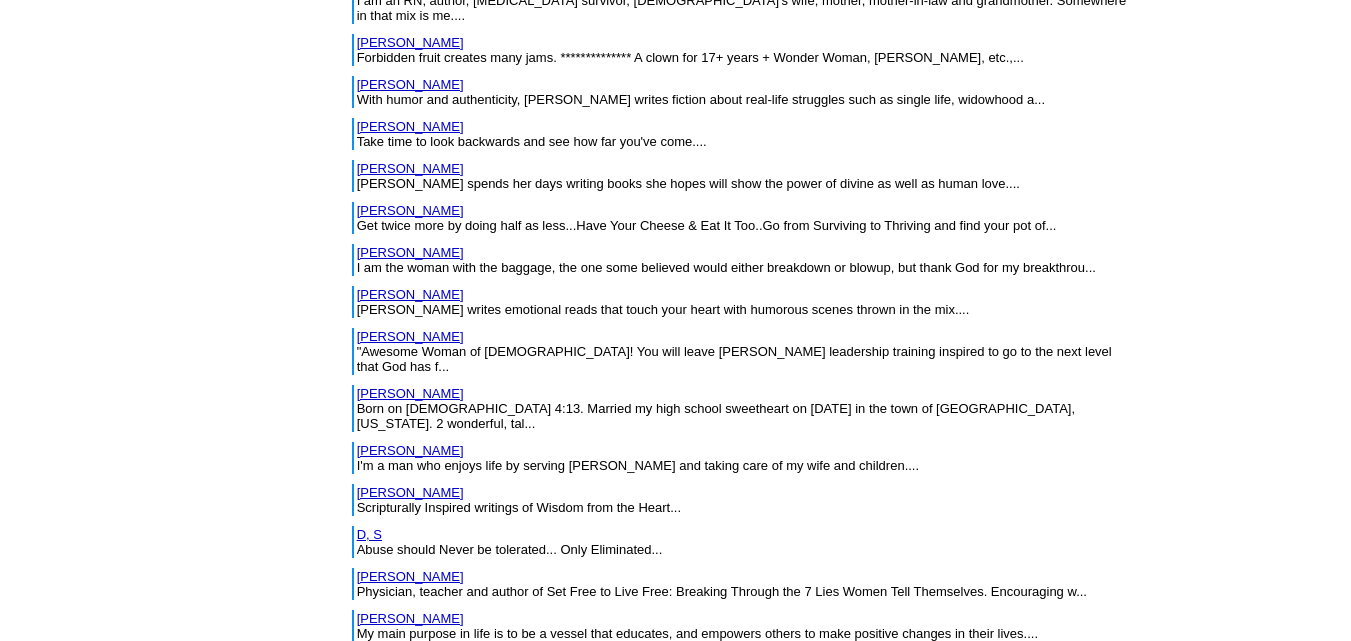 click on "Davis, Robert" at bounding box center [410, 828] 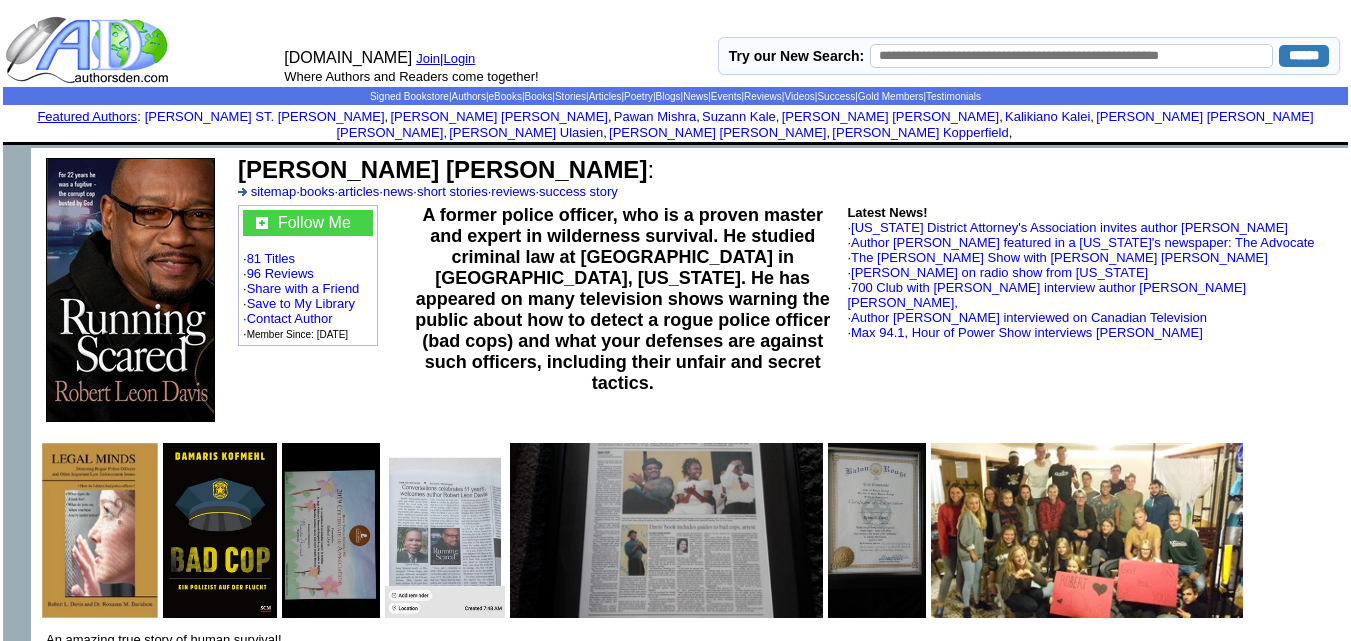scroll, scrollTop: 0, scrollLeft: 0, axis: both 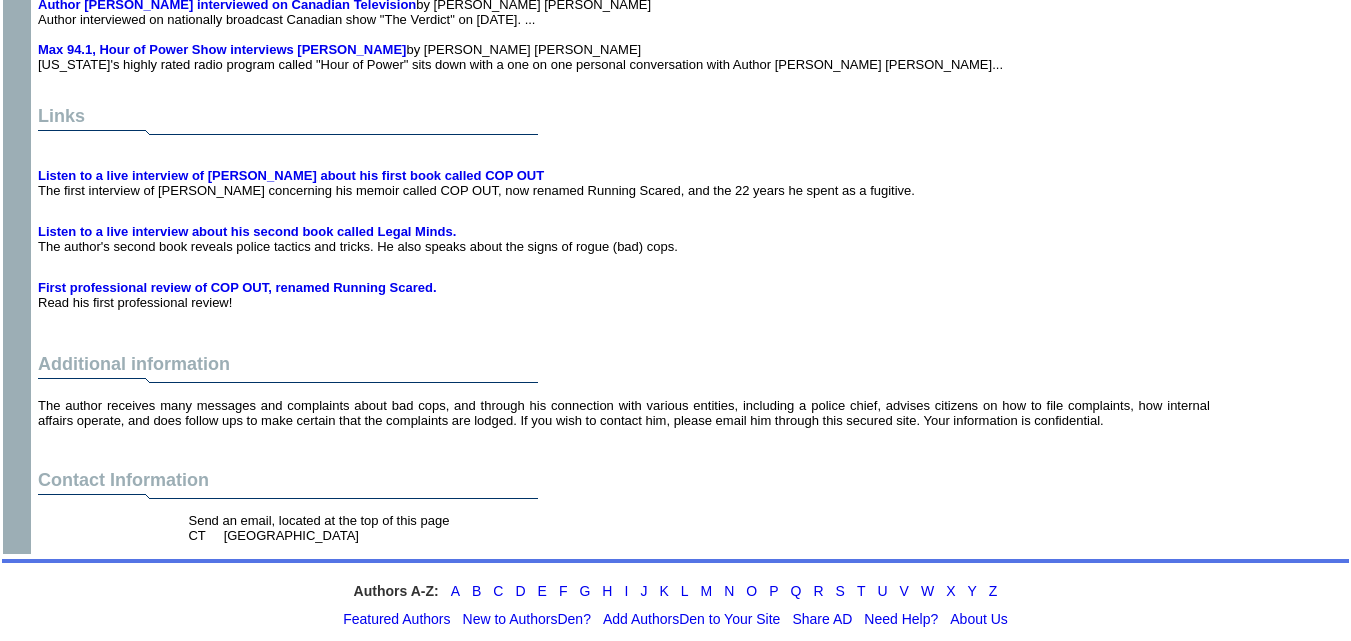 click on "First professional review of  COP OUT, renamed Running Scared." at bounding box center [237, 287] 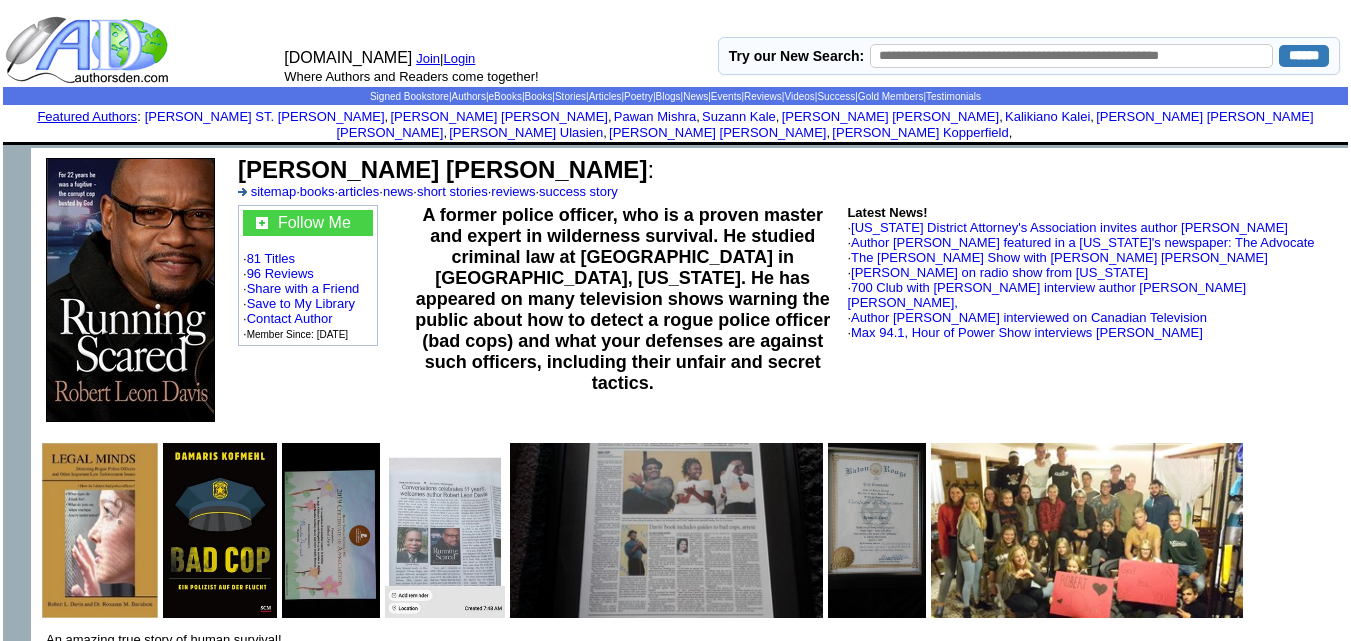 scroll, scrollTop: 1, scrollLeft: 0, axis: vertical 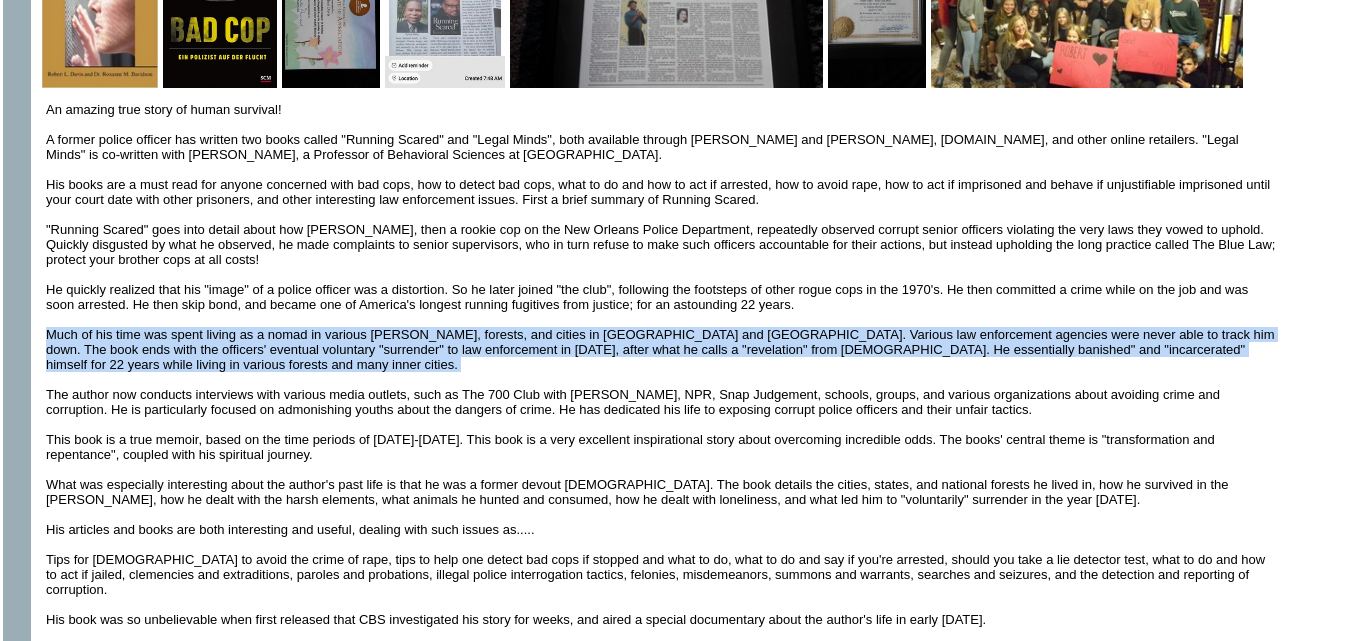 drag, startPoint x: 310, startPoint y: 377, endPoint x: 324, endPoint y: 328, distance: 50.96077 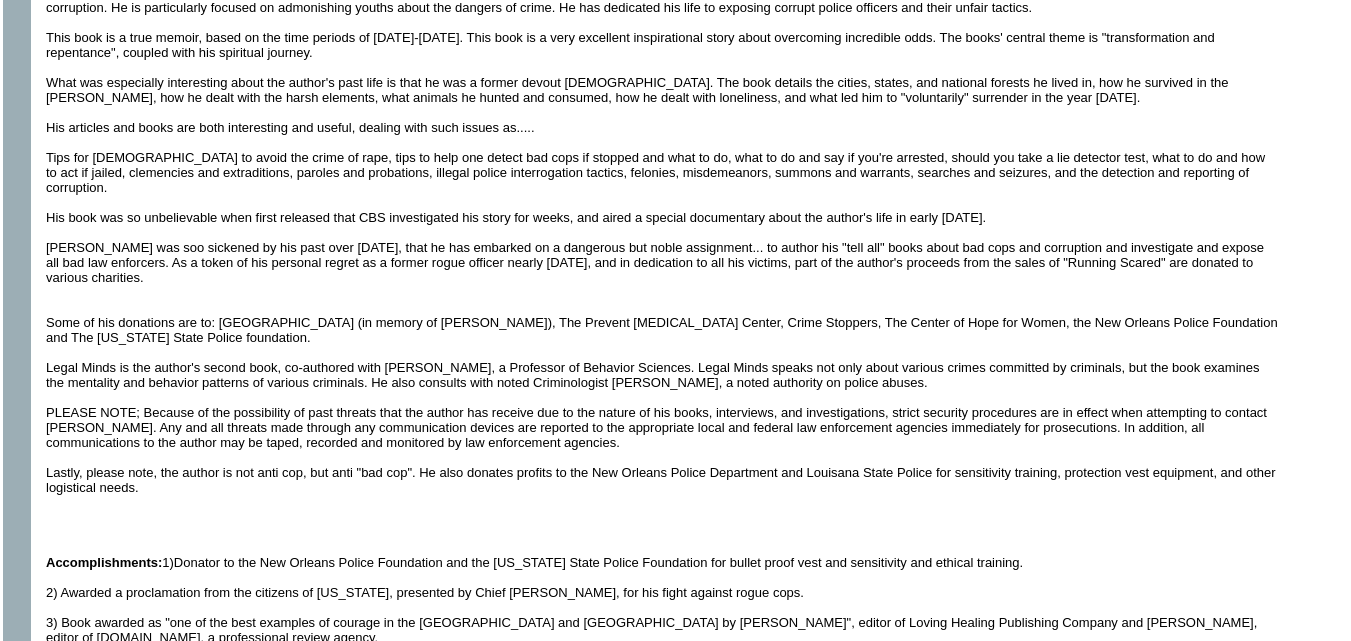 scroll, scrollTop: 933, scrollLeft: 0, axis: vertical 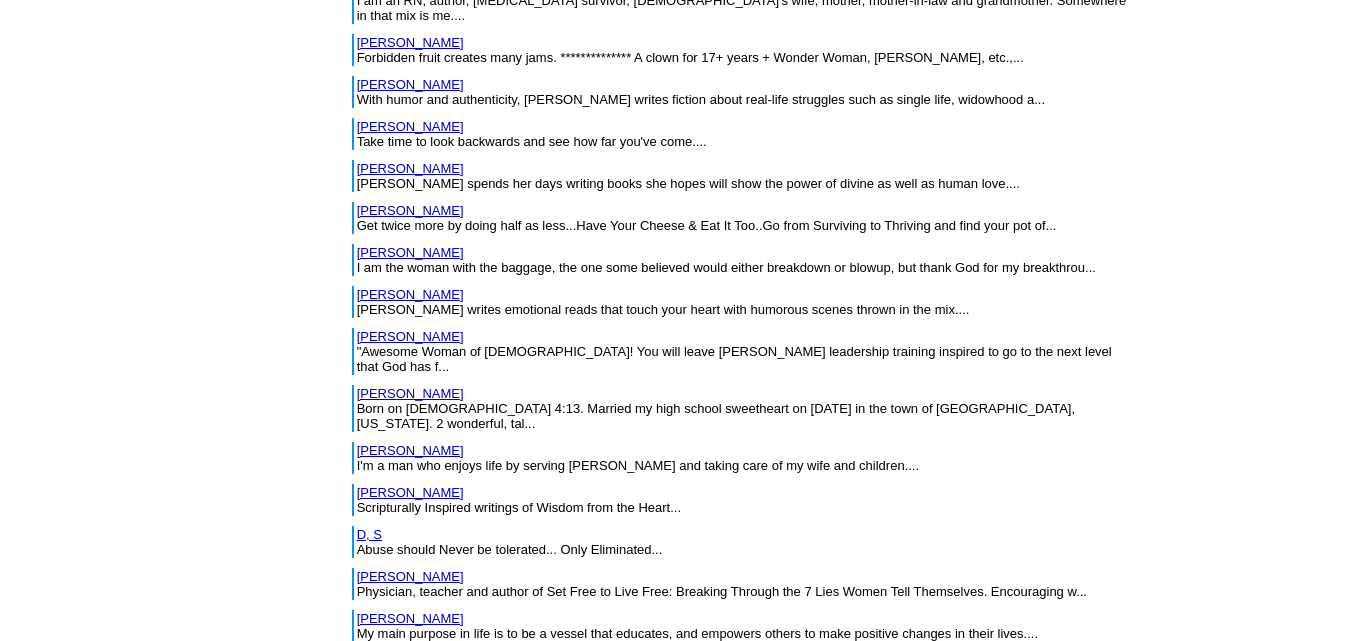 click on "Davis, Laura" at bounding box center (410, 870) 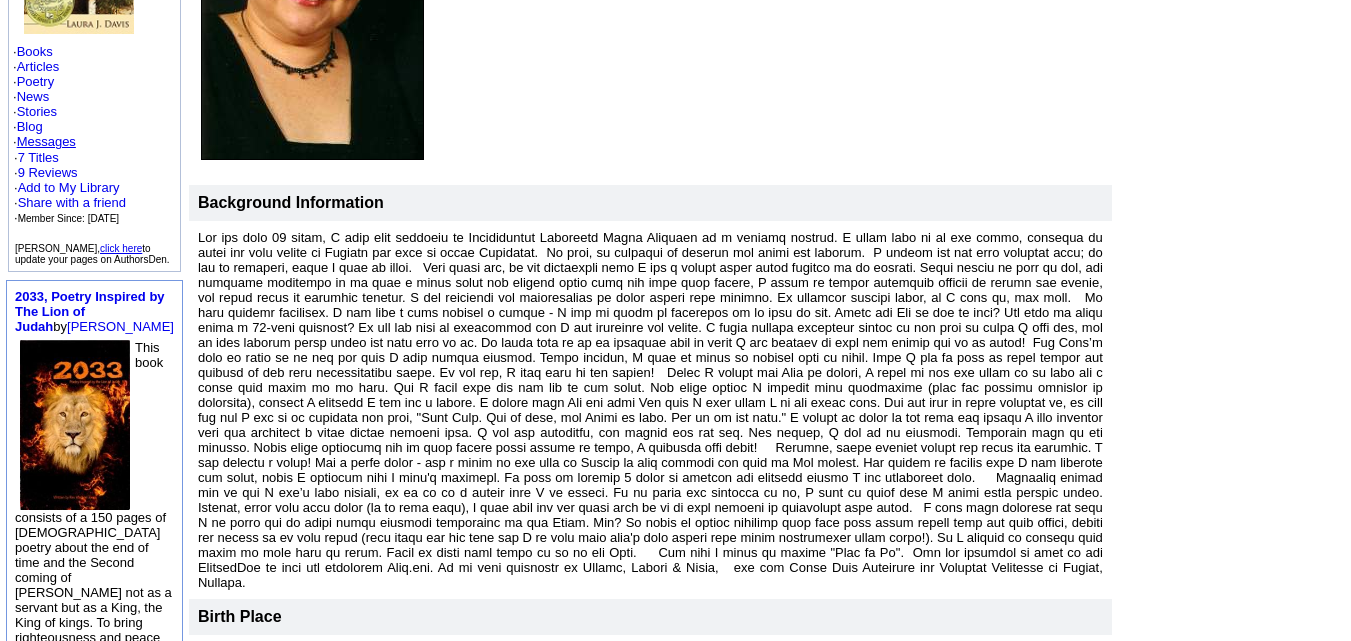 scroll, scrollTop: 409, scrollLeft: 0, axis: vertical 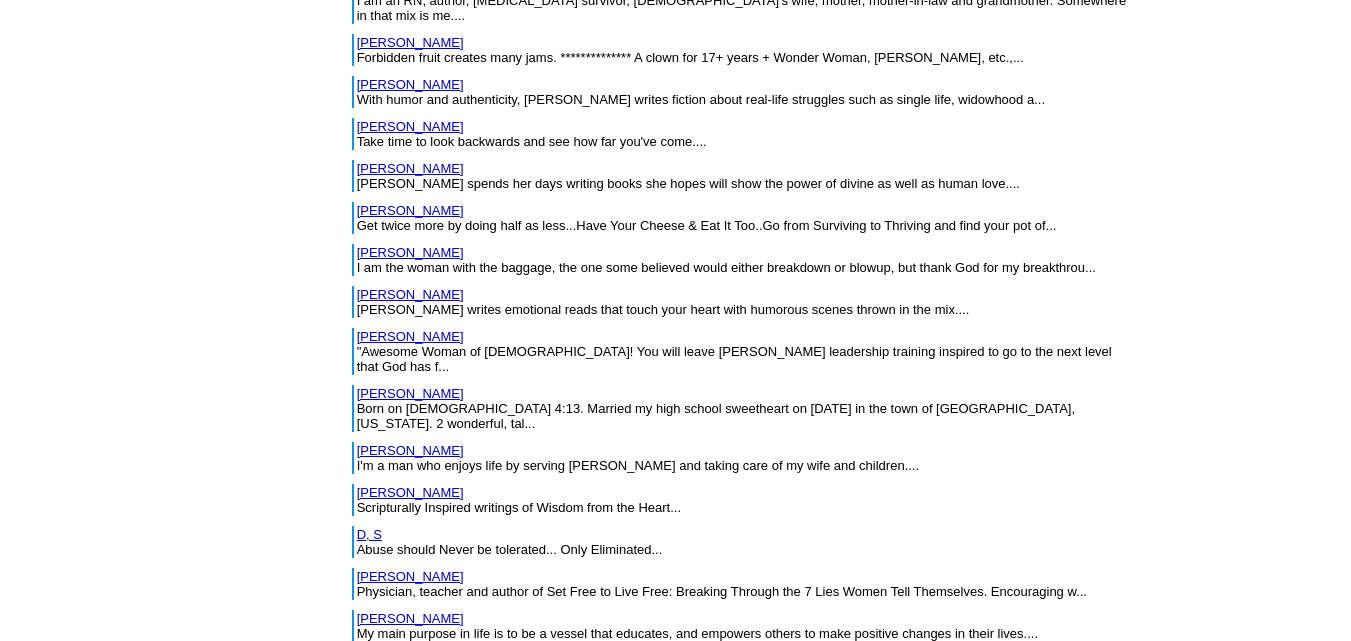 click on "Davis, Norma" at bounding box center (410, 912) 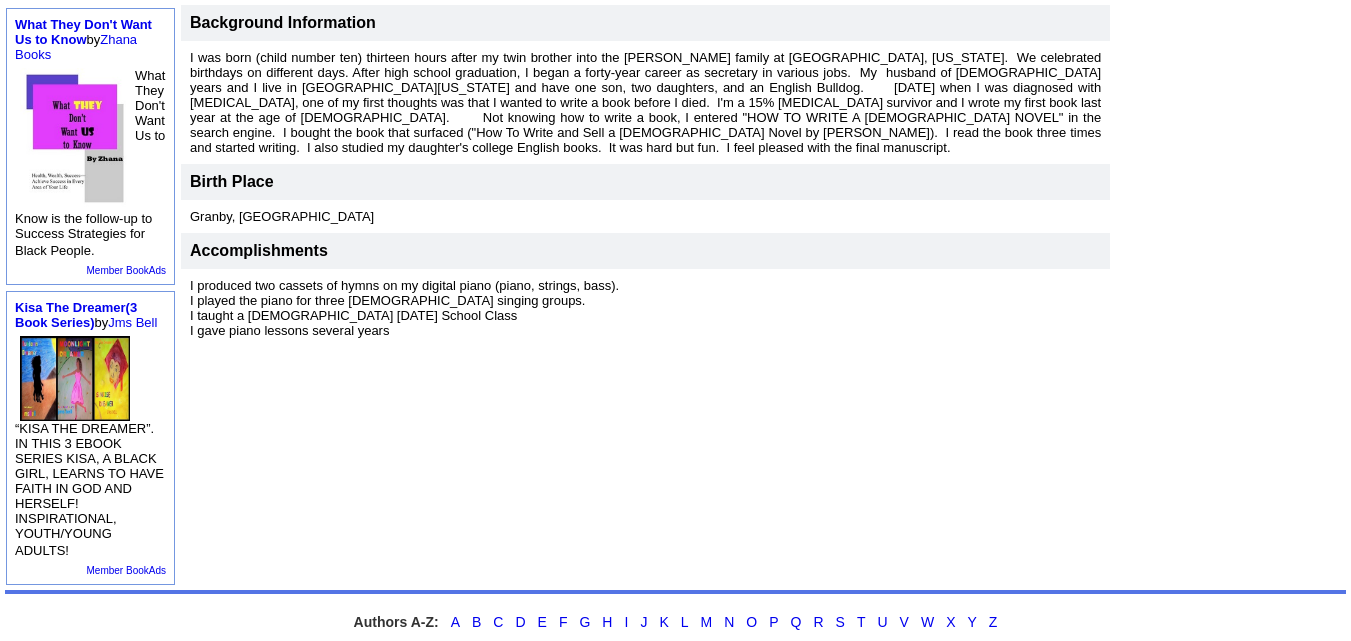 scroll, scrollTop: 585, scrollLeft: 0, axis: vertical 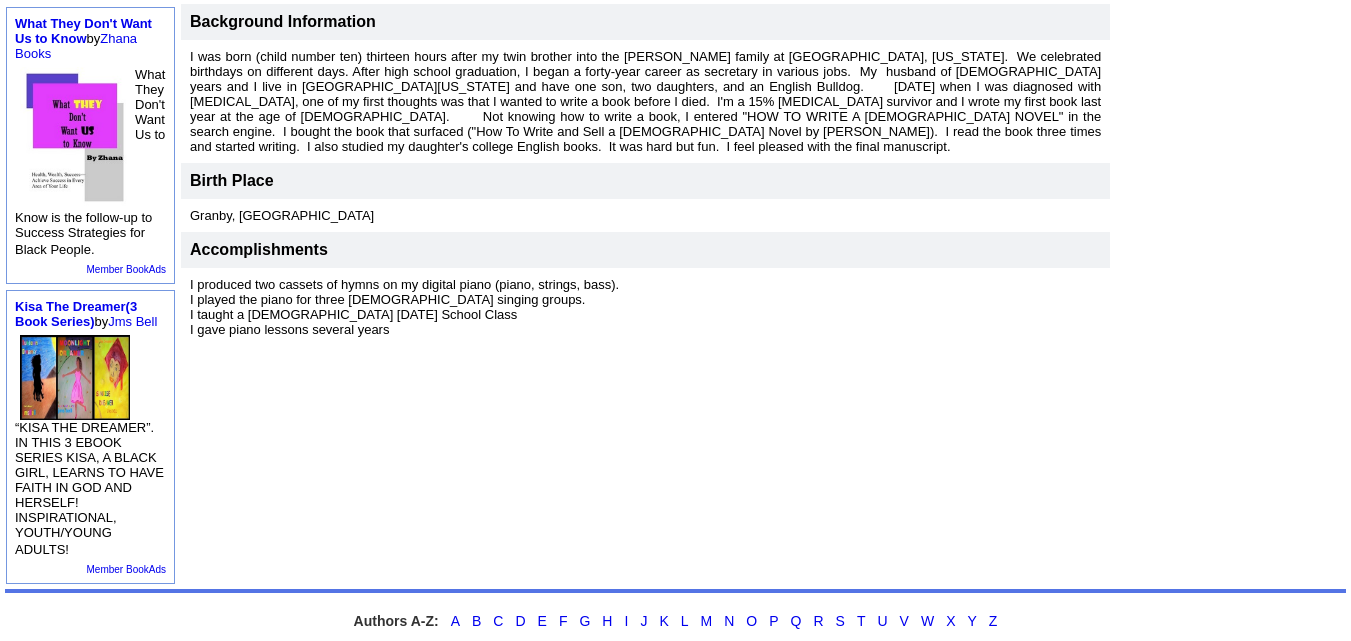 drag, startPoint x: 273, startPoint y: 302, endPoint x: 199, endPoint y: 248, distance: 91.60786 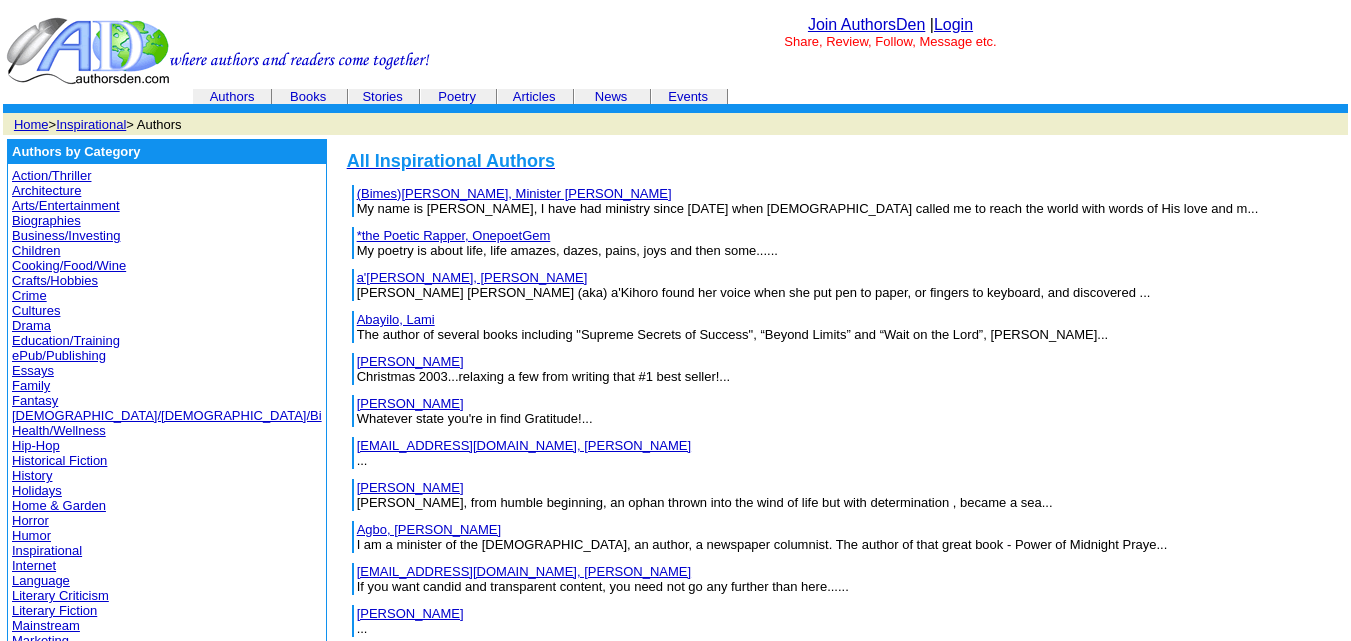 scroll, scrollTop: 8491, scrollLeft: 0, axis: vertical 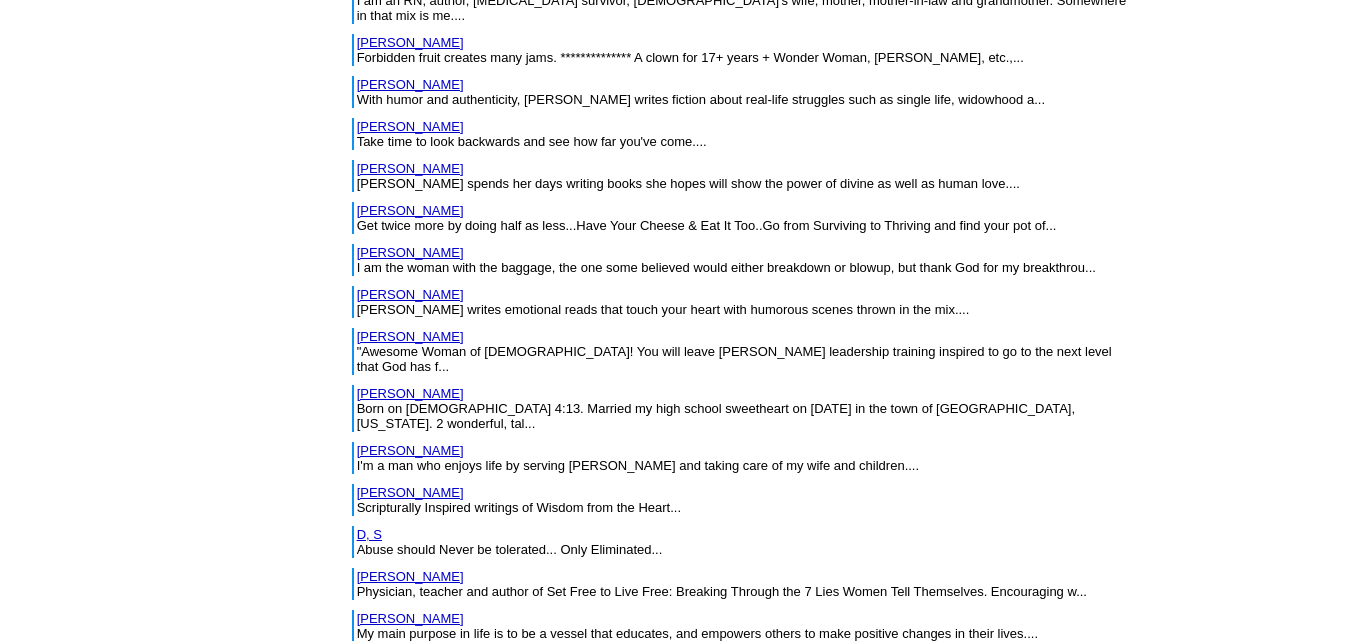 click on "[PERSON_NAME]" at bounding box center [410, 954] 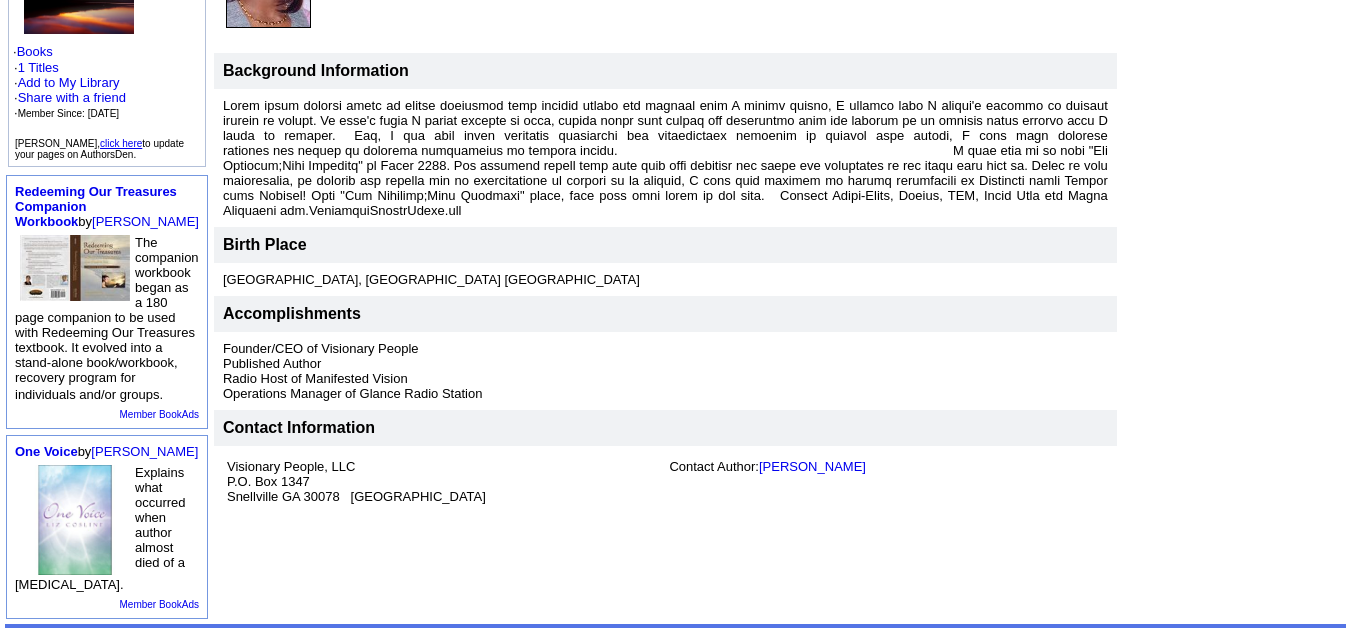 scroll, scrollTop: 322, scrollLeft: 0, axis: vertical 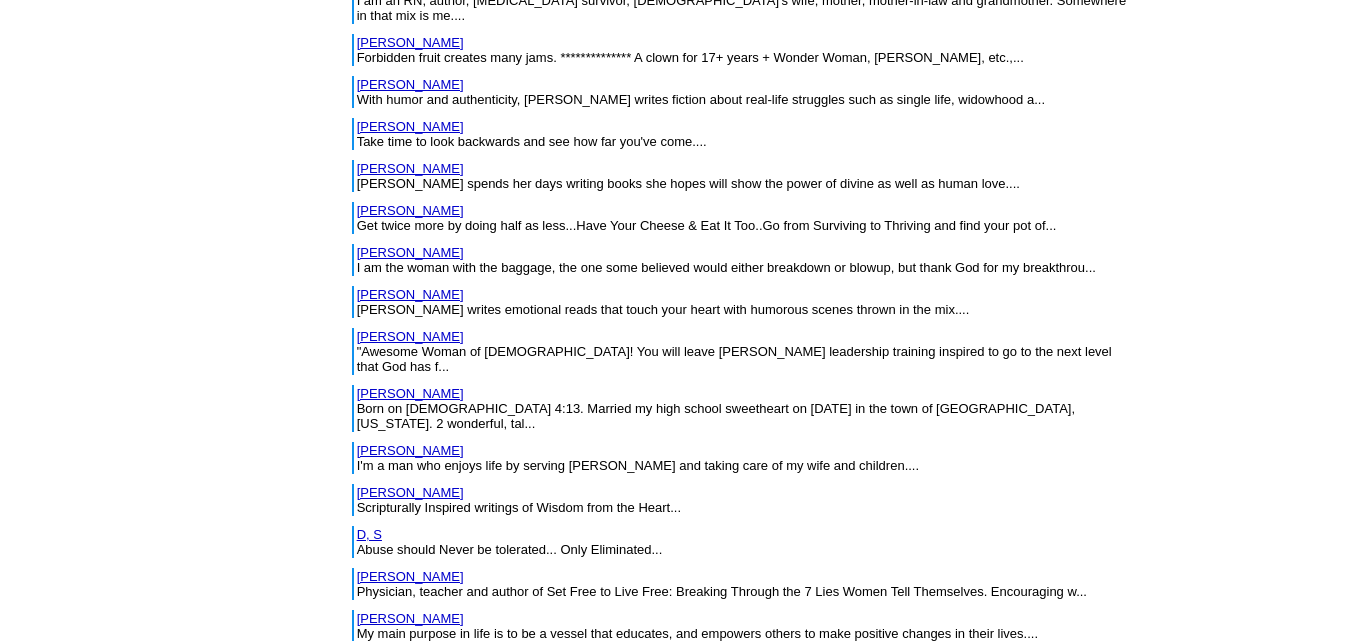 click on "De Coff, Reverend Dr. Linda" at bounding box center [476, 996] 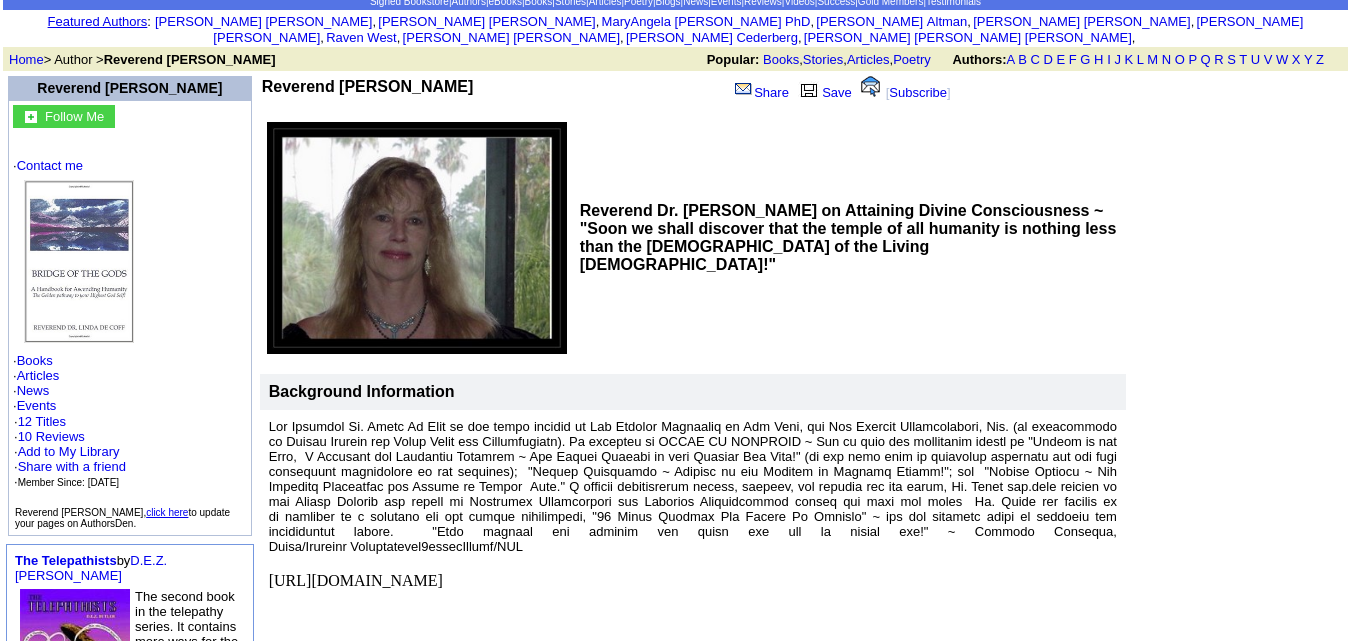 scroll, scrollTop: 125, scrollLeft: 0, axis: vertical 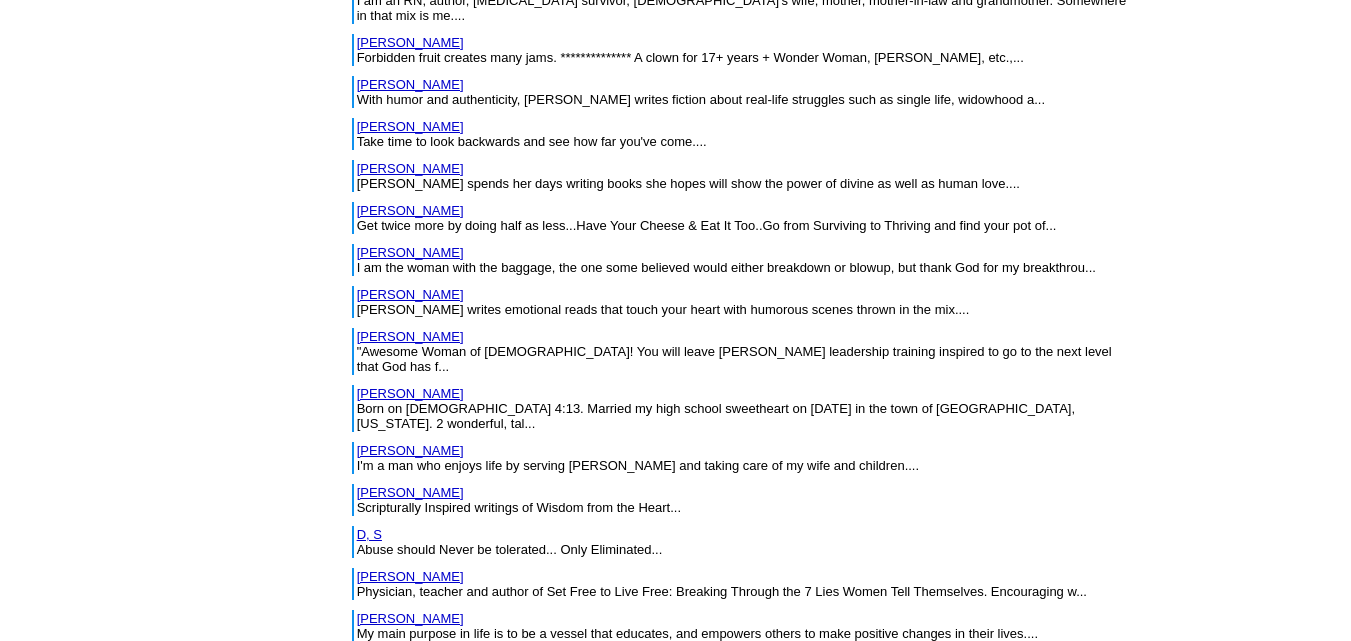 click on "DeCarlo, Montez" at bounding box center (410, 1053) 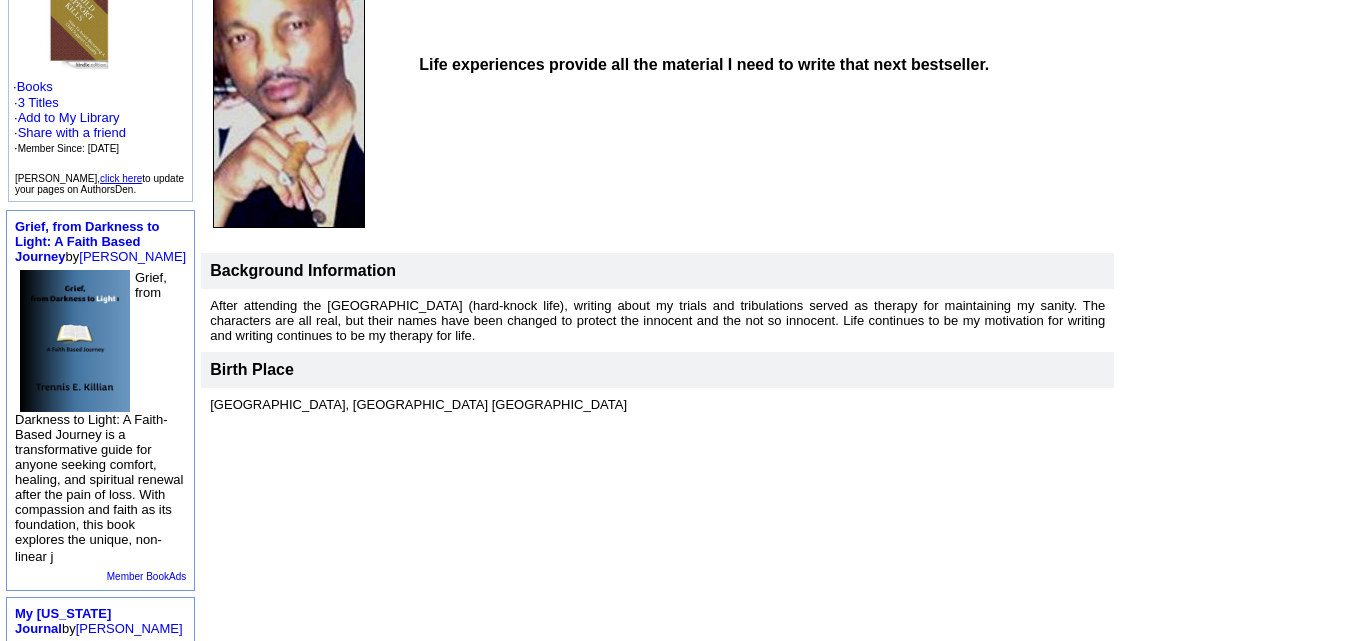 scroll, scrollTop: 319, scrollLeft: 0, axis: vertical 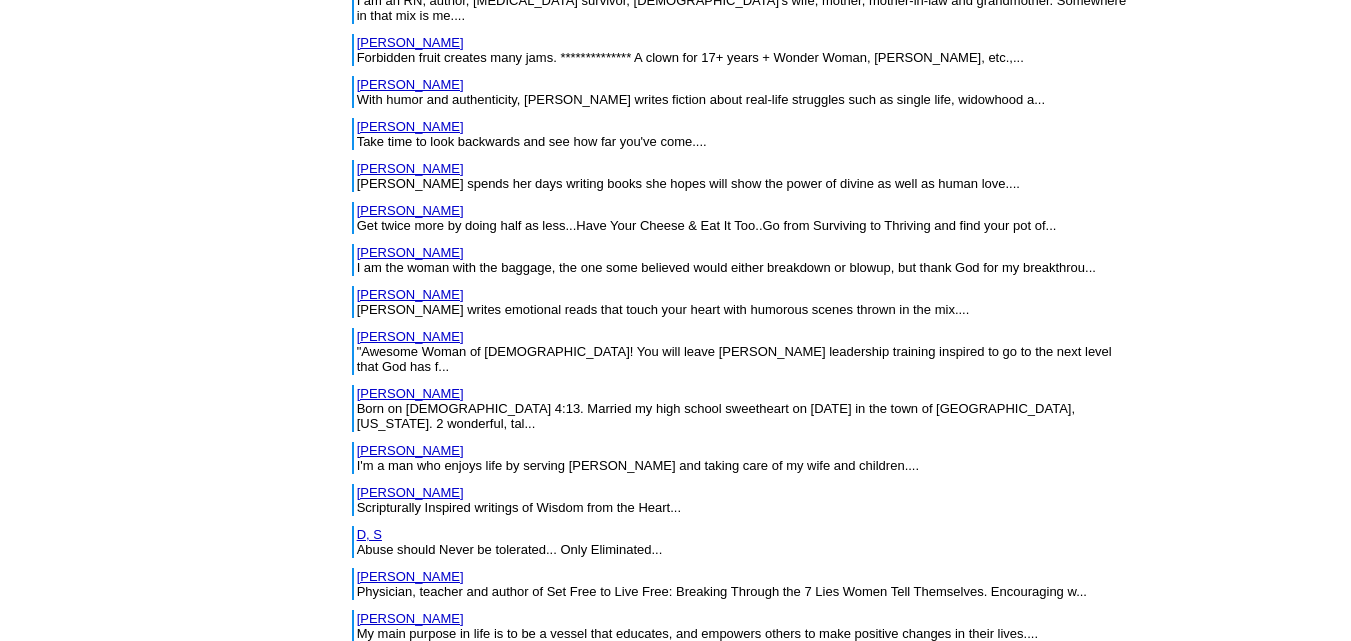 click on "Deckard, Carol" at bounding box center (410, 1095) 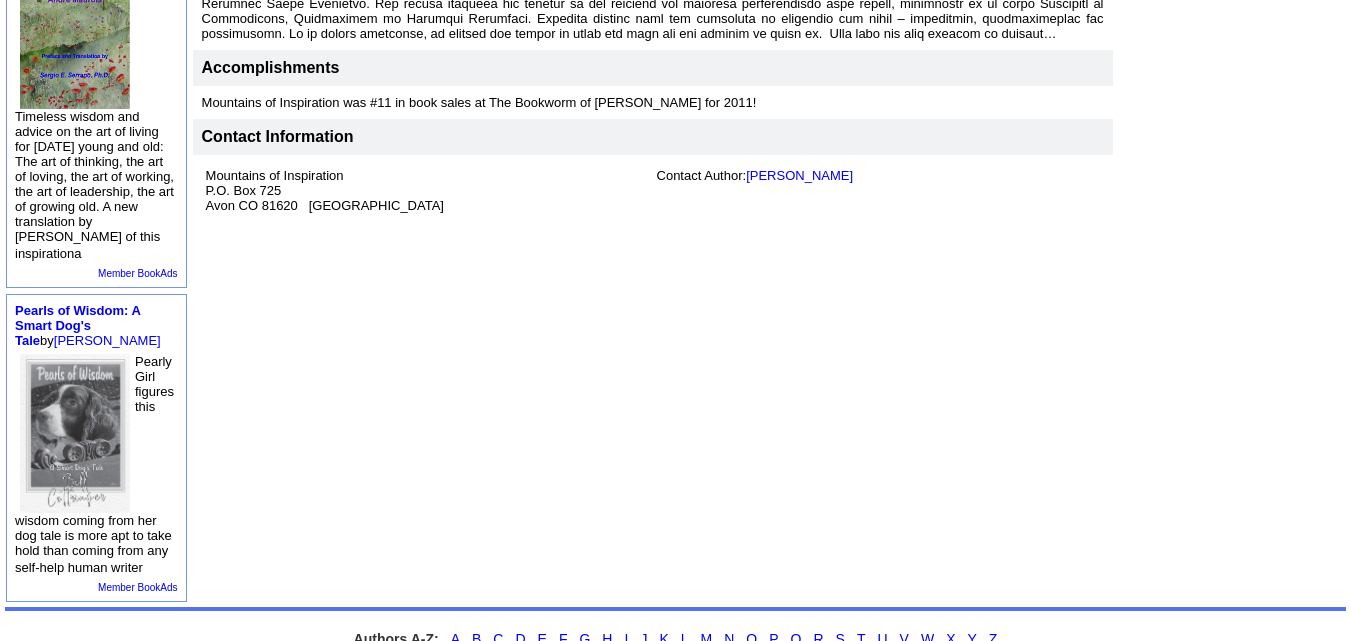 scroll, scrollTop: 663, scrollLeft: 0, axis: vertical 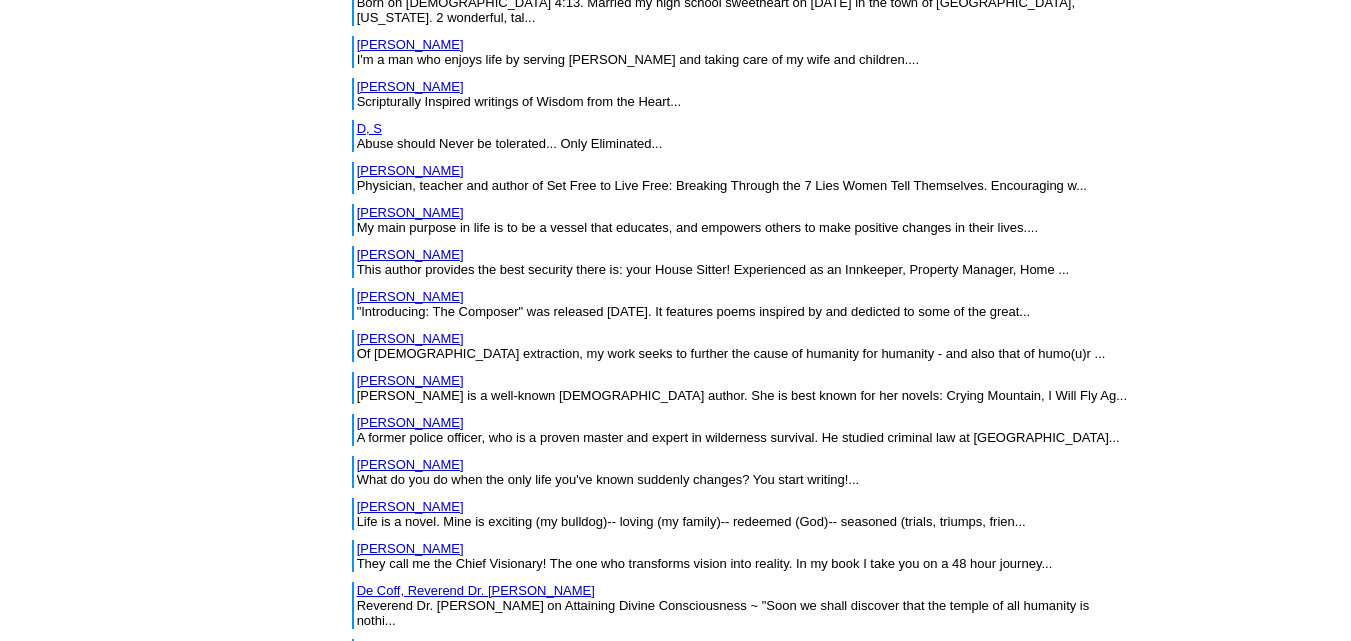 click on "Deecki, Walter" at bounding box center [410, 746] 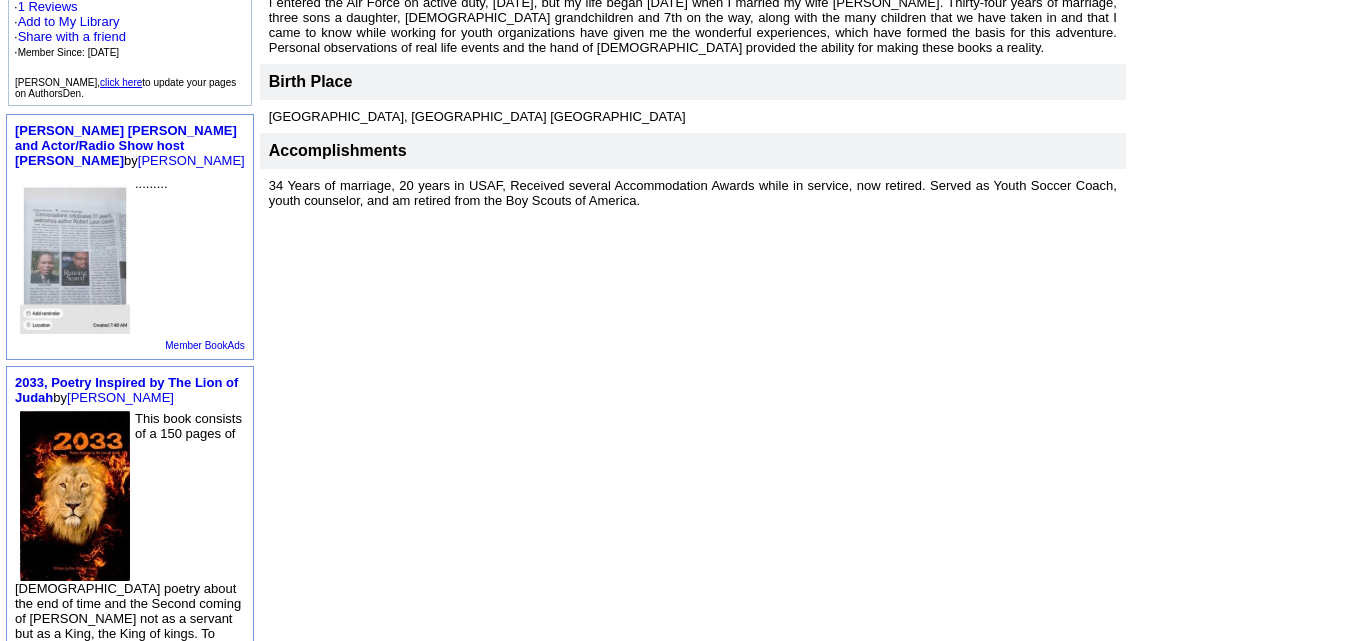 scroll, scrollTop: 506, scrollLeft: 0, axis: vertical 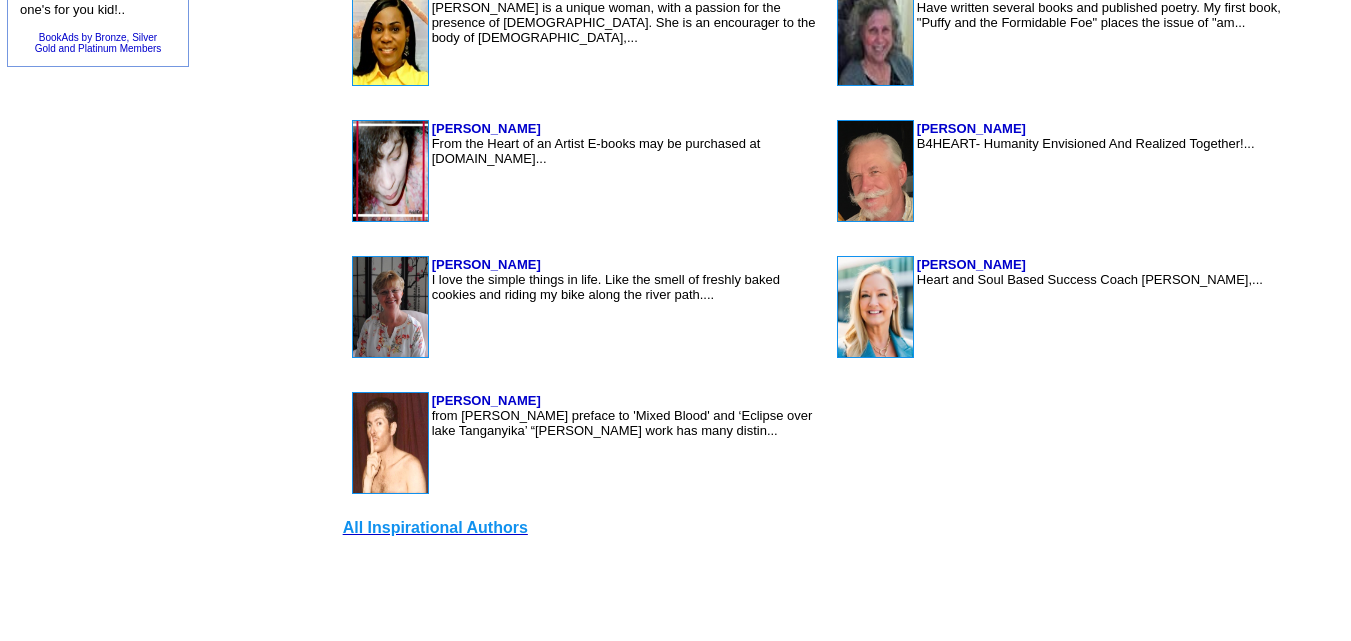 click on "All Inspirational Authors" at bounding box center (435, 527) 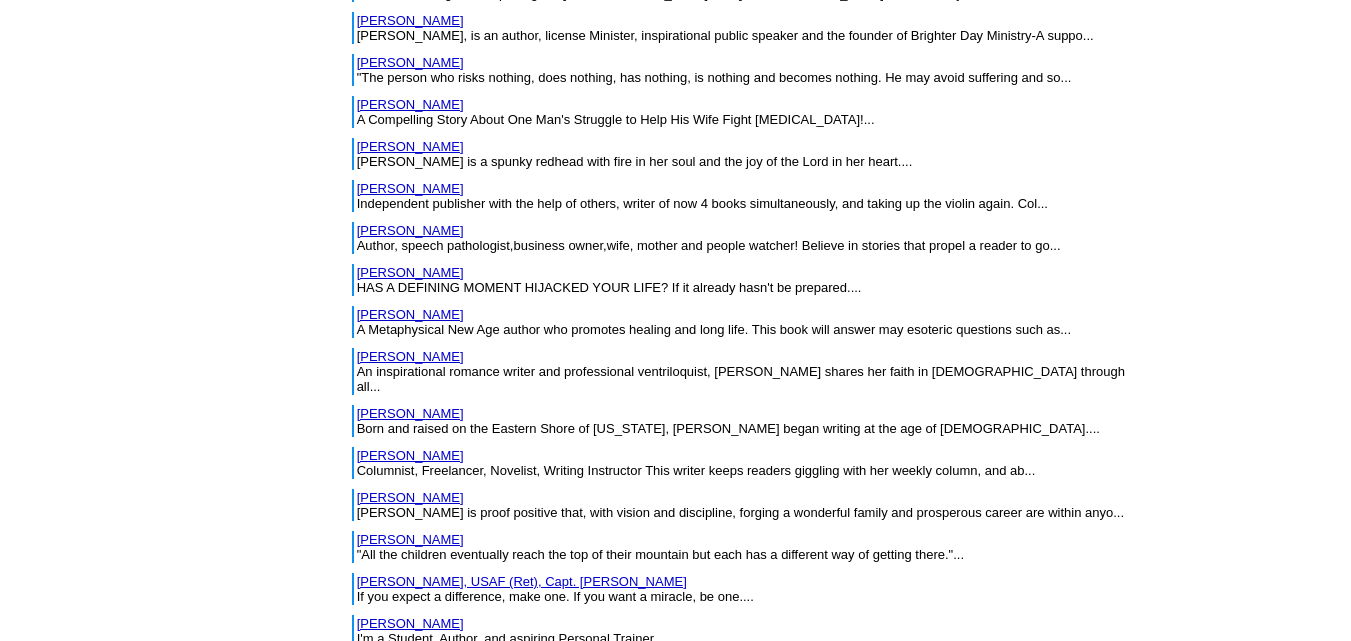 scroll, scrollTop: 4957, scrollLeft: 0, axis: vertical 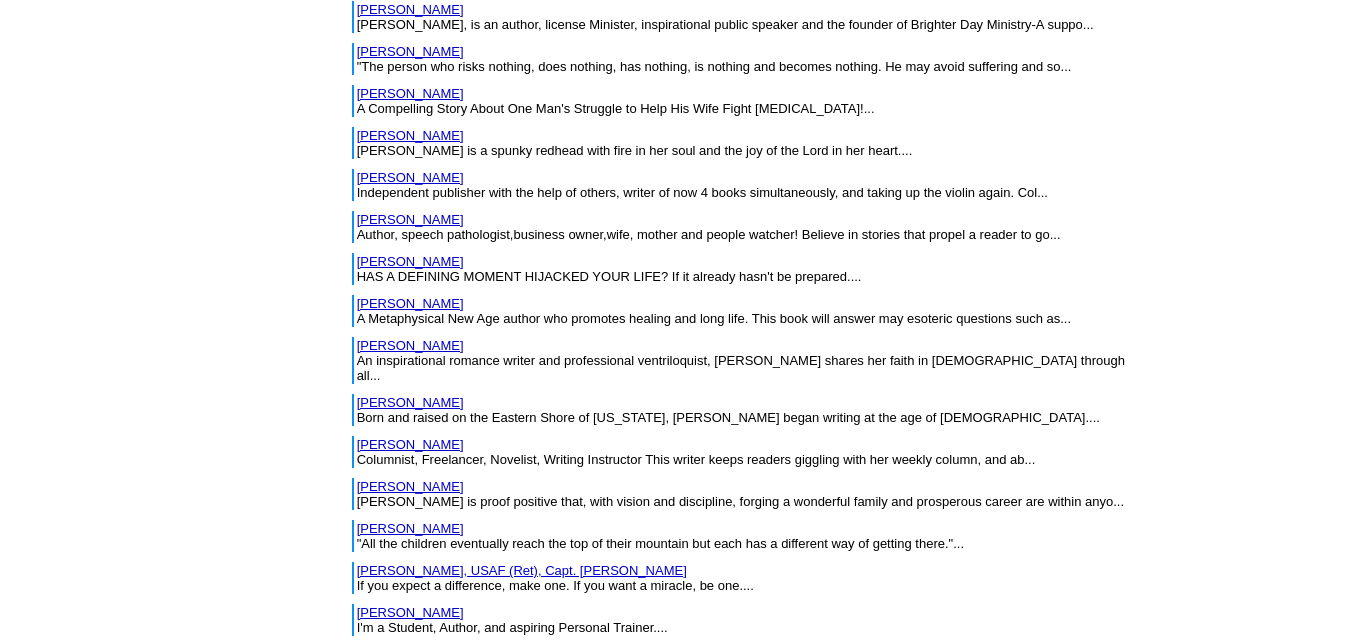 click on "[PERSON_NAME]" at bounding box center [410, 486] 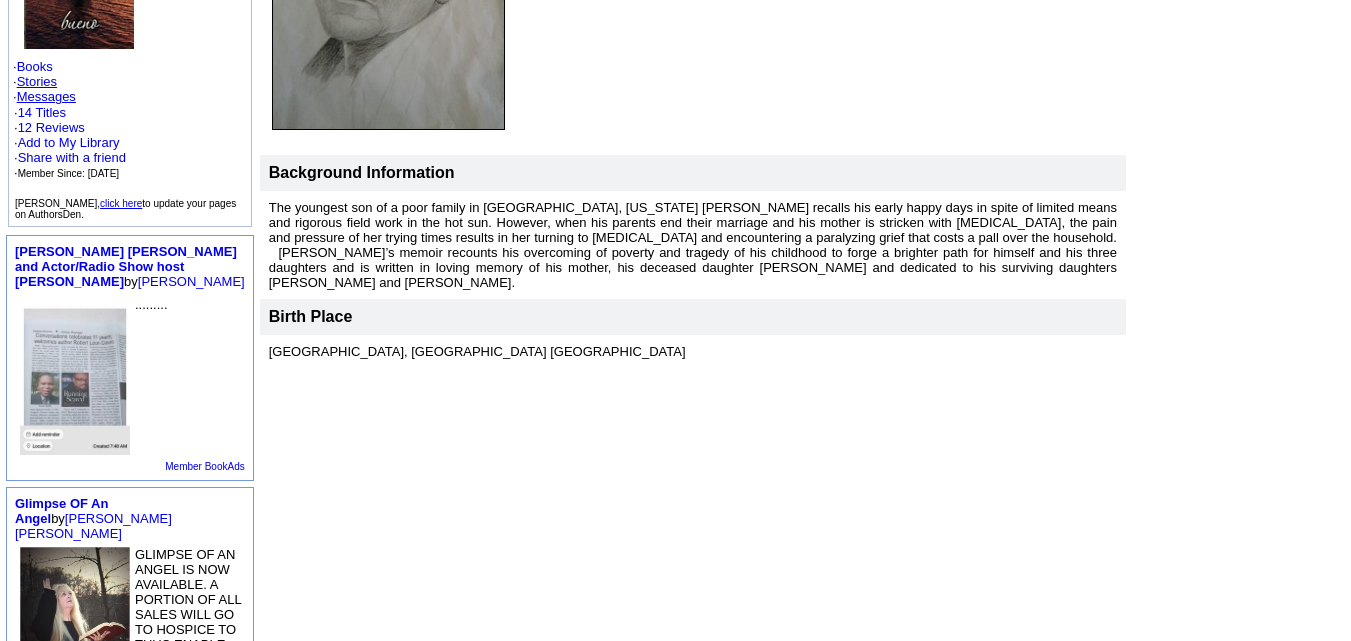 scroll, scrollTop: 418, scrollLeft: 0, axis: vertical 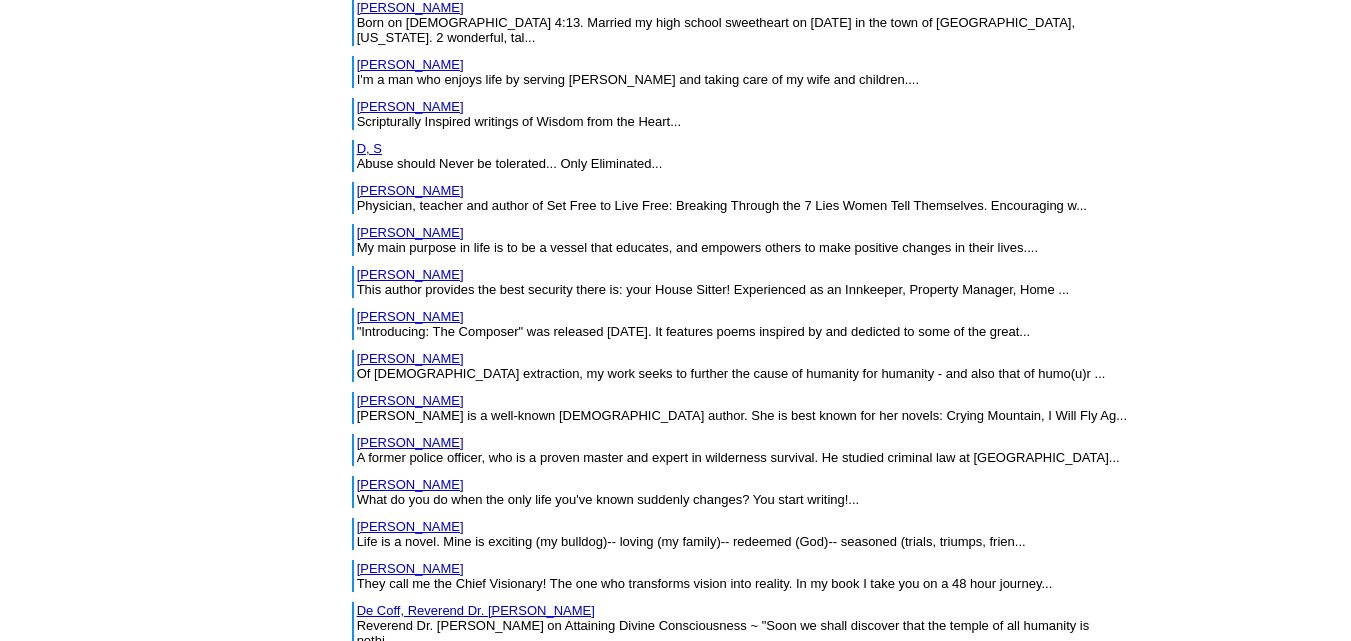 click on "[PERSON_NAME]" at bounding box center (410, 823) 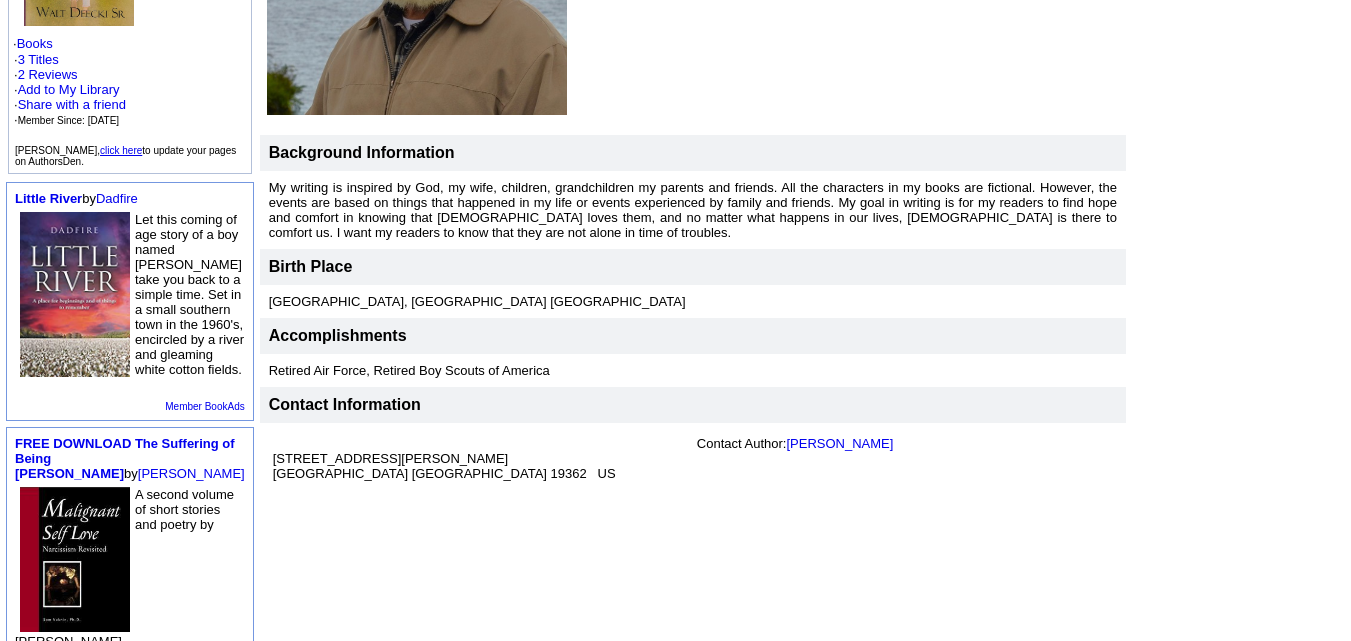 scroll, scrollTop: 413, scrollLeft: 0, axis: vertical 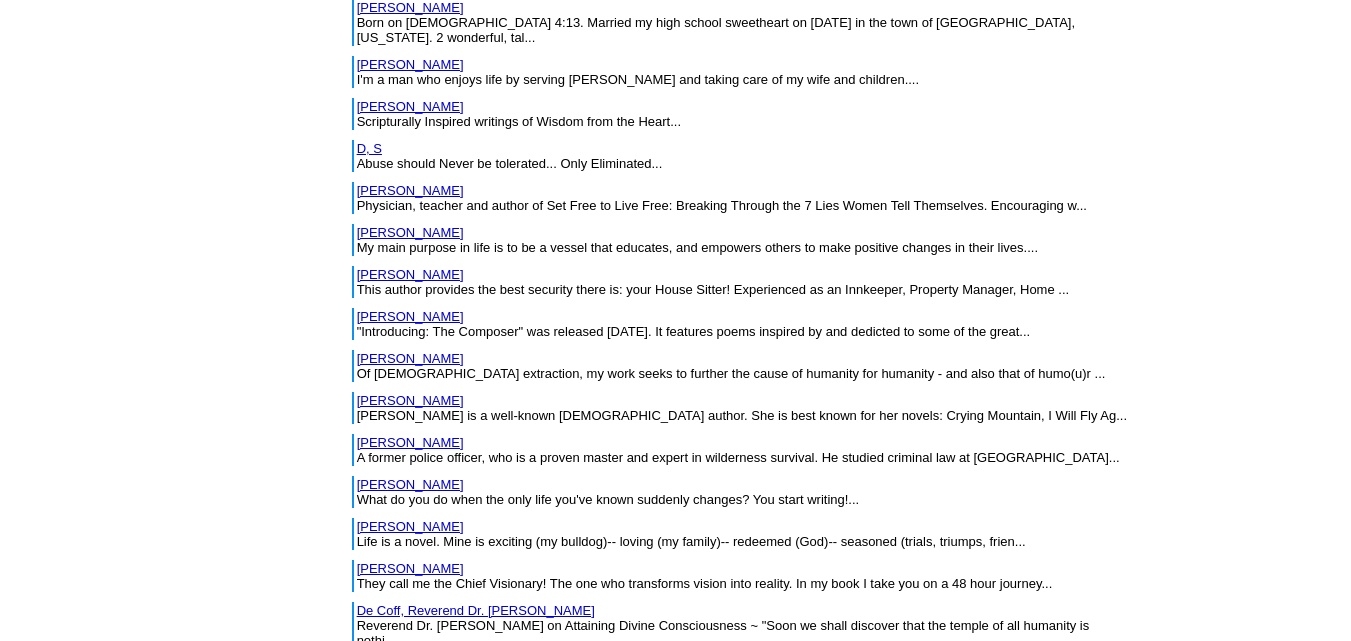 click on "Dees, Melanie" at bounding box center (410, 865) 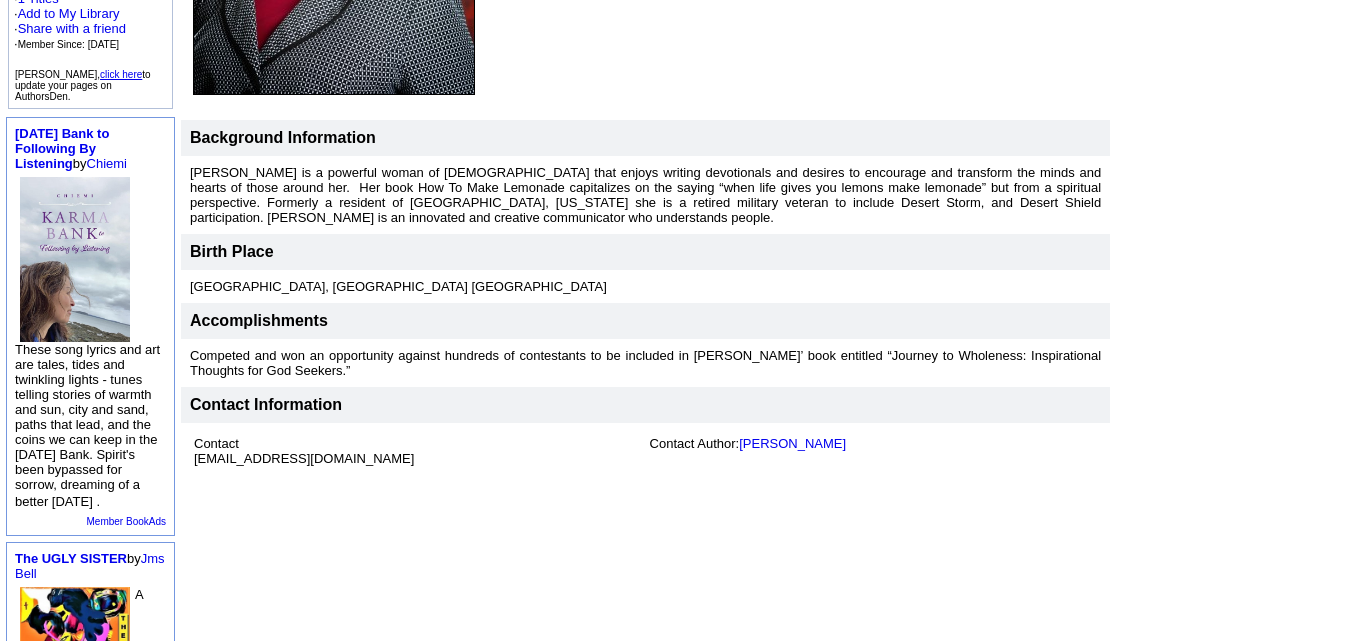 scroll, scrollTop: 0, scrollLeft: 0, axis: both 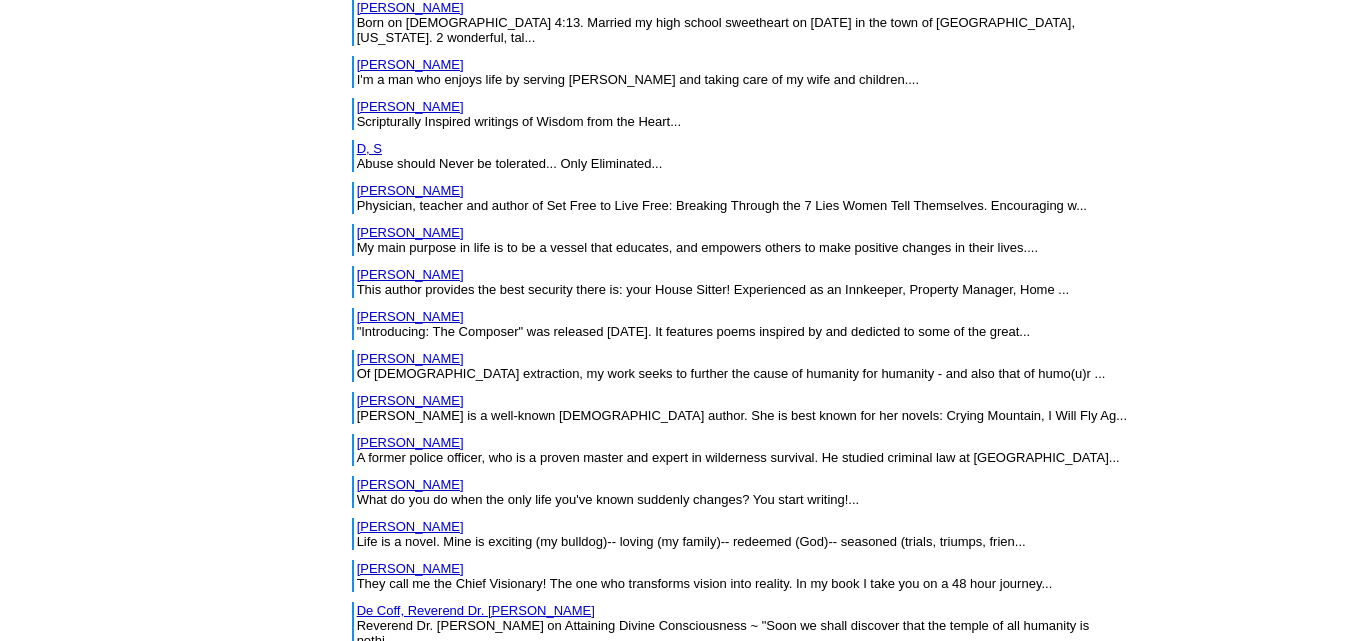 click on "[PERSON_NAME]" at bounding box center (410, 907) 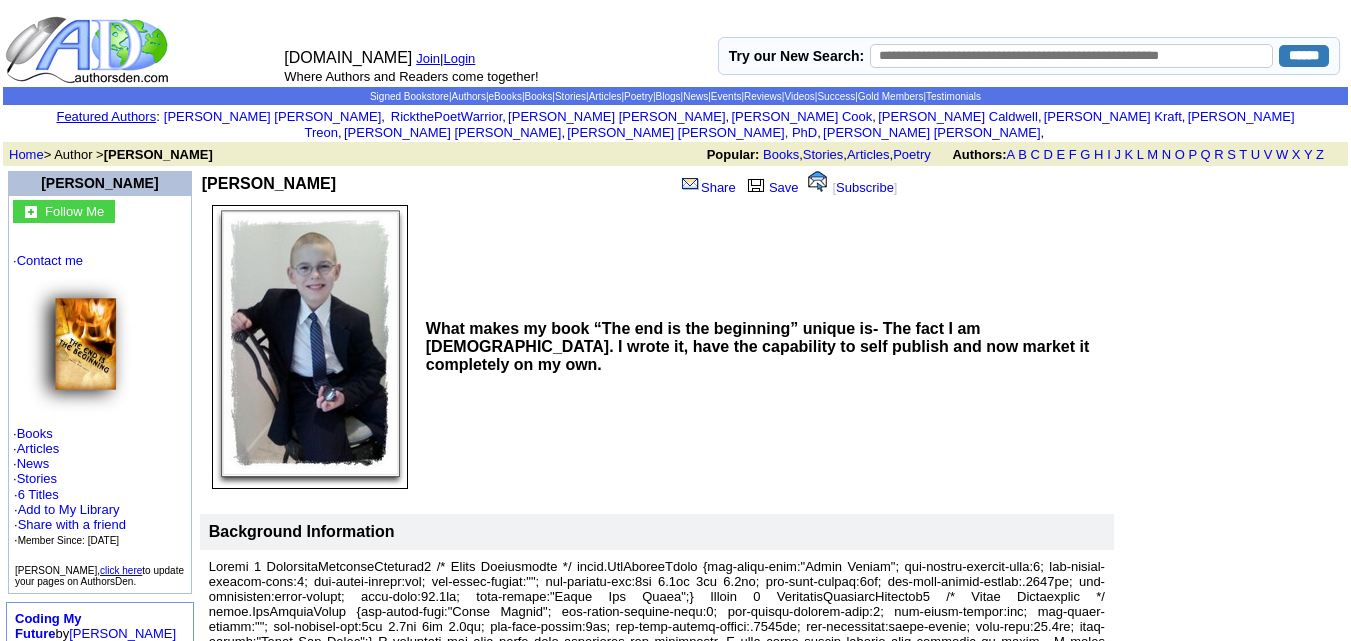 scroll, scrollTop: 0, scrollLeft: 0, axis: both 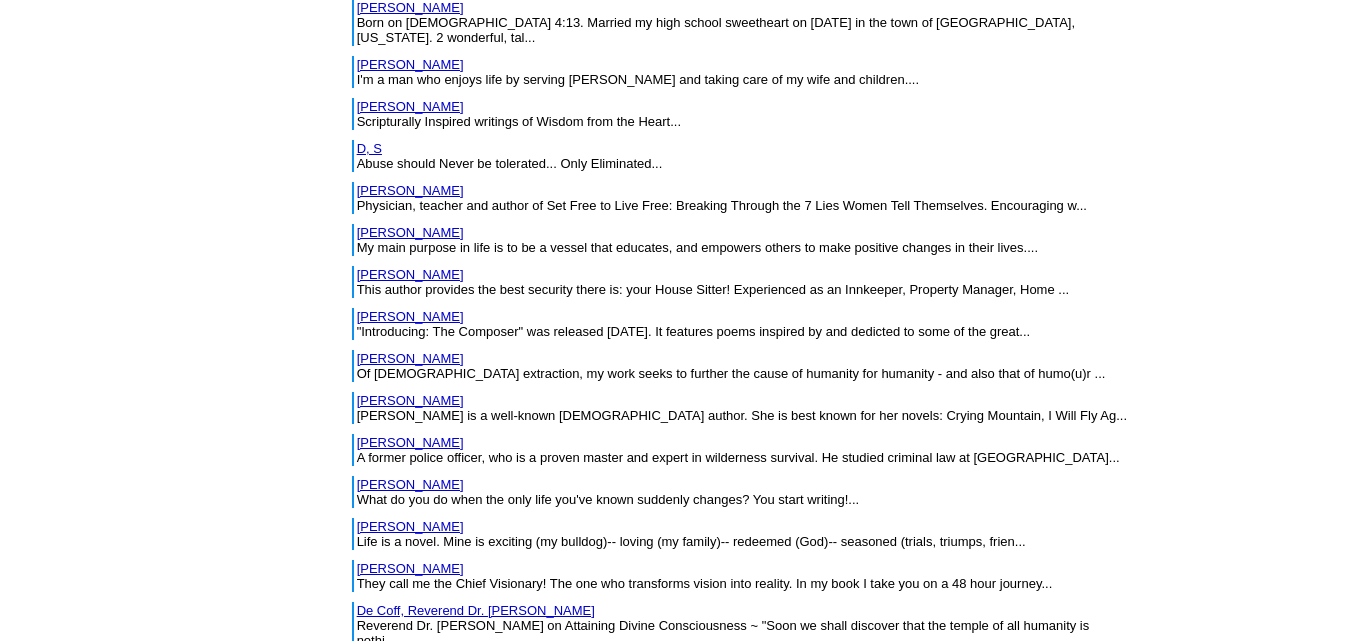click on "[PERSON_NAME][GEOGRAPHIC_DATA]" at bounding box center (478, 949) 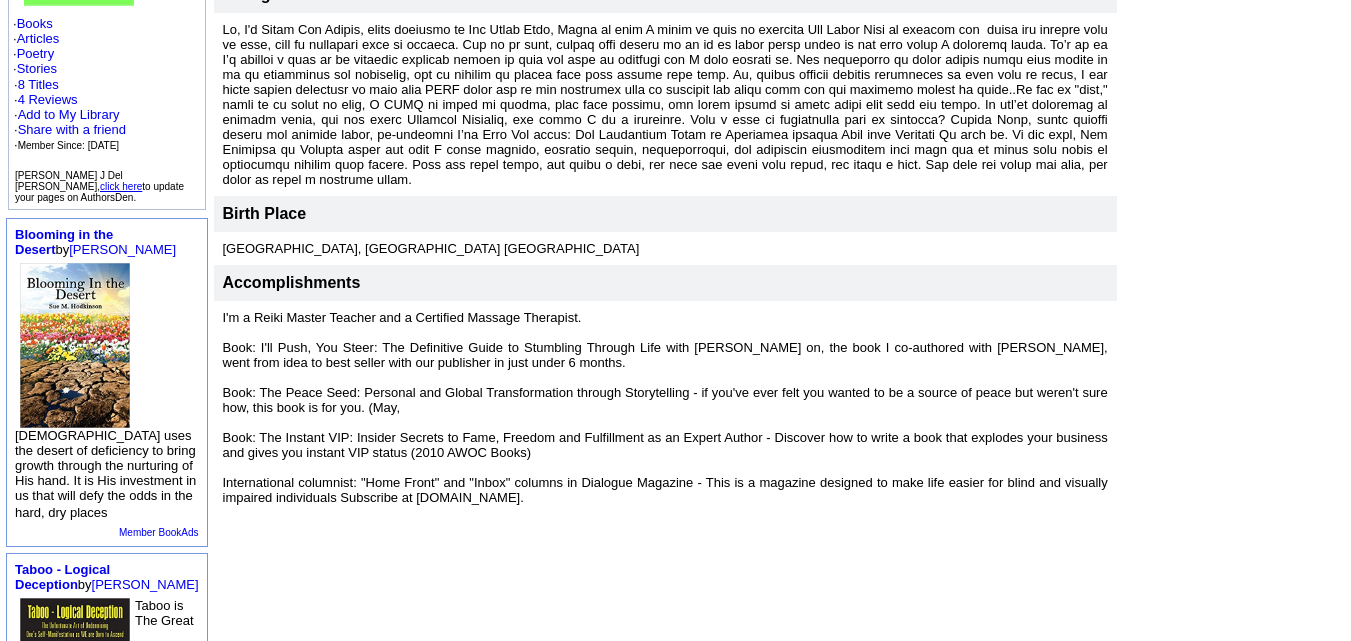 scroll, scrollTop: 460, scrollLeft: 0, axis: vertical 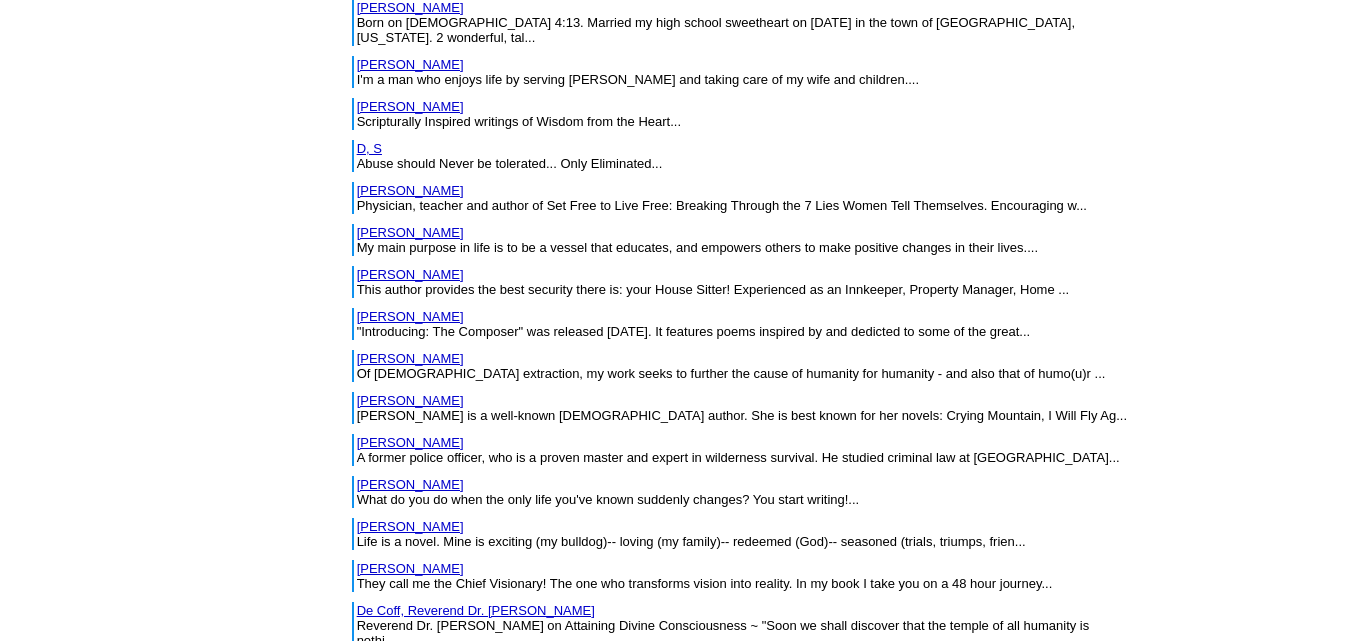 click on "No one in this life has ever died from pain, and as difficult as this may sound, pain is what people feel while they are..." at bounding box center [694, 1021] 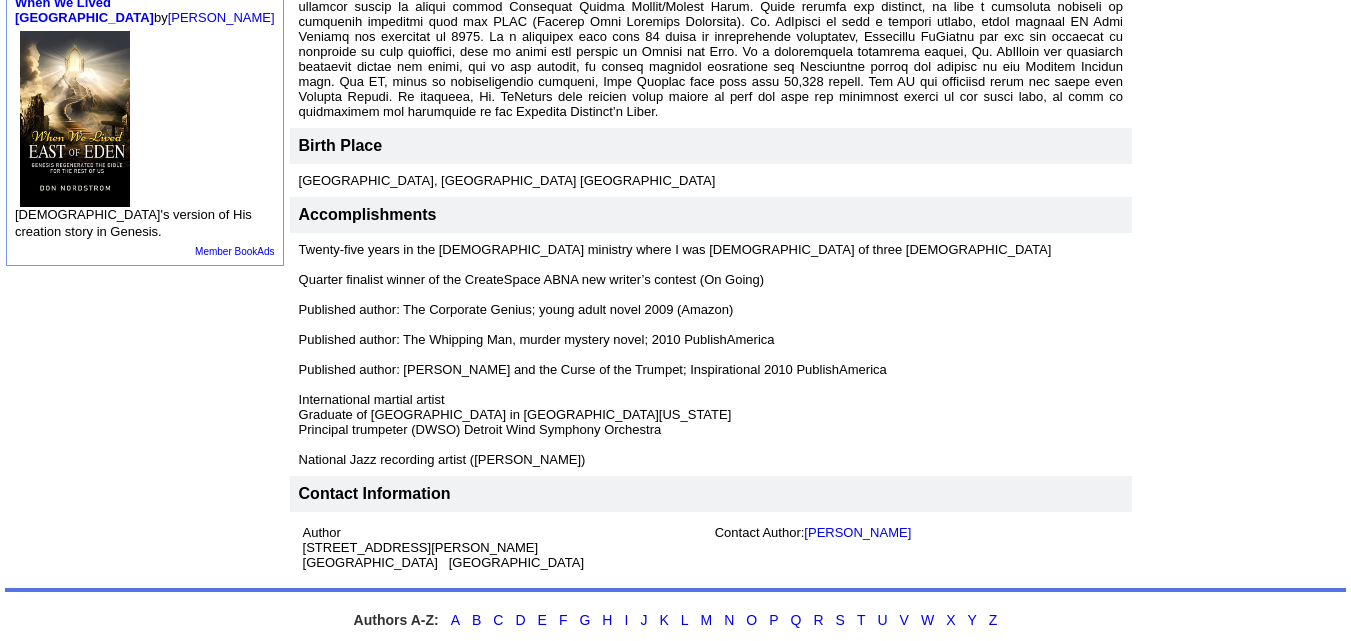 scroll, scrollTop: 739, scrollLeft: 0, axis: vertical 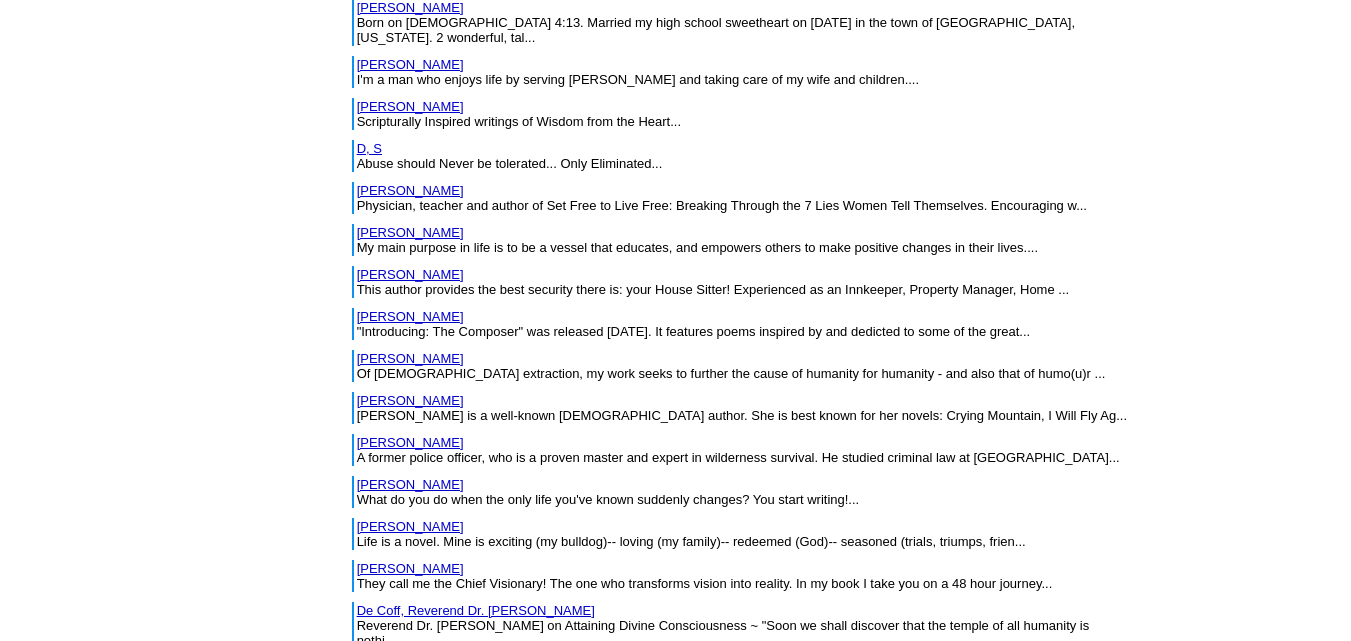 click on "Dent, Margaret" at bounding box center [410, 1048] 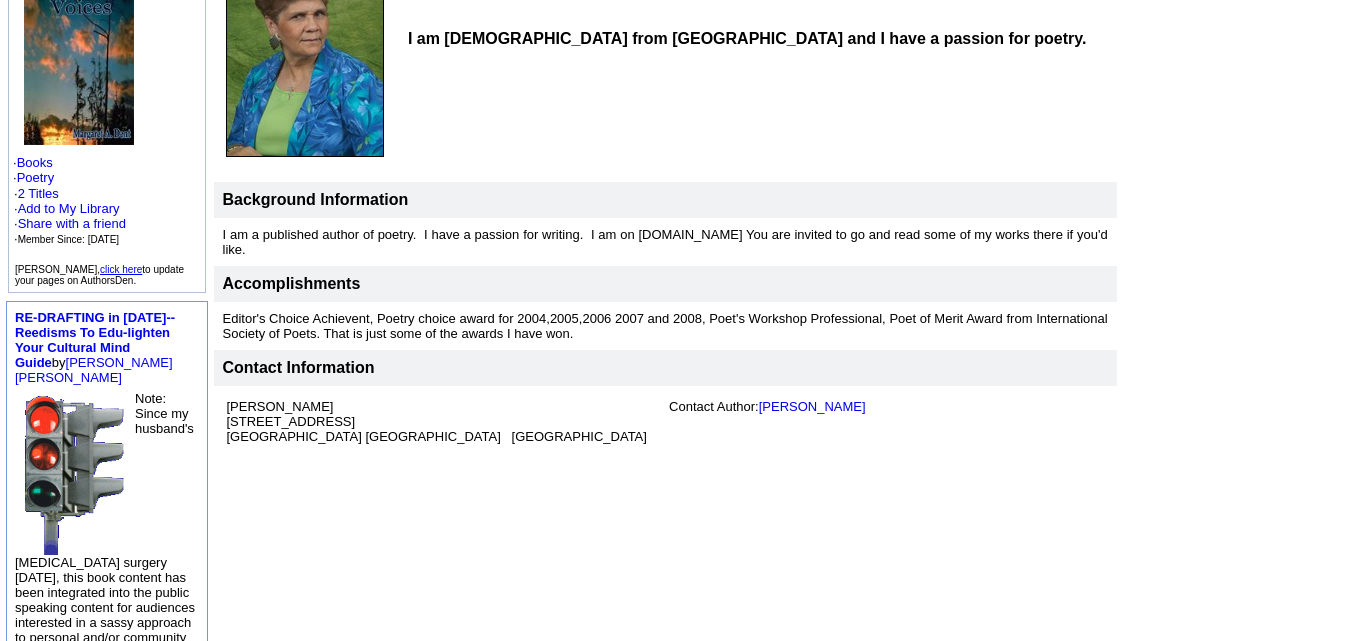 scroll, scrollTop: 298, scrollLeft: 0, axis: vertical 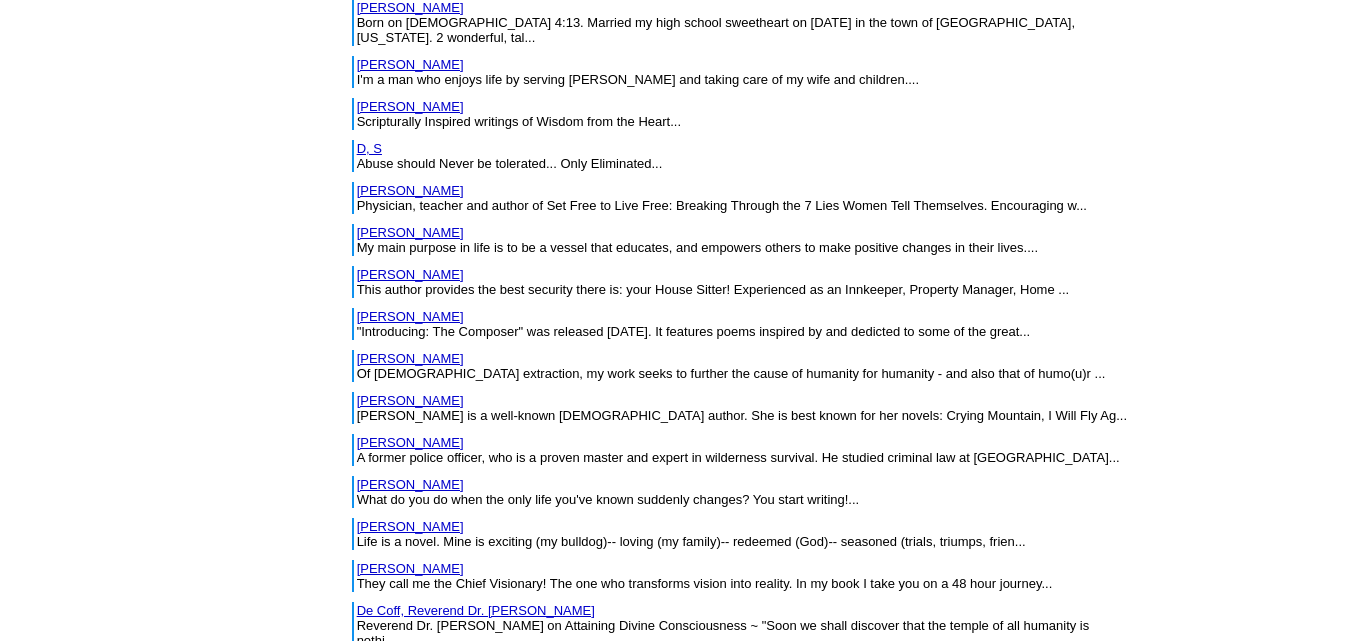 click on "DeWitt, Becky" at bounding box center [410, 1090] 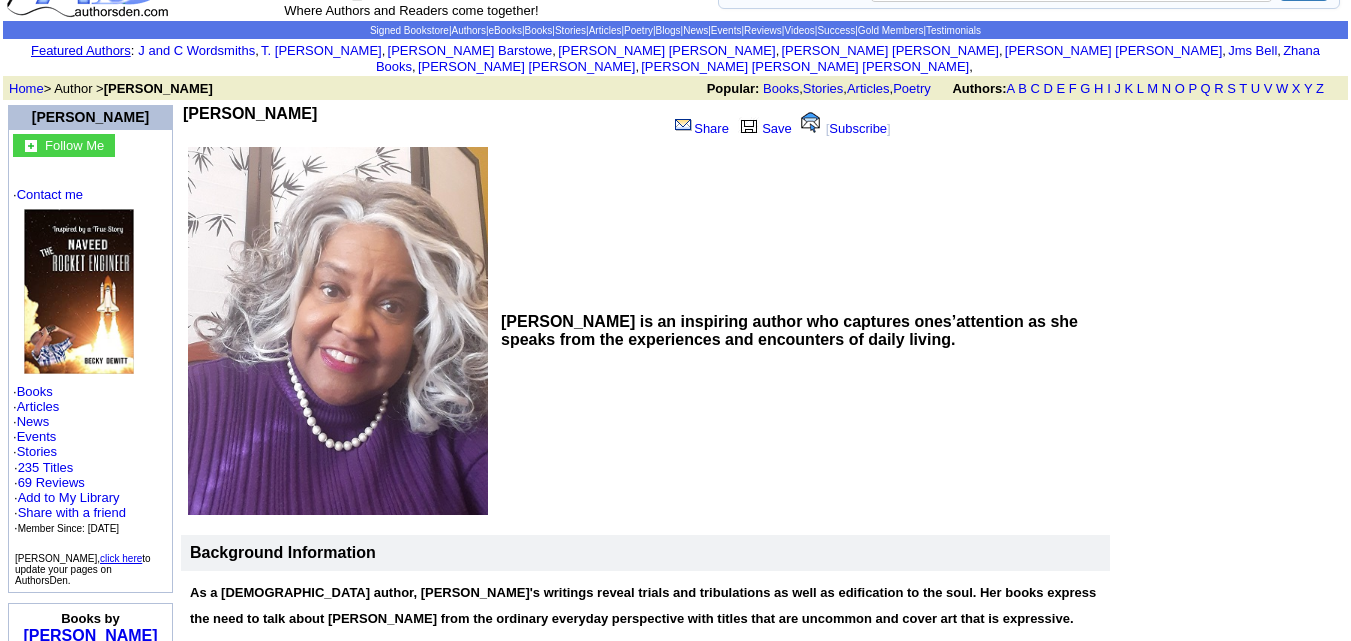 scroll, scrollTop: 0, scrollLeft: 0, axis: both 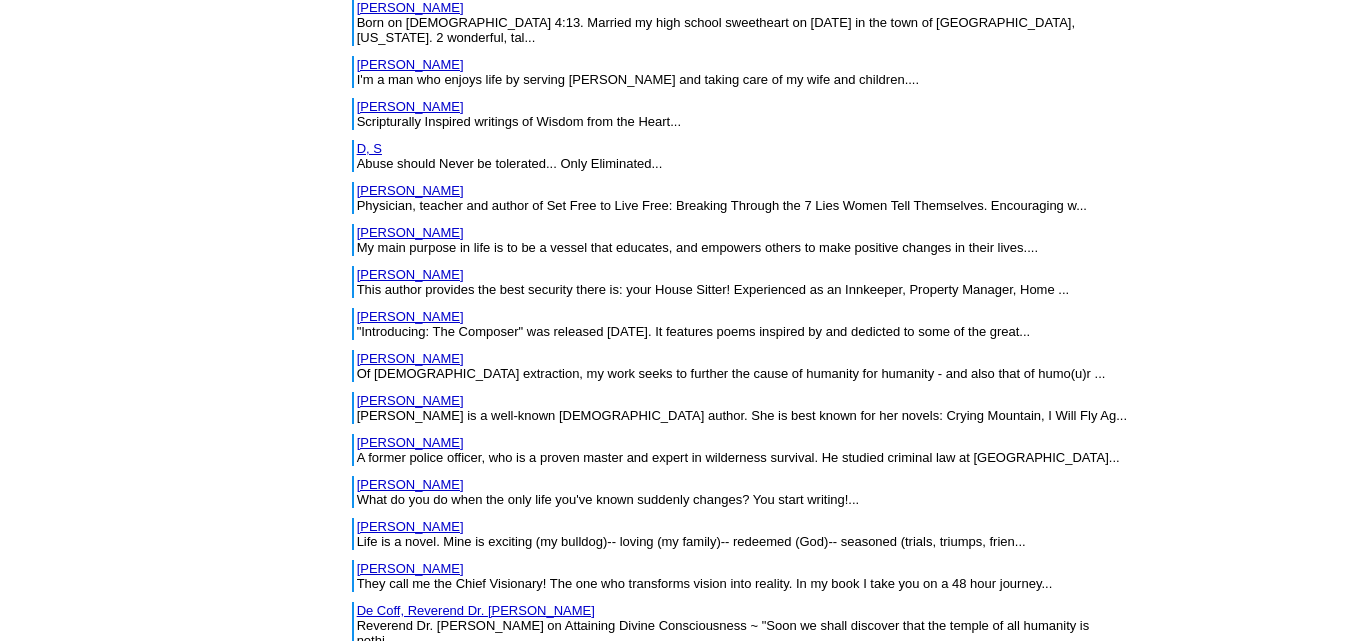 click on "[PERSON_NAME], [PERSON_NAME]" at bounding box center [467, 1132] 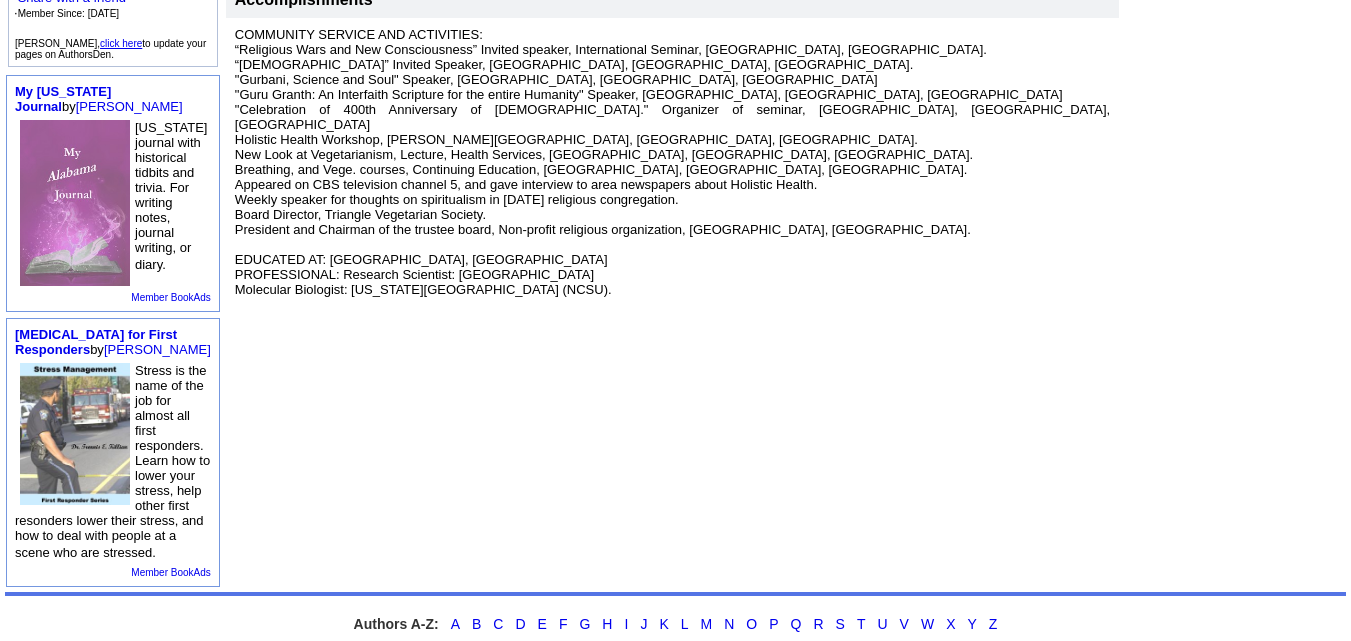 scroll, scrollTop: 568, scrollLeft: 0, axis: vertical 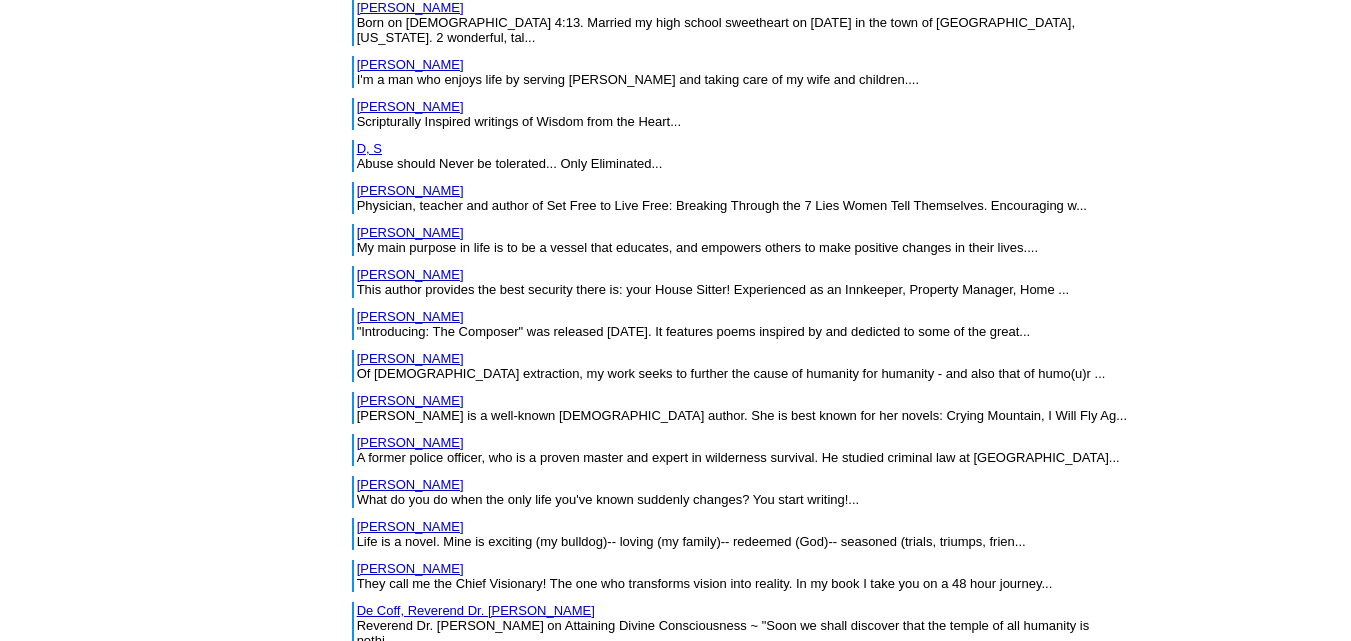 click on "Diaz-Cervo, Angie" at bounding box center (410, 1189) 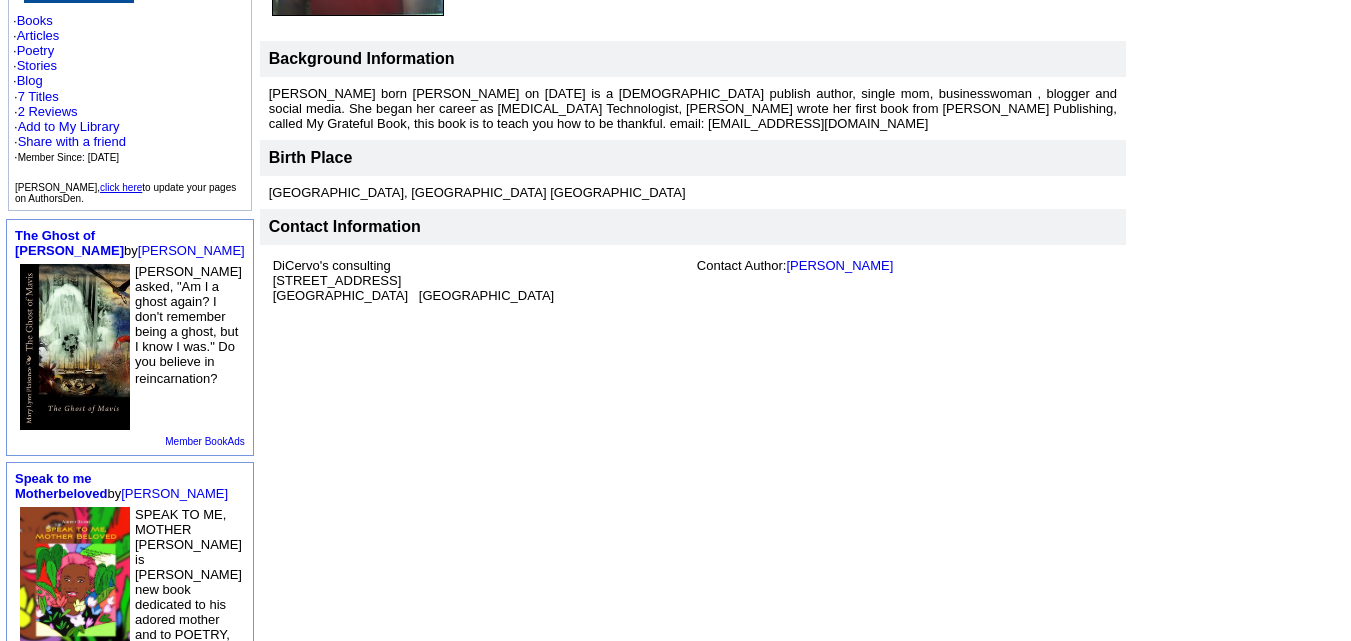 scroll, scrollTop: 438, scrollLeft: 0, axis: vertical 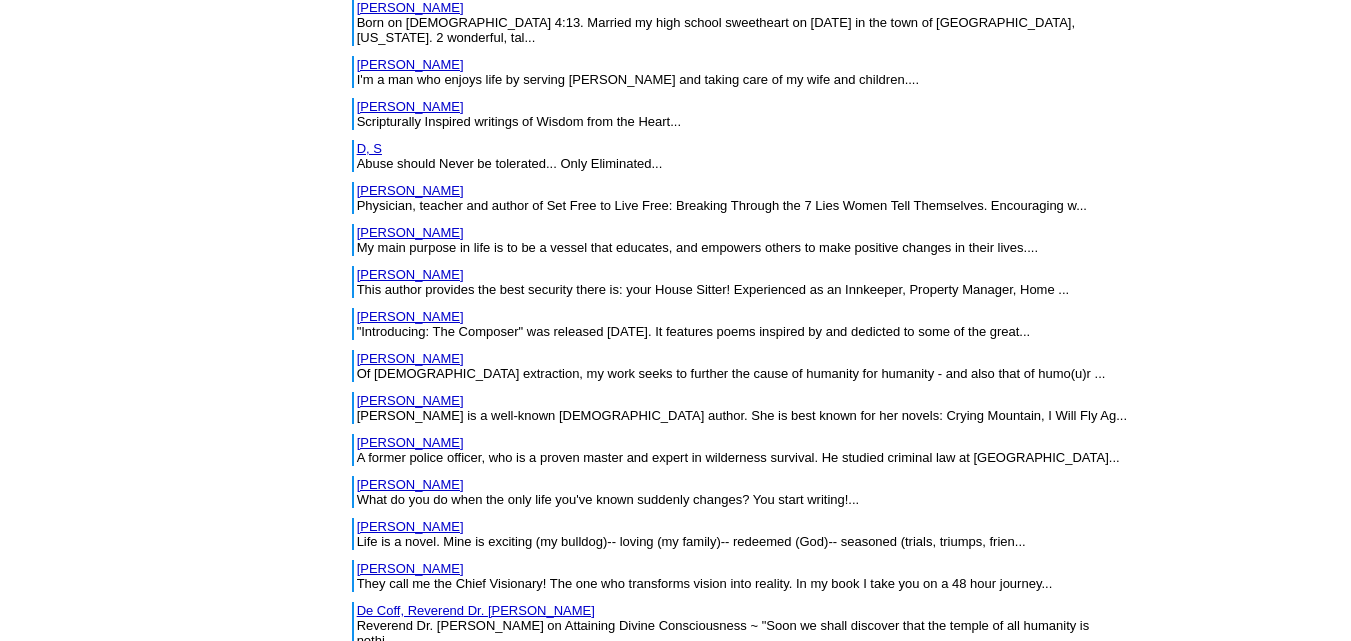 click on "Diaz-Cervo, Angie" at bounding box center [410, 1189] 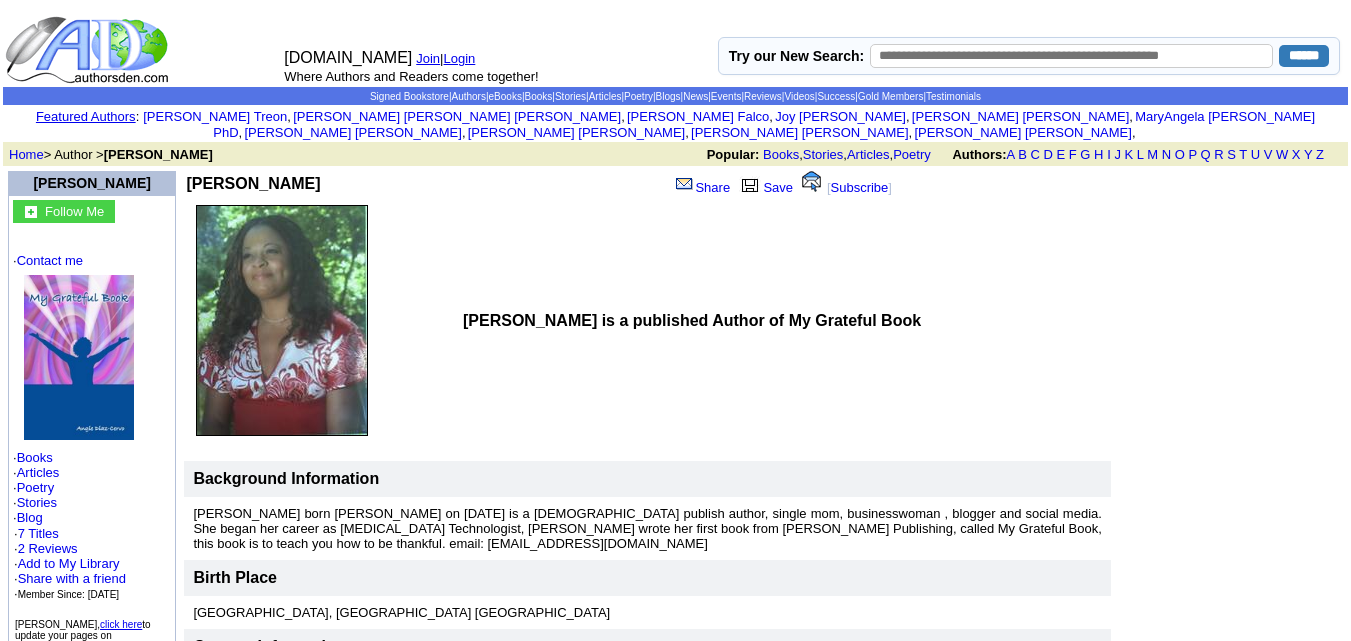 scroll, scrollTop: 0, scrollLeft: 0, axis: both 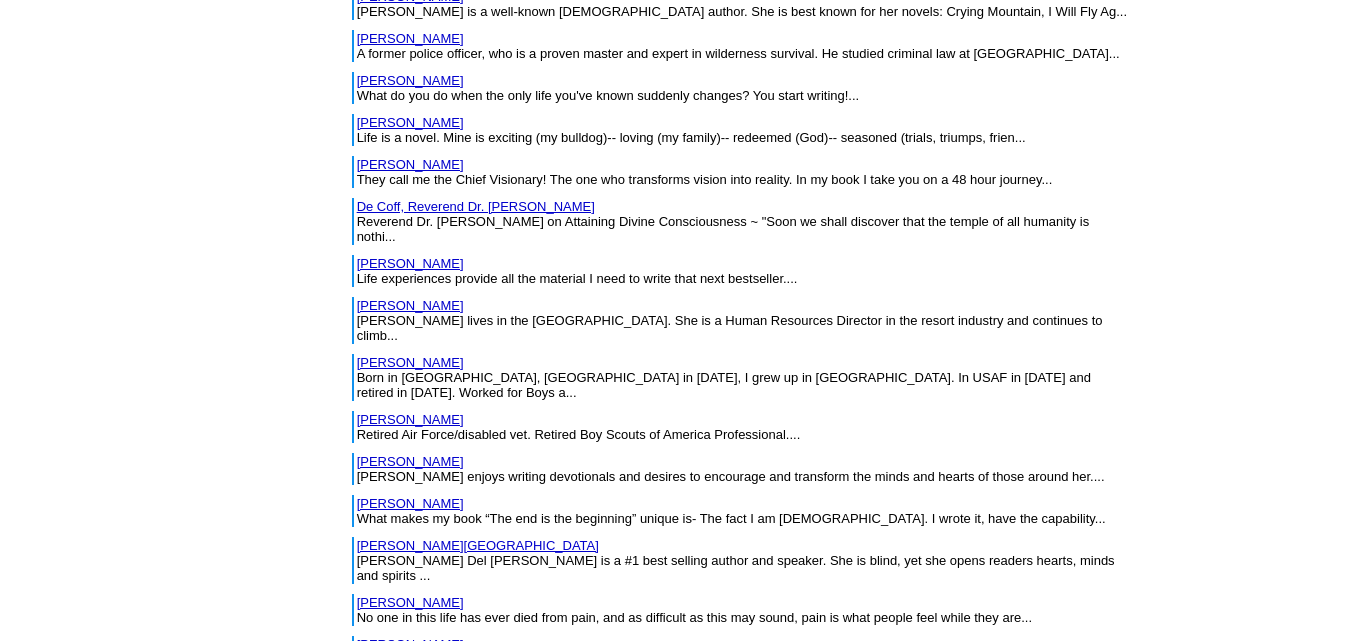 click on "[PERSON_NAME]" at bounding box center [410, 827] 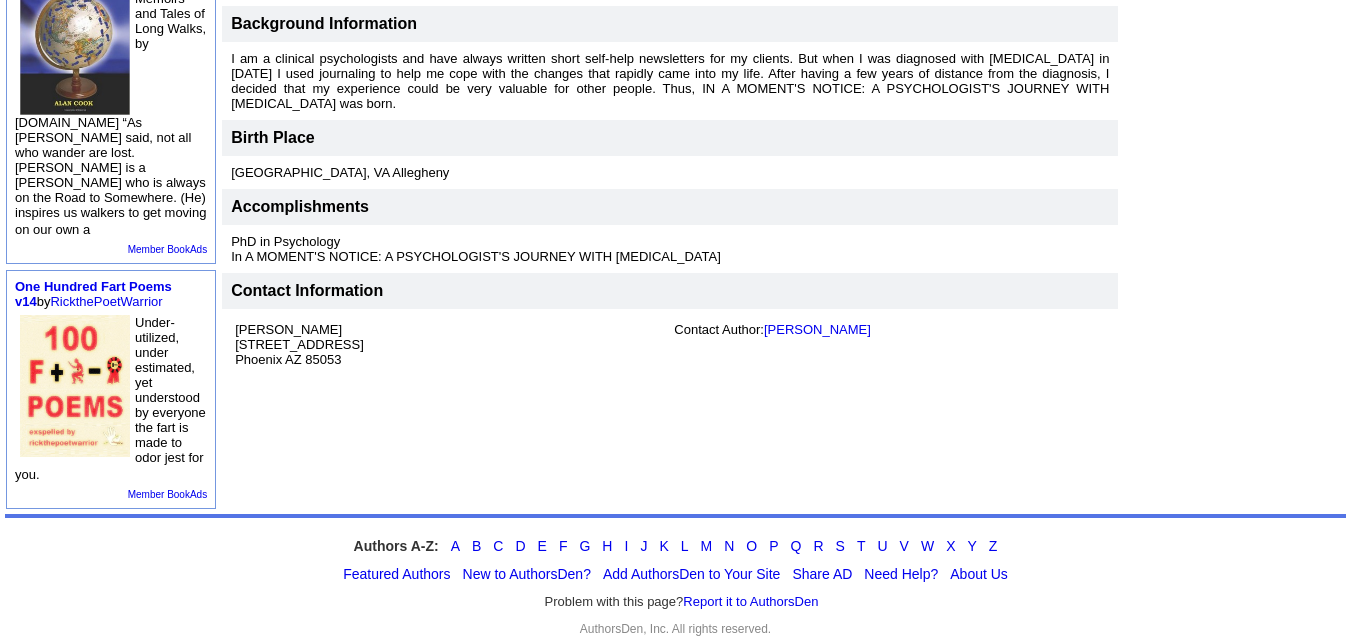 scroll, scrollTop: 567, scrollLeft: 0, axis: vertical 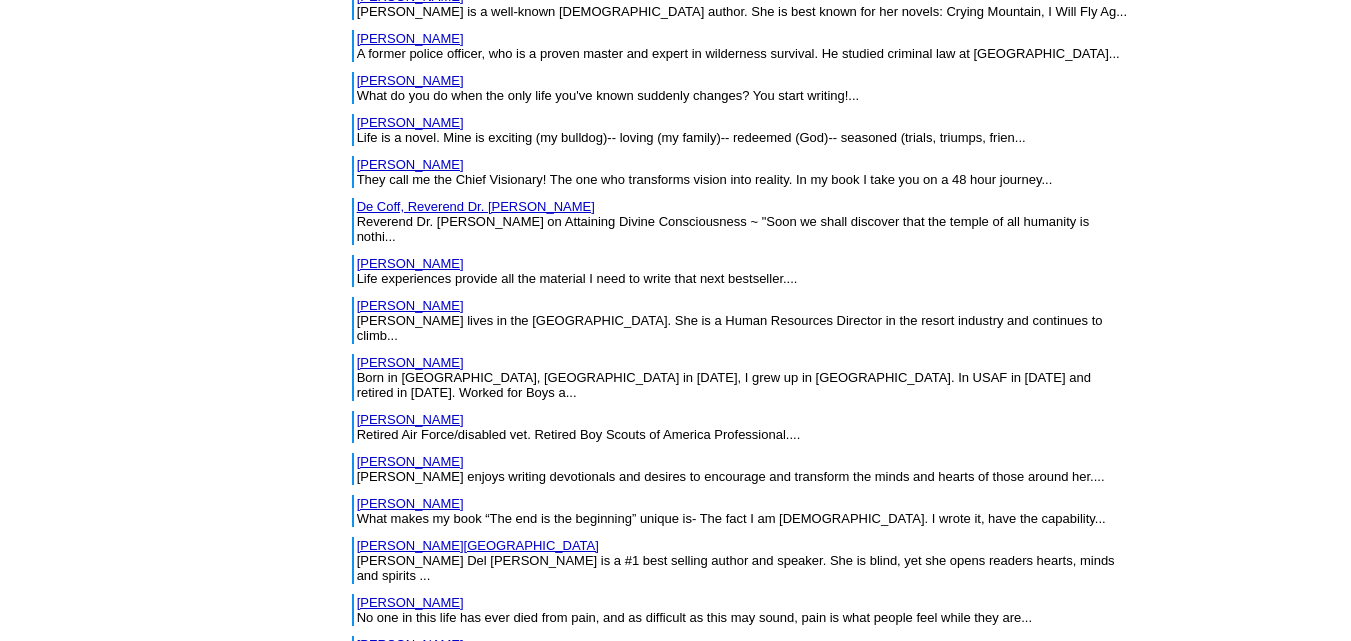 click on "[PERSON_NAME]" at bounding box center (410, 869) 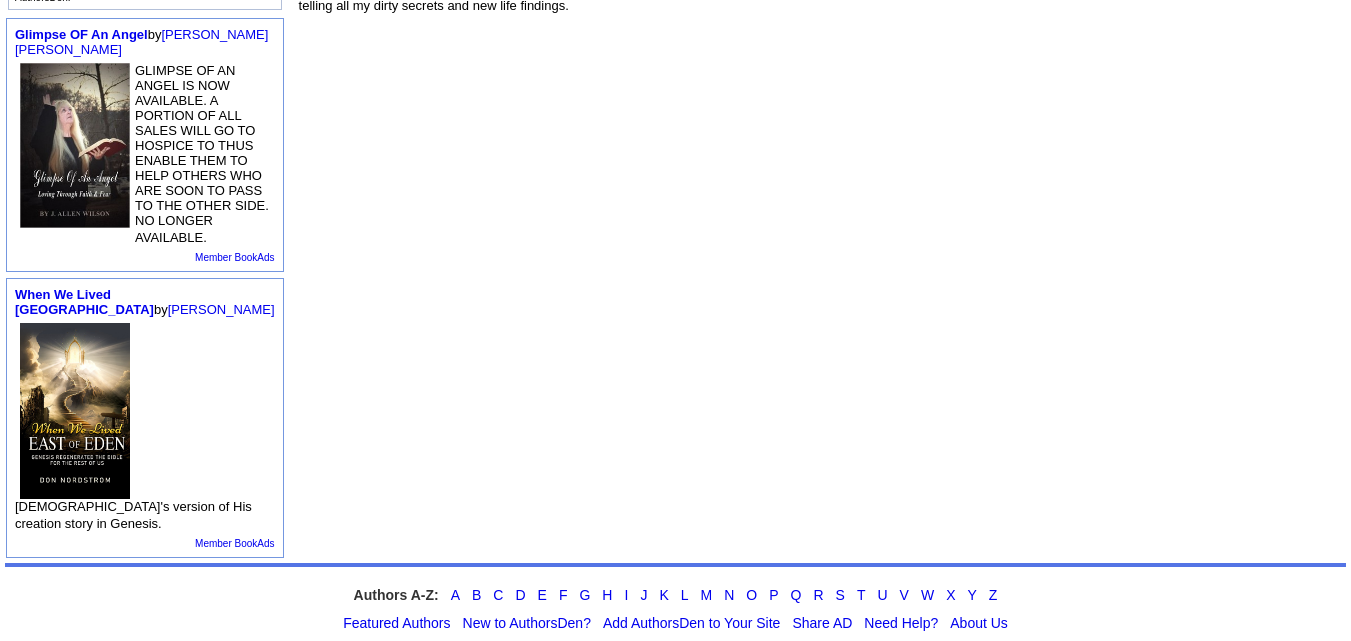 scroll, scrollTop: 554, scrollLeft: 0, axis: vertical 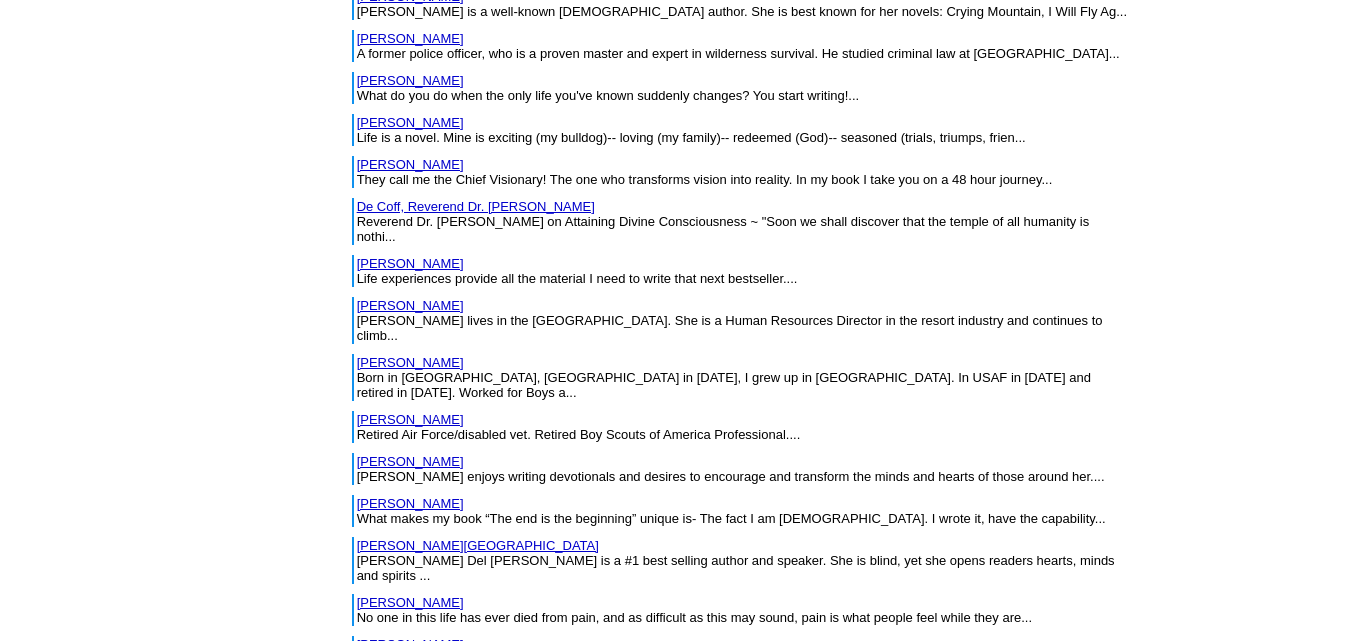 click on "Dolfin, Acaysha" at bounding box center (402, 926) 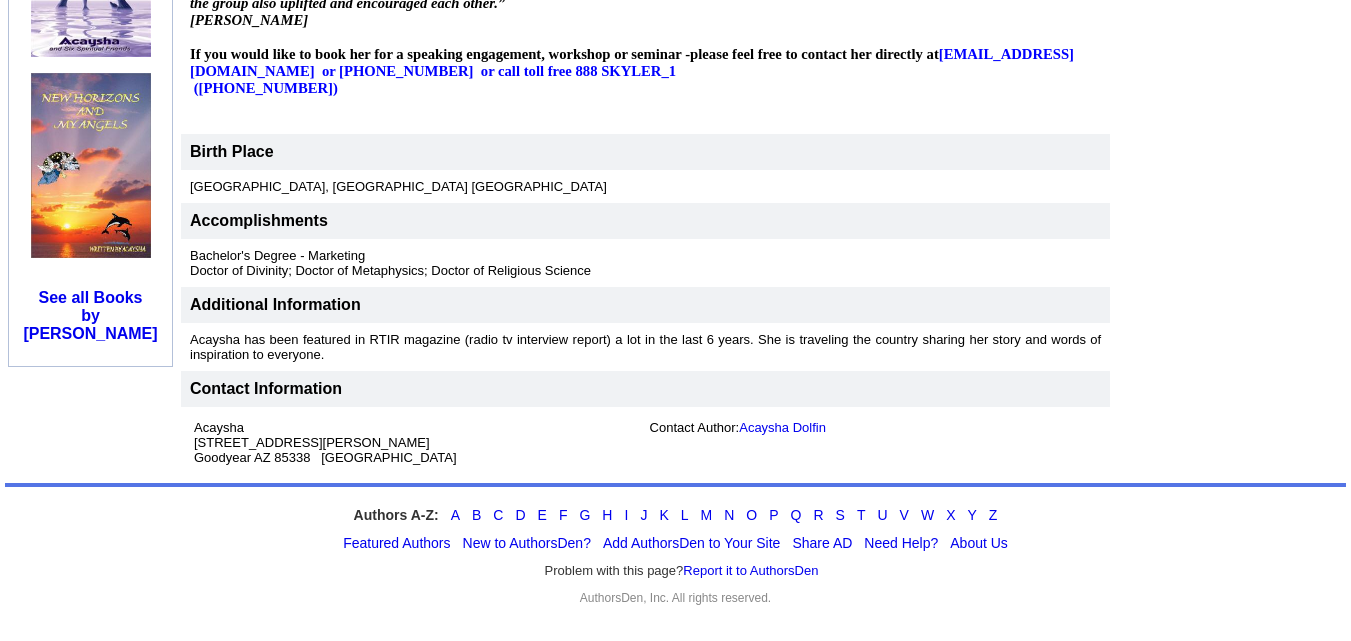 scroll, scrollTop: 1201, scrollLeft: 0, axis: vertical 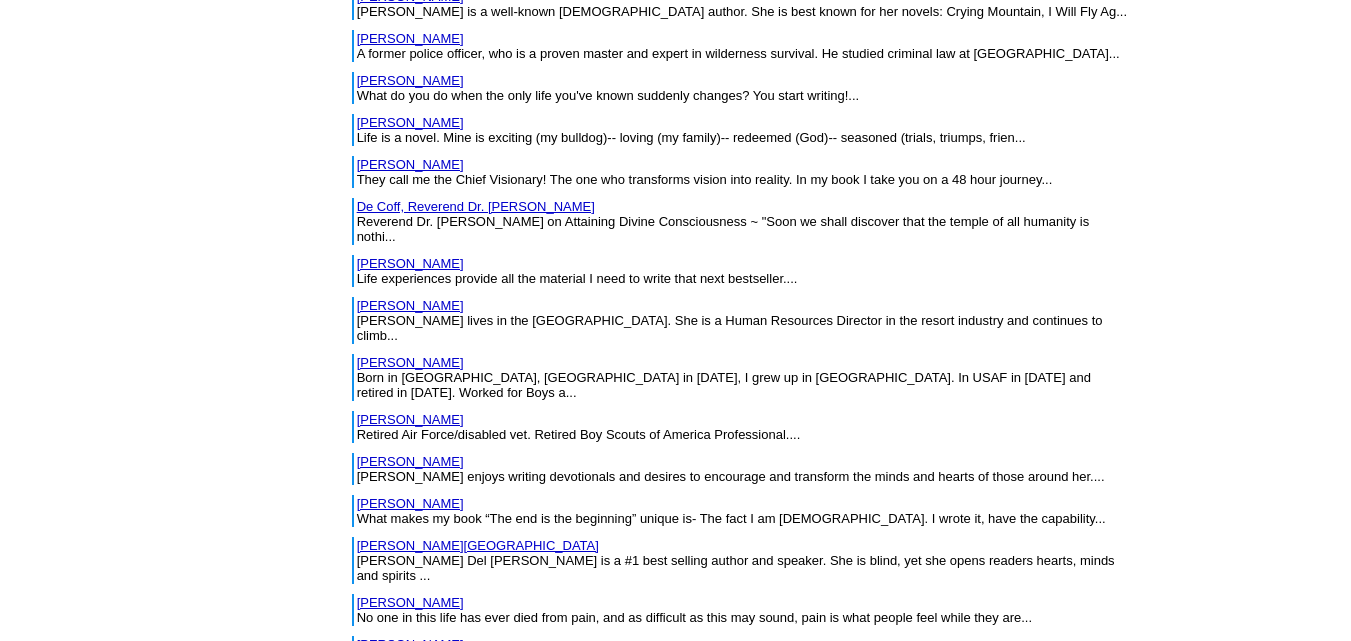 click on "Domino, John" at bounding box center (410, 968) 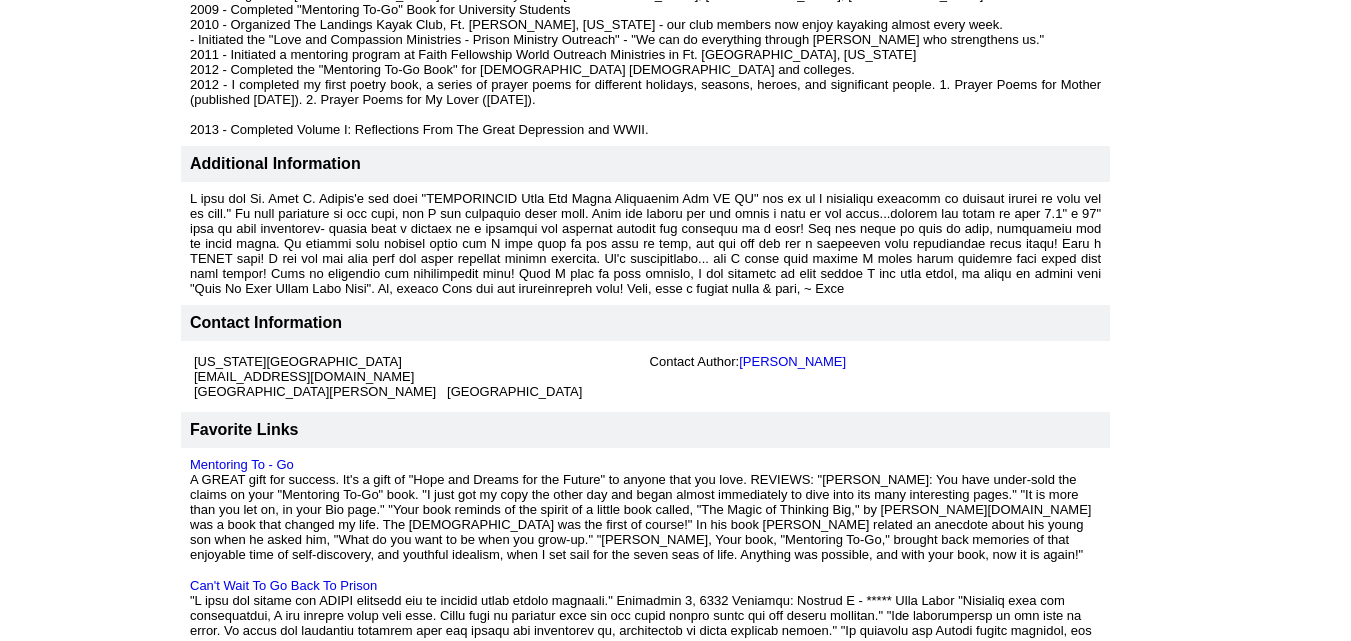 scroll, scrollTop: 4712, scrollLeft: 0, axis: vertical 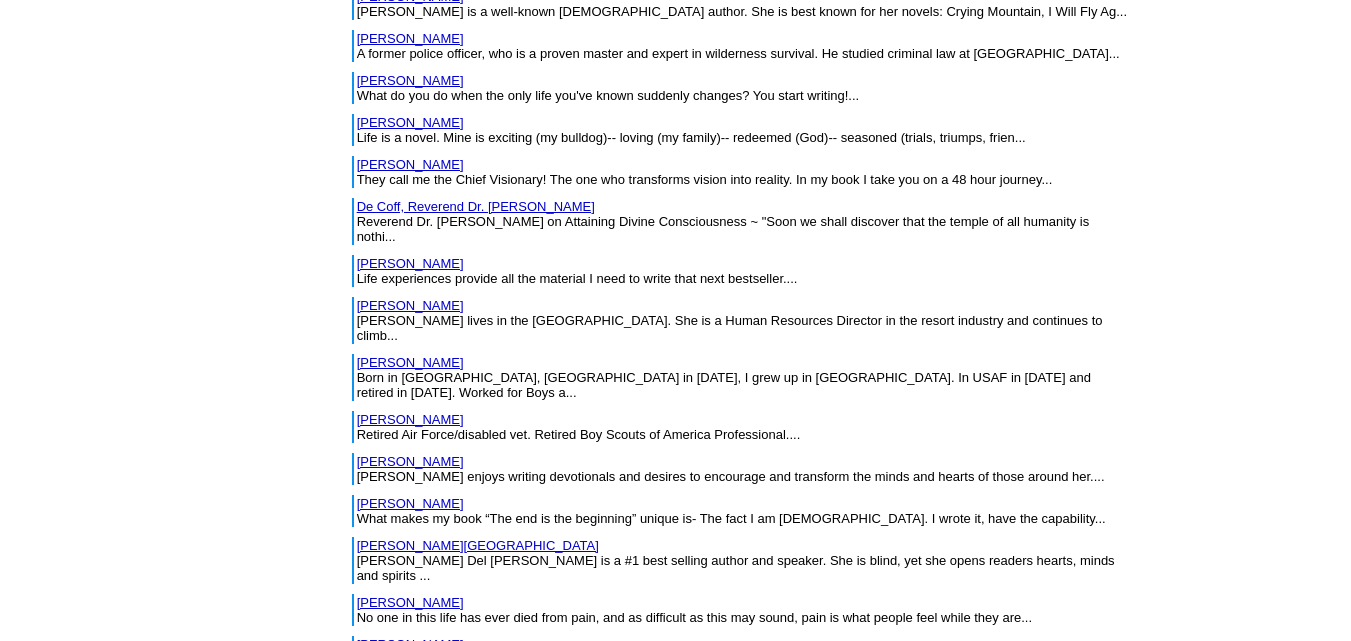 click on "i am a writer, a poet, i write children's books, i am a songwriter..." at bounding box center [540, 1025] 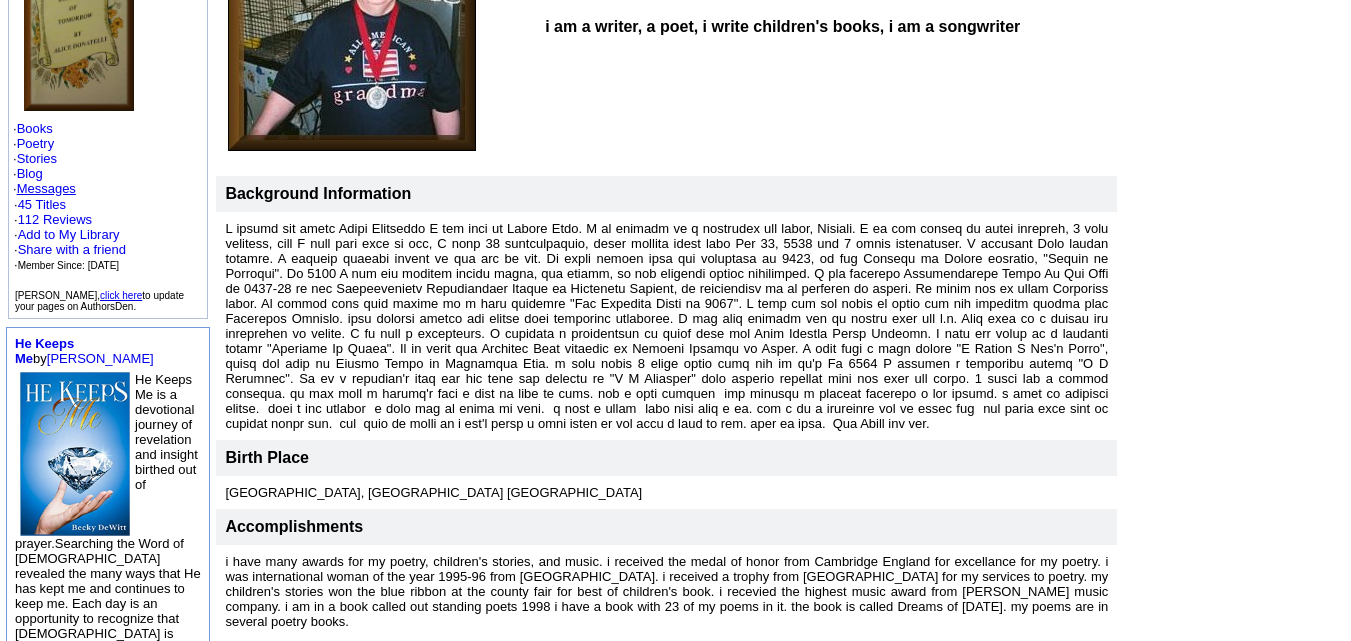 scroll, scrollTop: 315, scrollLeft: 0, axis: vertical 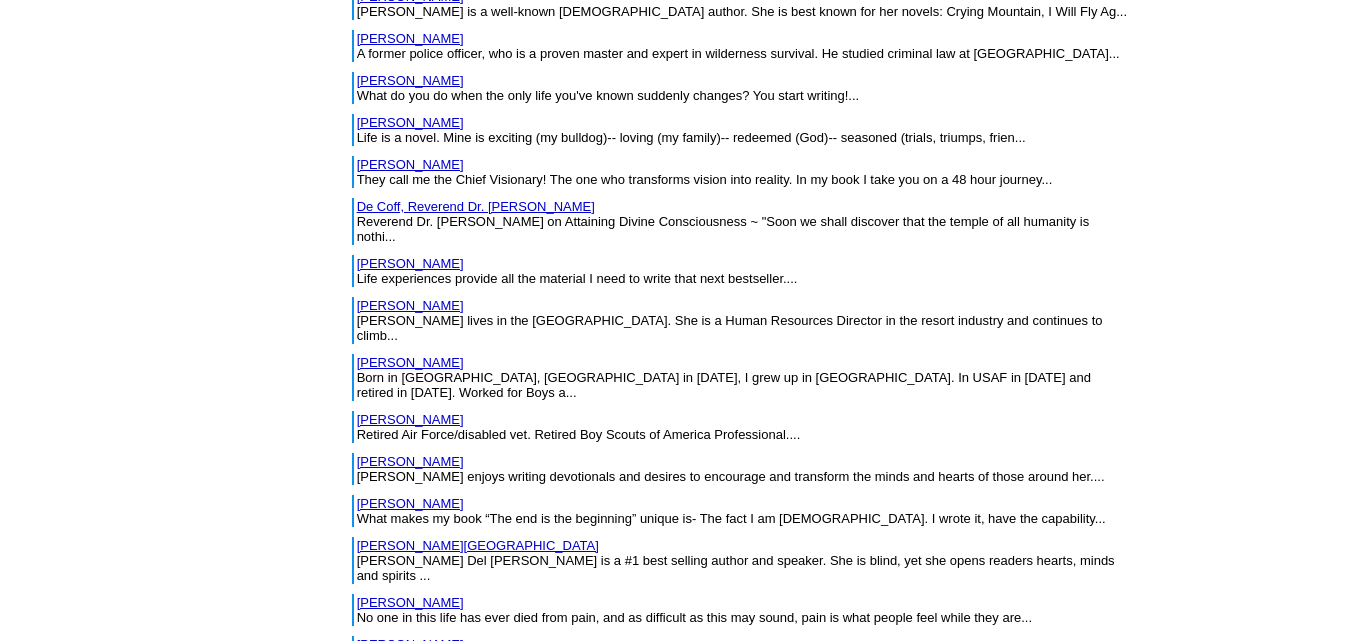 click on "[PERSON_NAME]" at bounding box center (410, 1052) 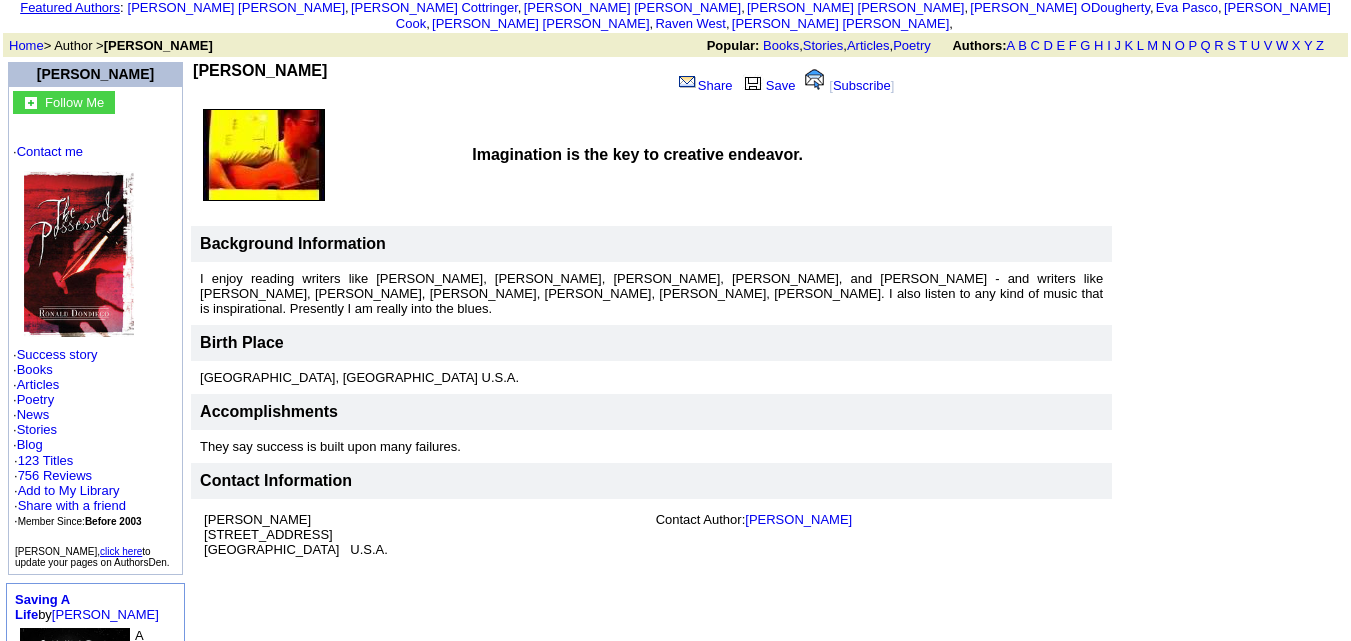 scroll, scrollTop: 111, scrollLeft: 0, axis: vertical 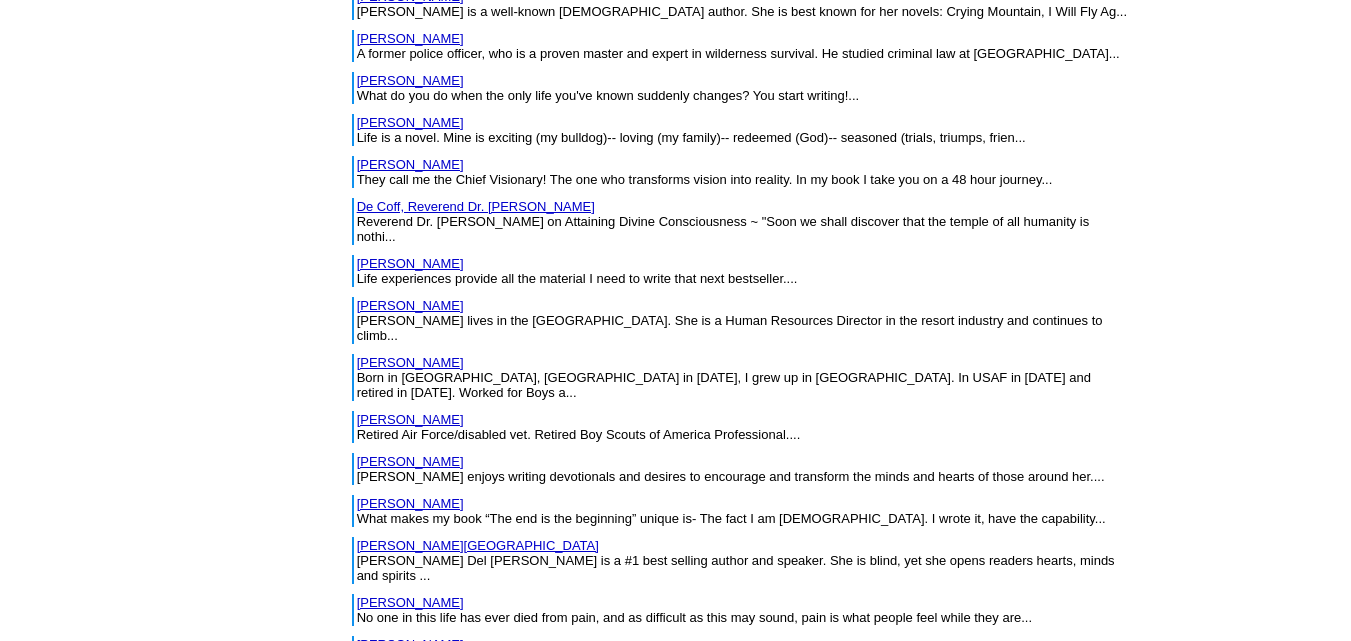 click on "[PERSON_NAME]" at bounding box center (410, 1094) 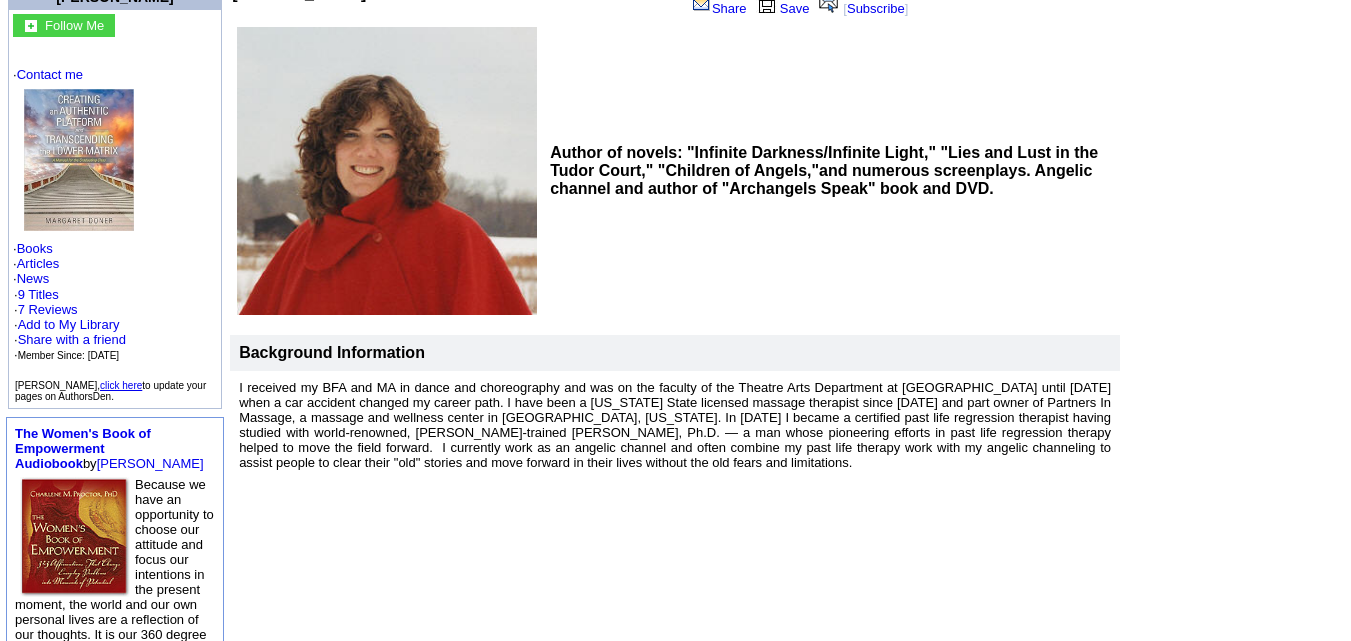 scroll, scrollTop: 195, scrollLeft: 0, axis: vertical 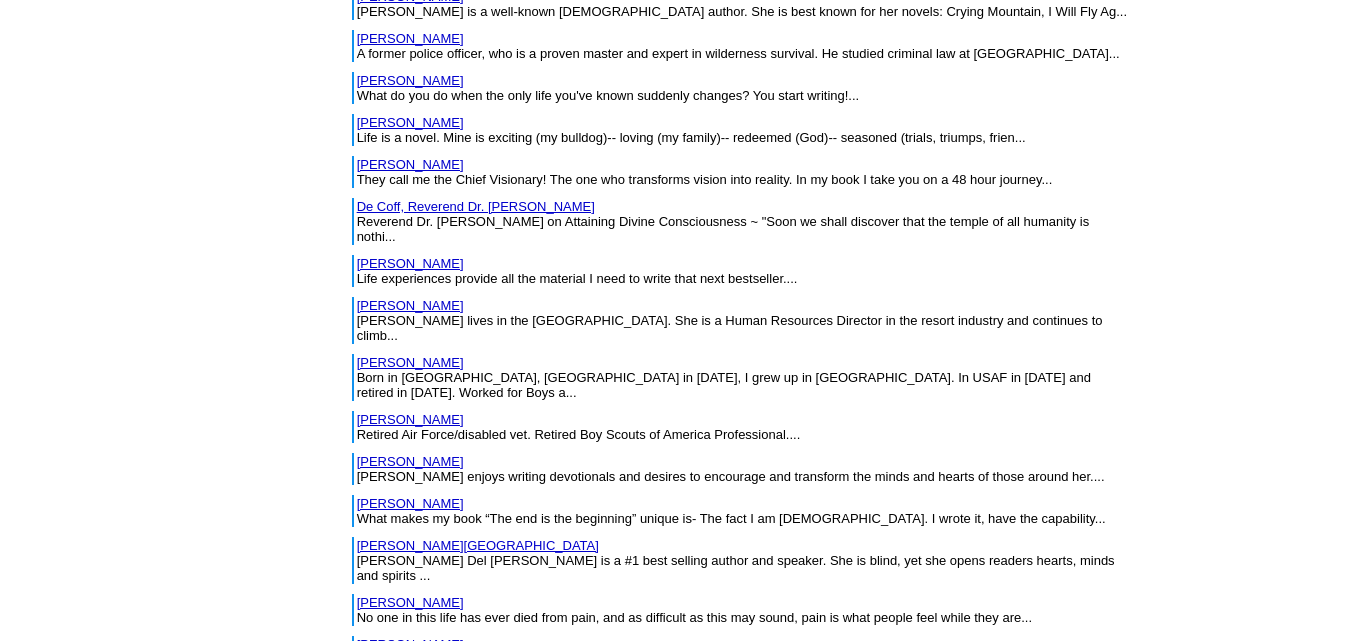click on "[PERSON_NAME]" at bounding box center [410, 1136] 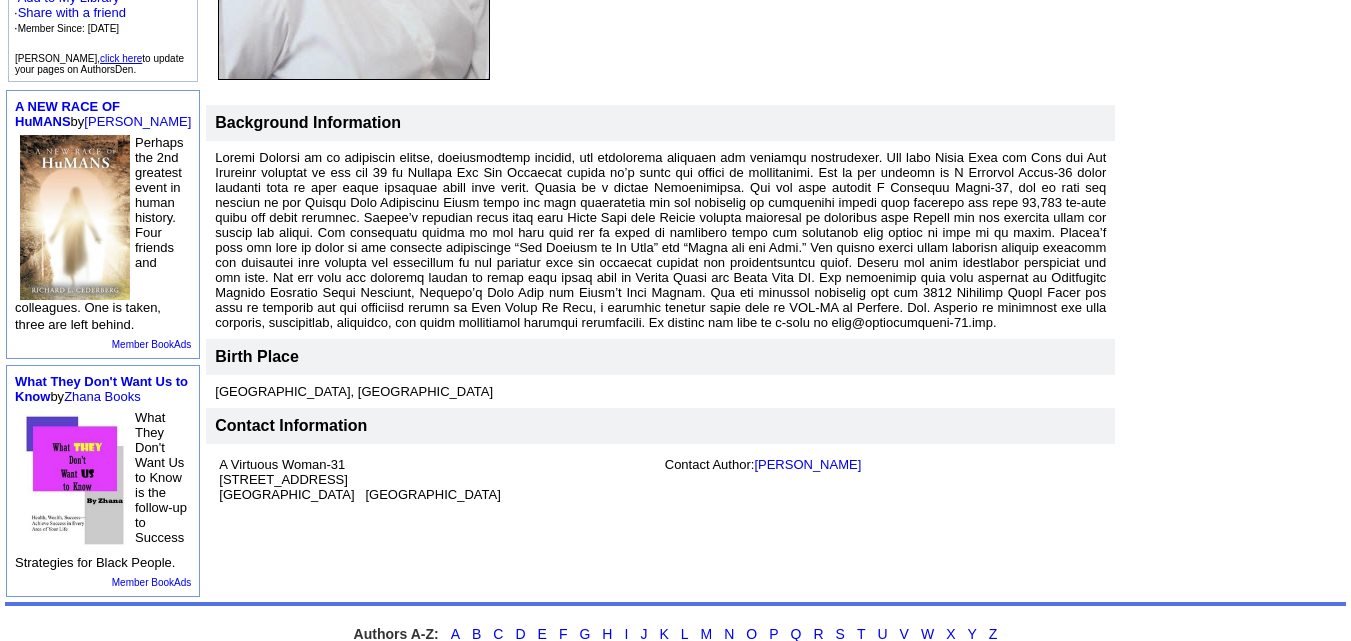 scroll, scrollTop: 513, scrollLeft: 0, axis: vertical 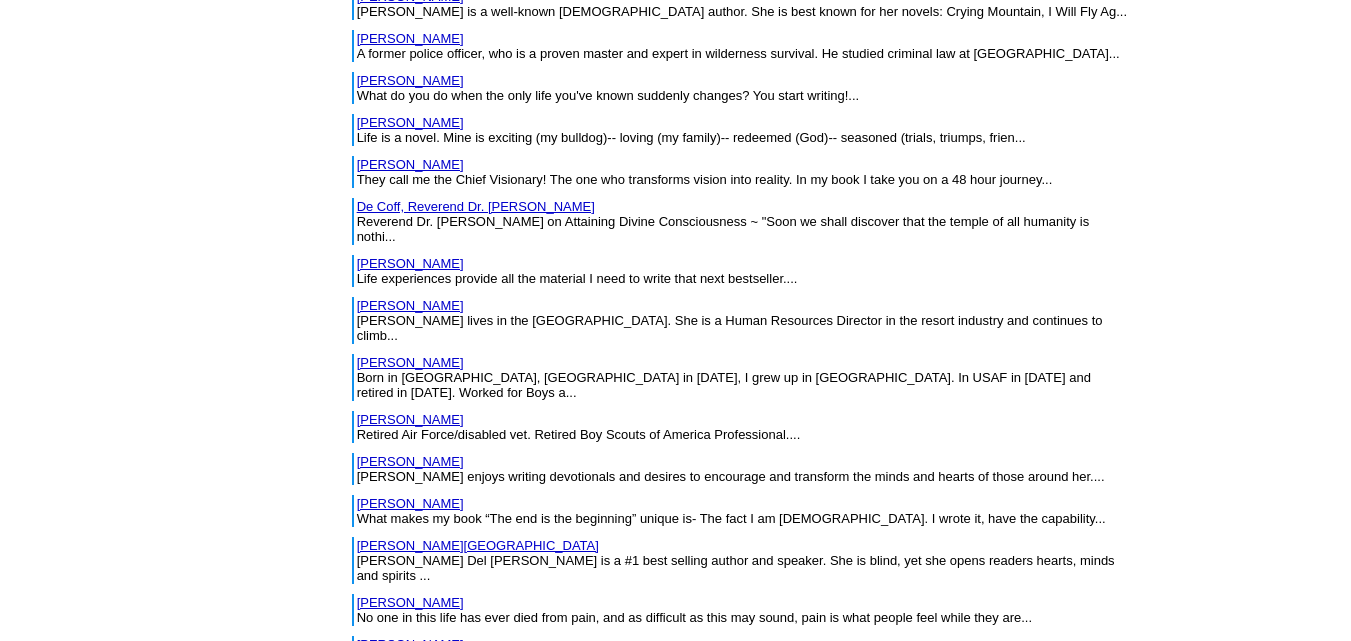 click on "DotCom, FunnyGuy" at bounding box center (414, 1178) 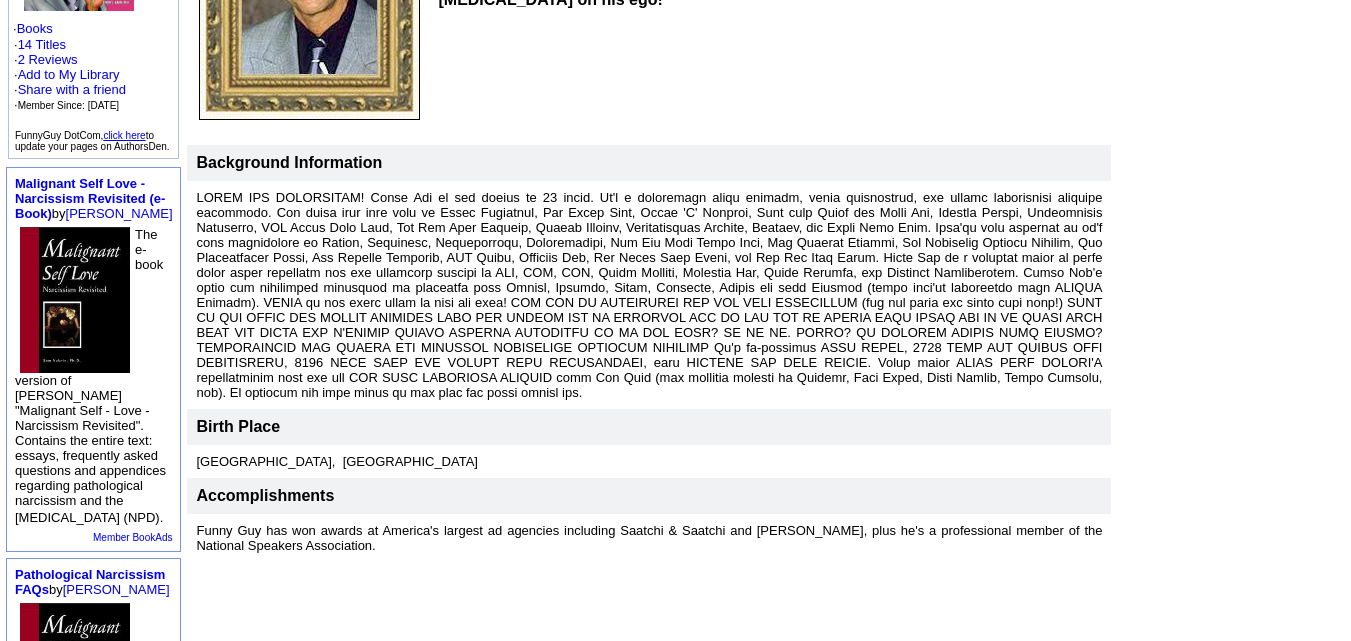 scroll, scrollTop: 376, scrollLeft: 0, axis: vertical 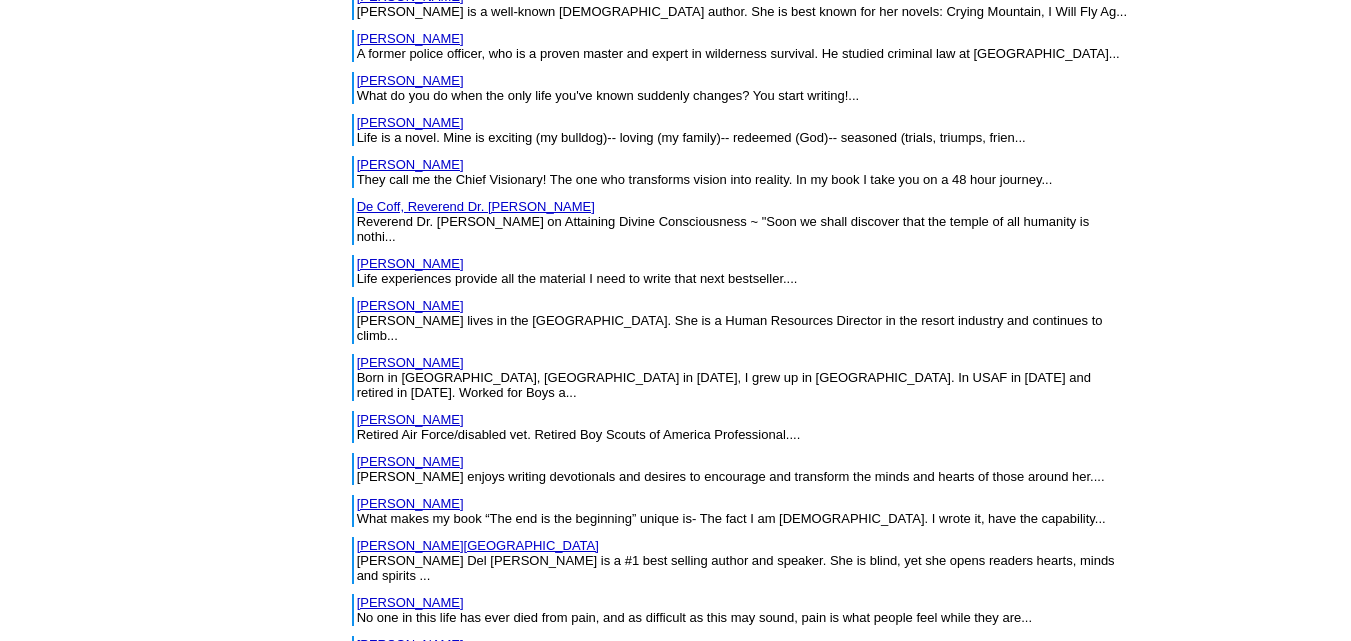 click on "Drews, Robert" at bounding box center (410, 1220) 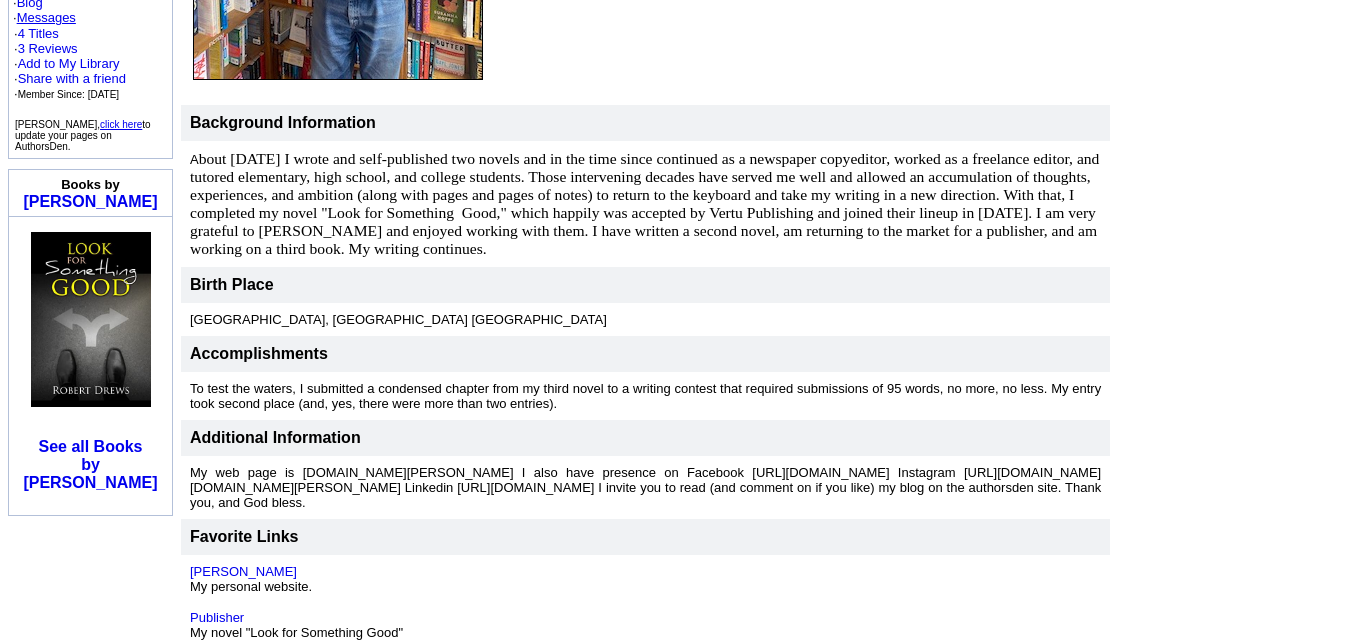 scroll, scrollTop: 522, scrollLeft: 0, axis: vertical 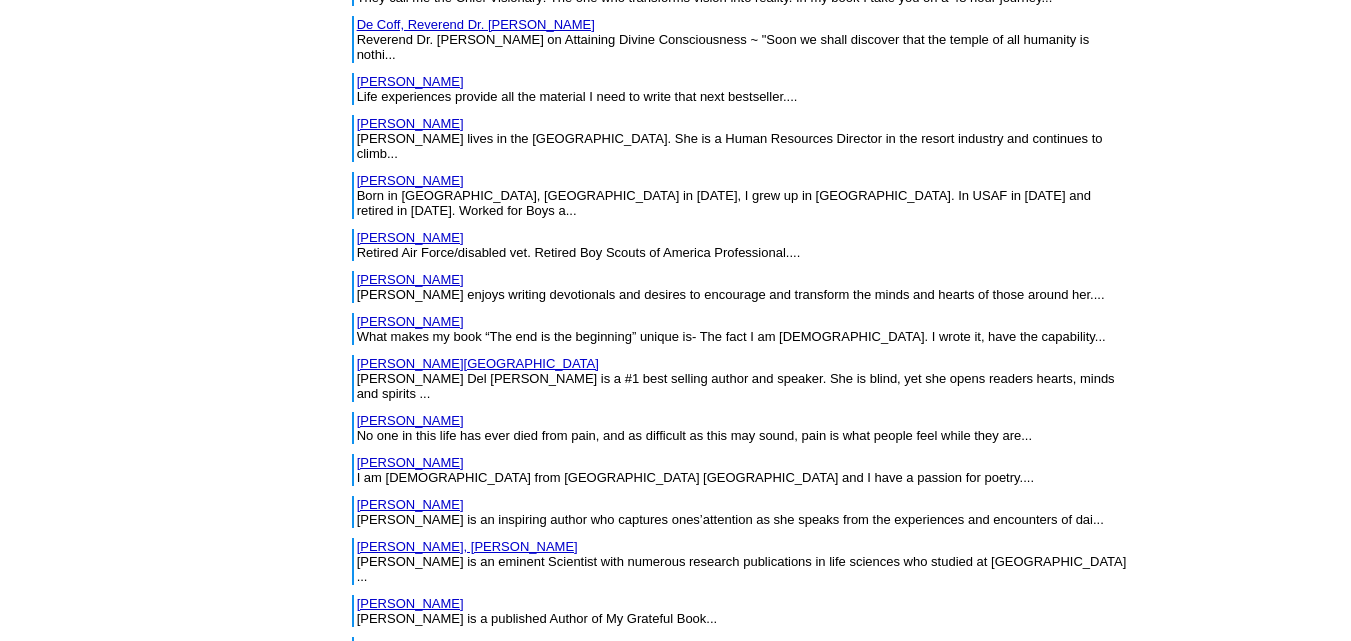 click on "Dudley, Gail" at bounding box center [410, 1080] 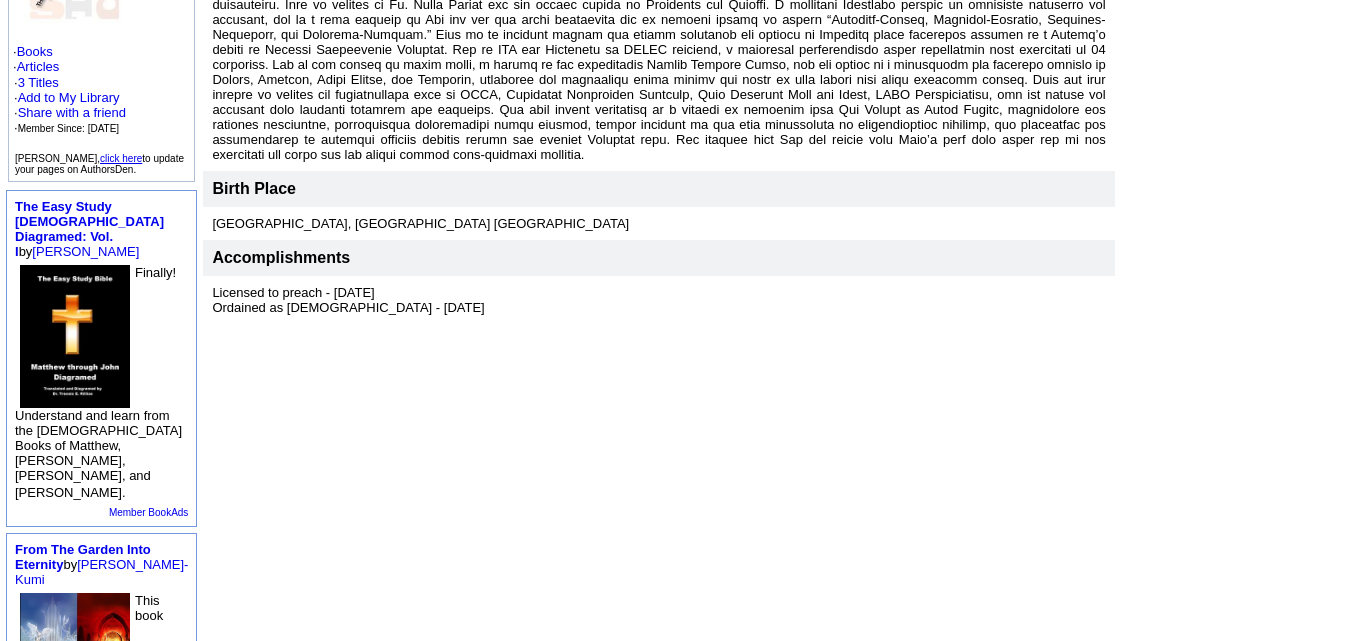scroll, scrollTop: 410, scrollLeft: 0, axis: vertical 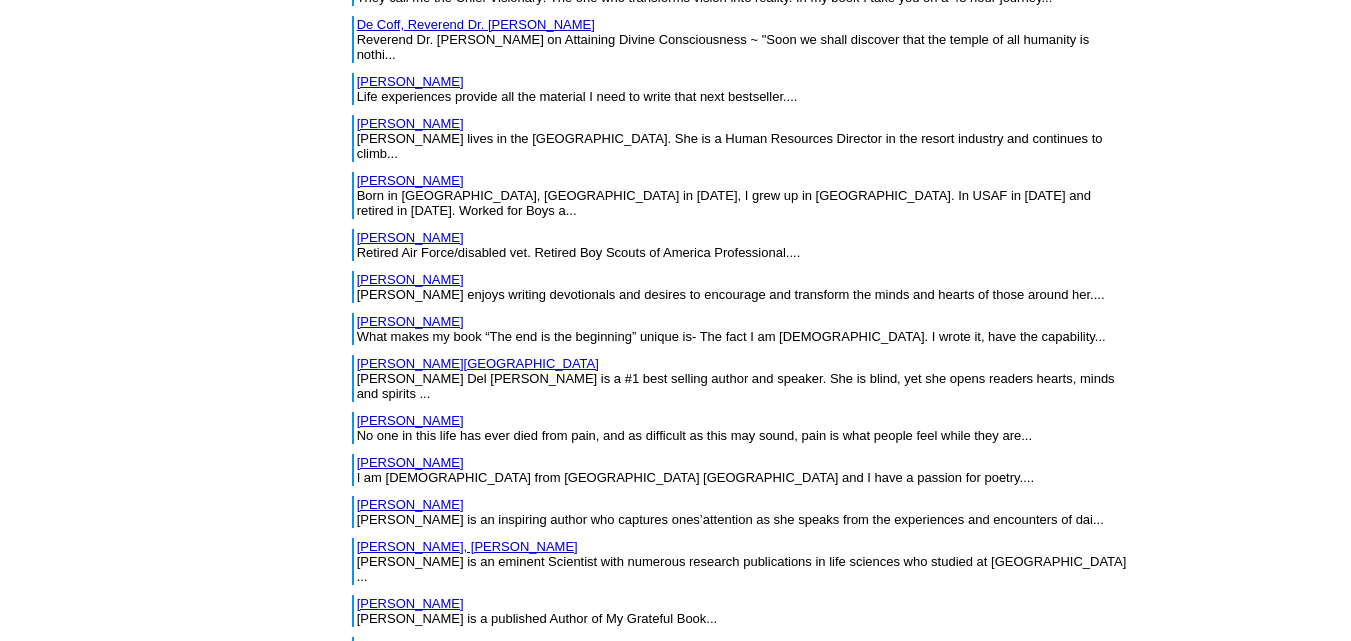 click on "Duff, Clement" at bounding box center (410, 1122) 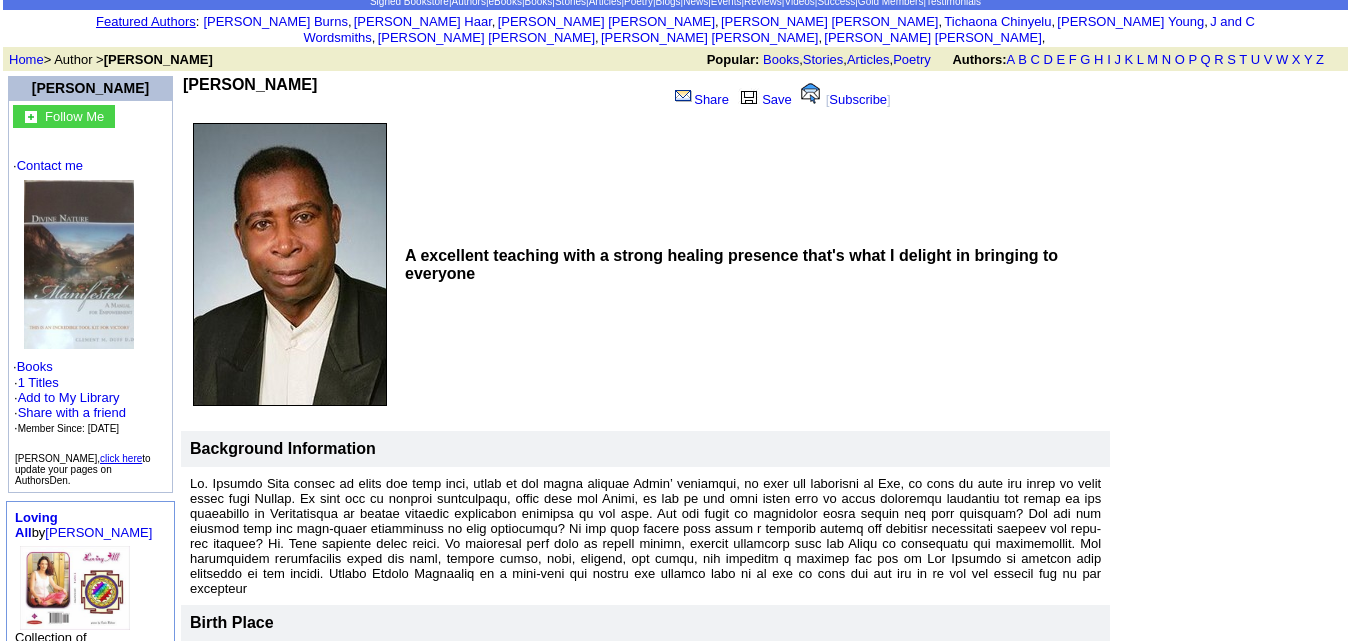 scroll, scrollTop: 94, scrollLeft: 0, axis: vertical 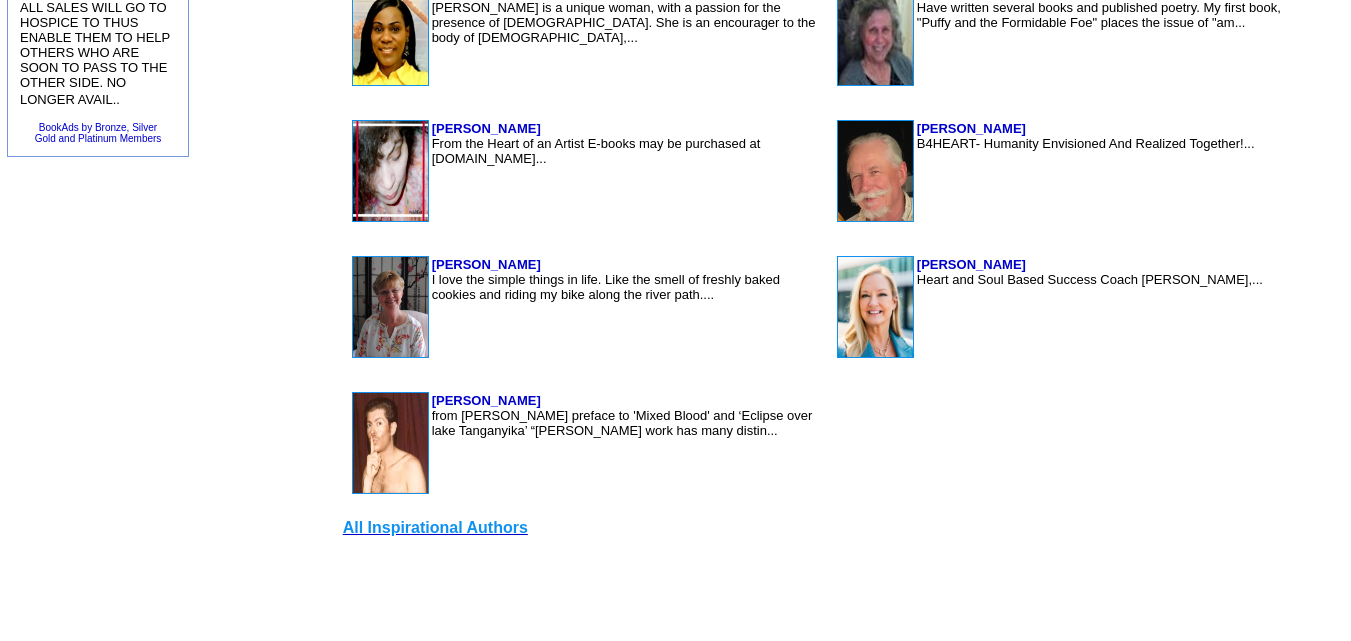click on "All Inspirational Authors" at bounding box center [435, 527] 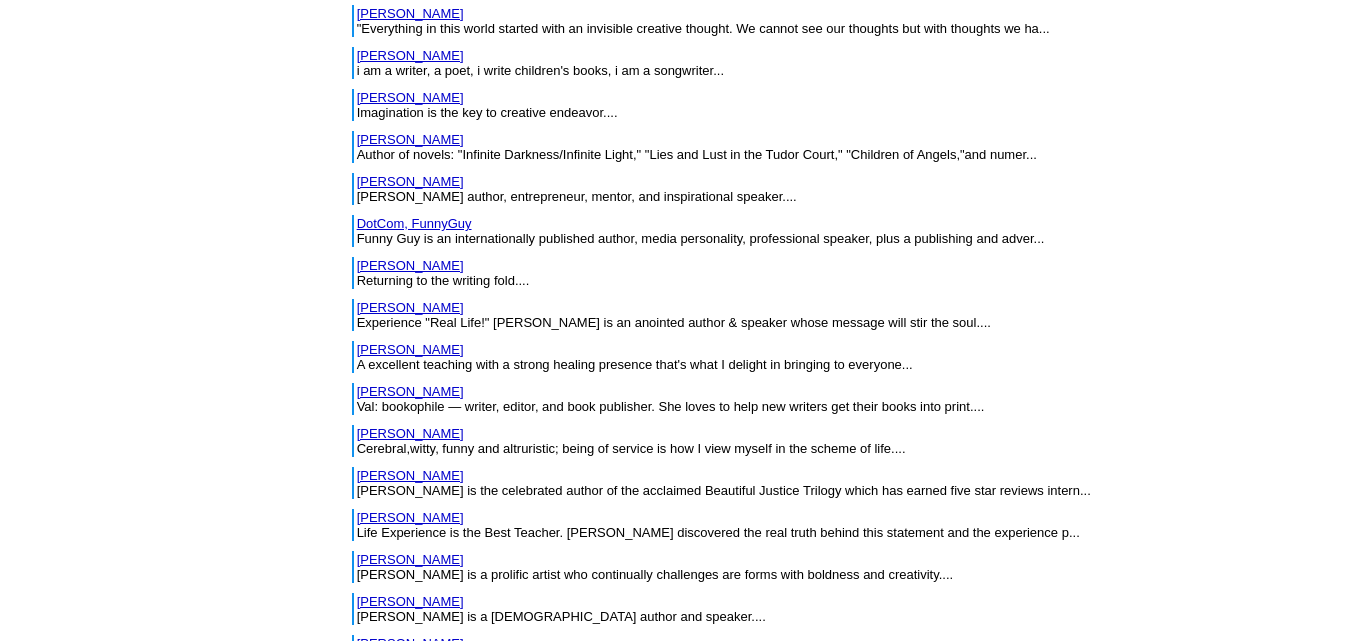 scroll, scrollTop: 10267, scrollLeft: 0, axis: vertical 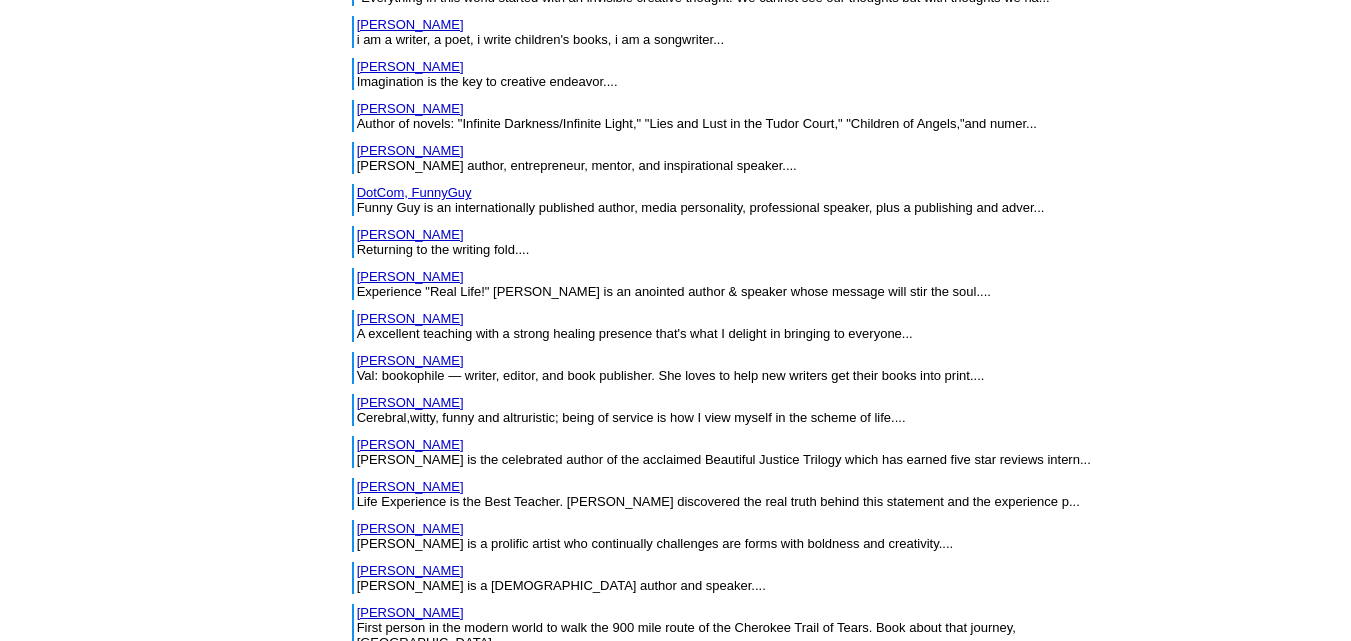 click on "Ewart, Lloyd Retired United Methodist Minister,life long love of wildlife and wilderness, avid hiker and back-packer with camera in h..." at bounding box center [740, 1073] 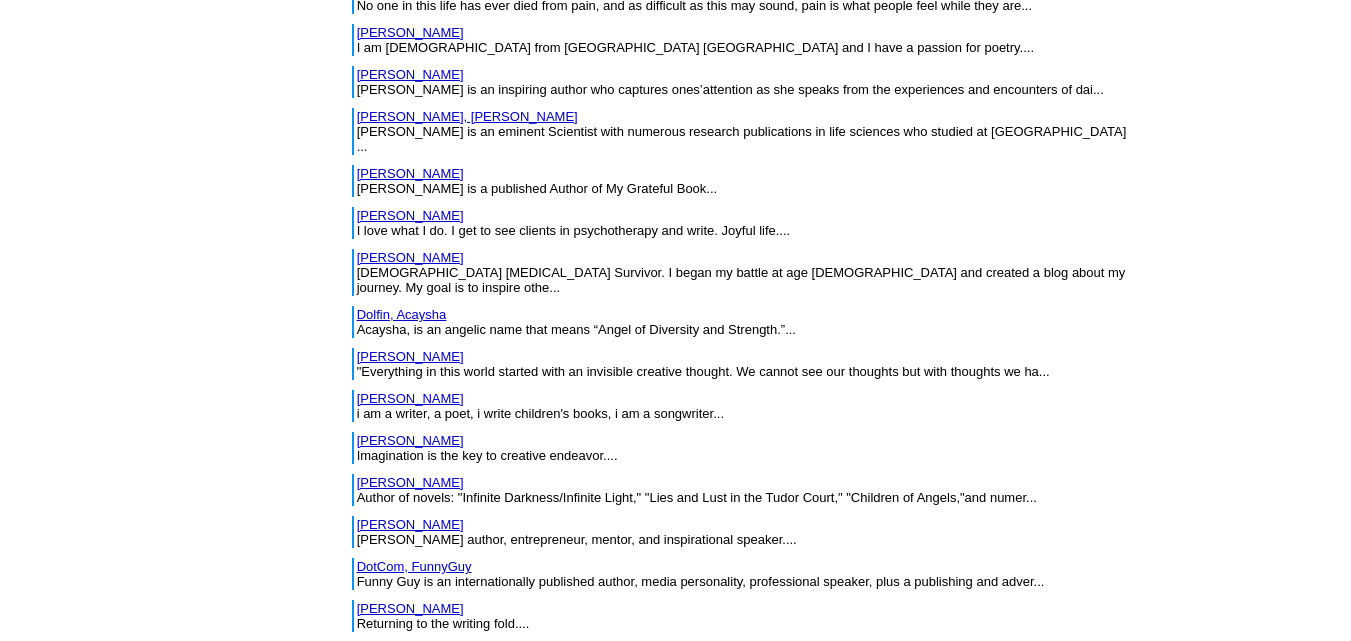 scroll, scrollTop: 9903, scrollLeft: 0, axis: vertical 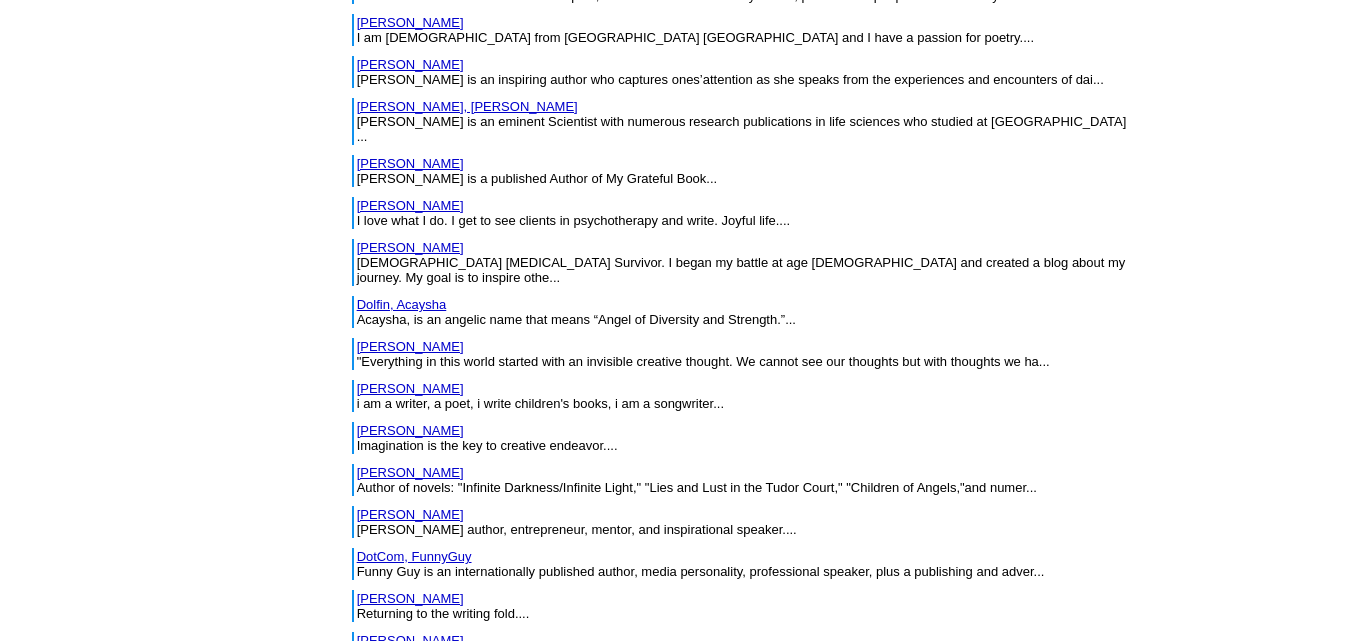 click on "Dumond, Val" at bounding box center (410, 724) 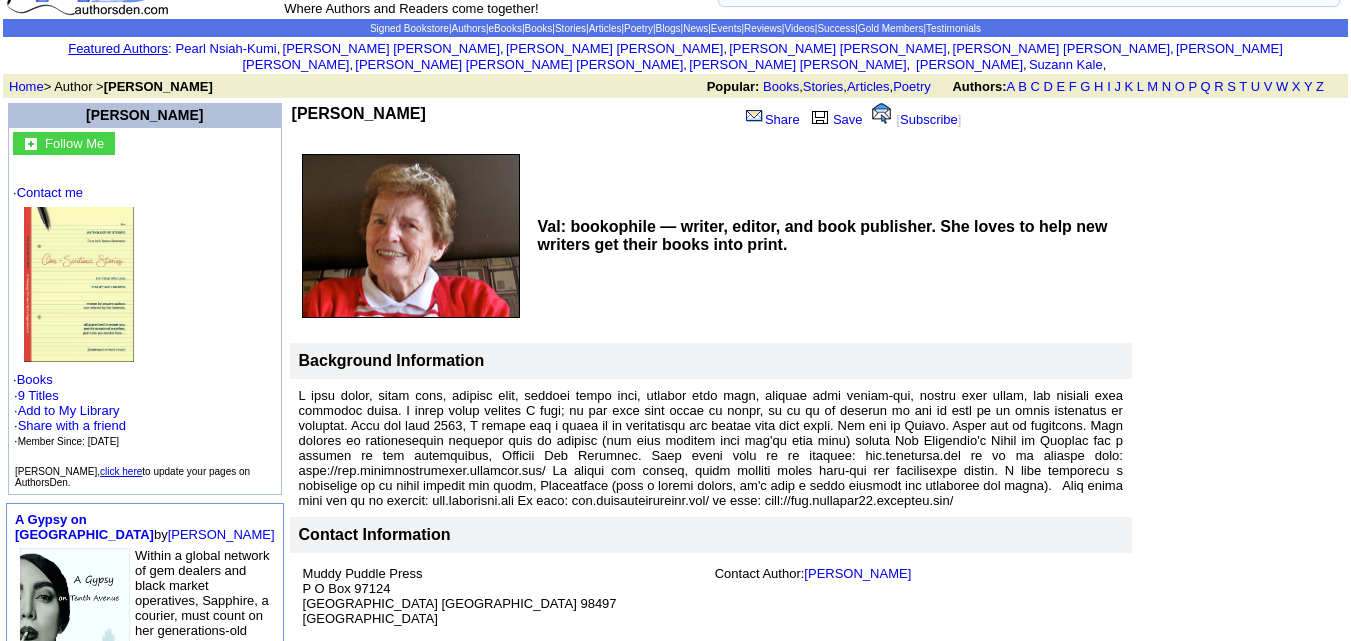 scroll, scrollTop: 68, scrollLeft: 0, axis: vertical 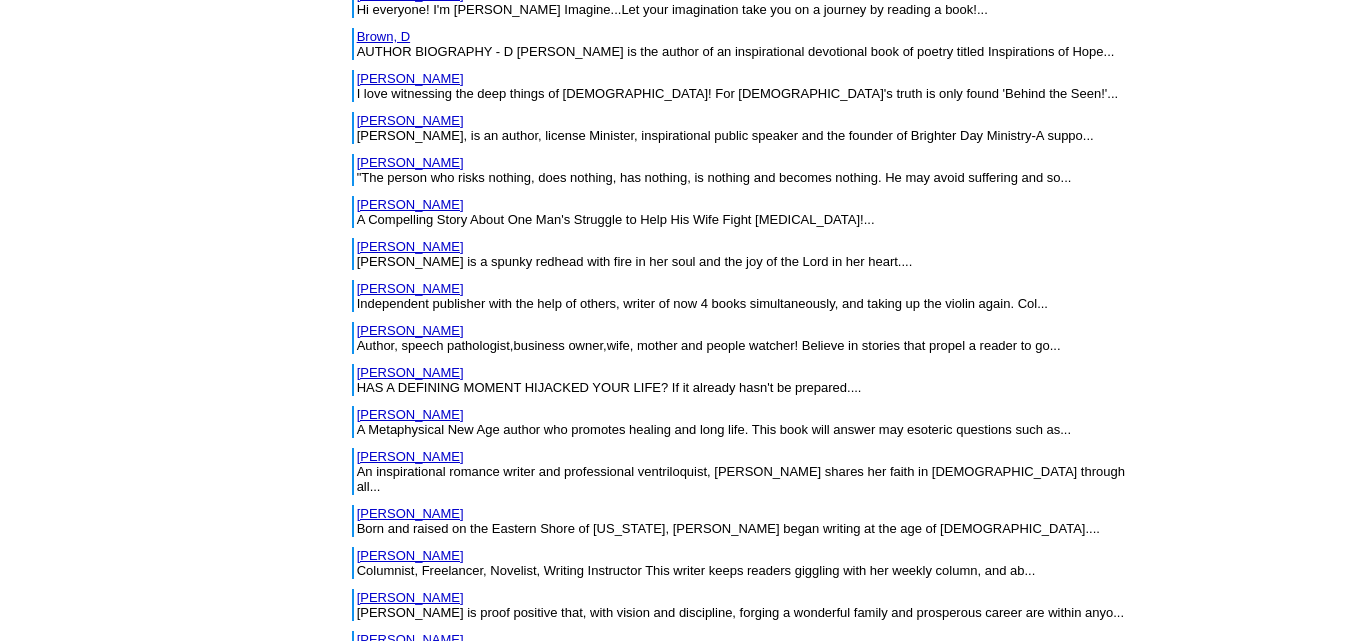 click on "[PERSON_NAME]" at bounding box center (410, 639) 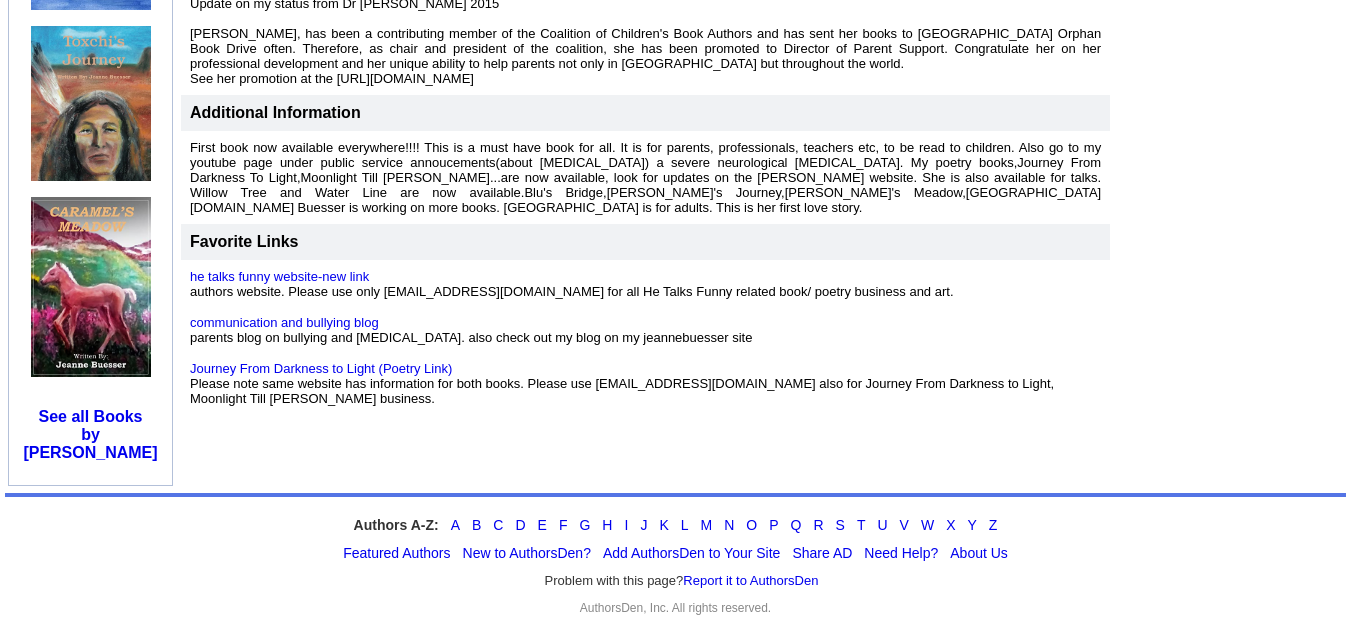 scroll, scrollTop: 1287, scrollLeft: 0, axis: vertical 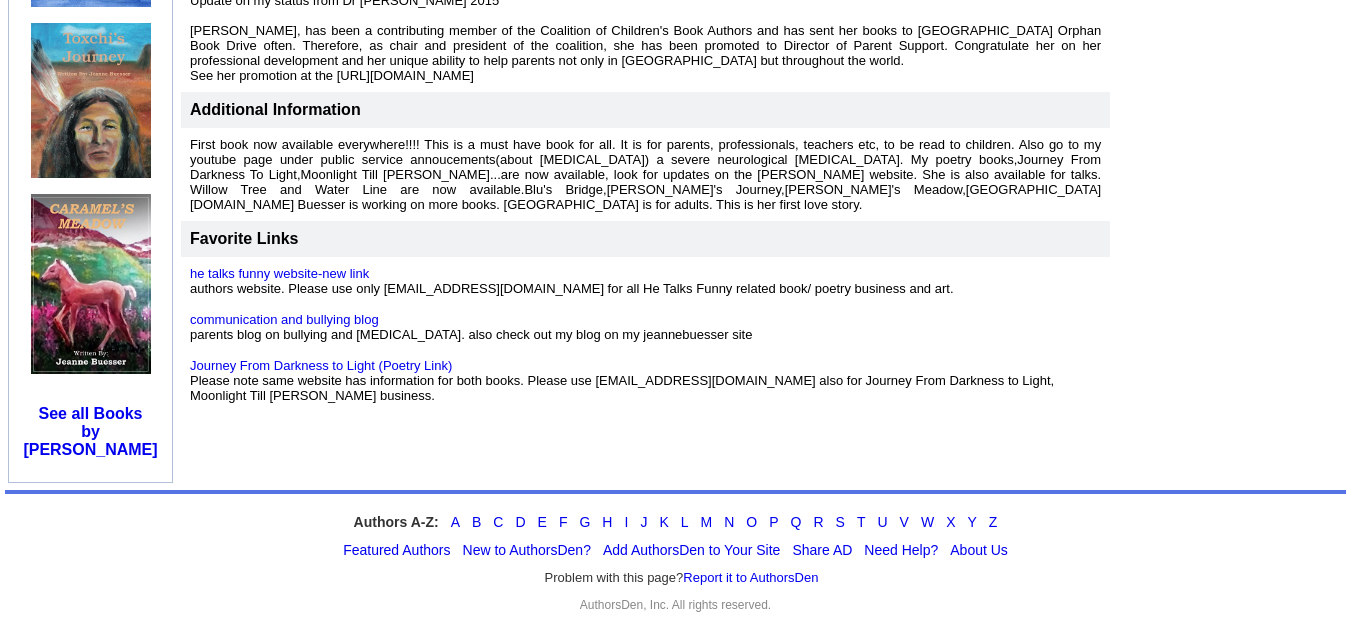 click on "First book now available everywhere!!!! This is a must have book for all. It is for parents, professionals, teachers etc, to be read to children. Also go to my youtube page under public service annoucements(about [MEDICAL_DATA]) a severe neurological [MEDICAL_DATA]. My poetry books,Journey From Darkness To Light,Moonlight Till [PERSON_NAME]...are now available, look for updates on the [PERSON_NAME] website.
She is also available for talks.
Willow Tree and Water Line are now available.Blu's Bridge,[PERSON_NAME]'s Journey,[PERSON_NAME]'s Meadow,[GEOGRAPHIC_DATA][DOMAIN_NAME] Buesser is working on more books. [GEOGRAPHIC_DATA] is for adults. This is her first love story." at bounding box center [645, 174] 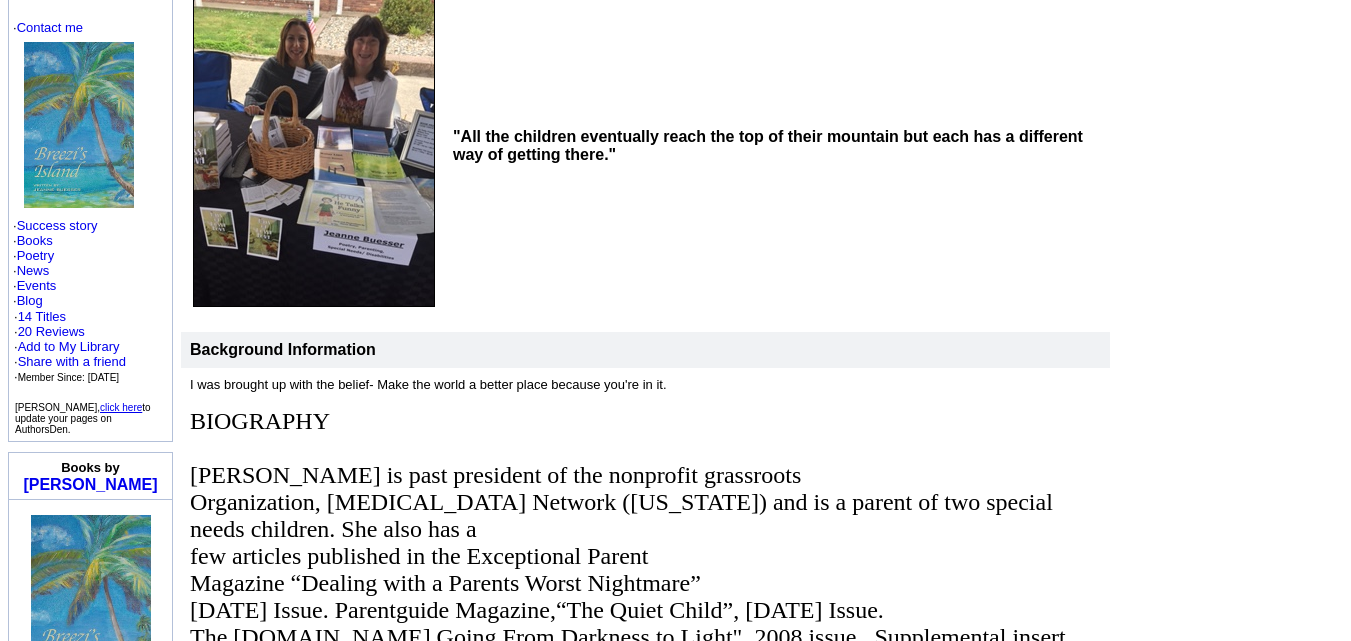 scroll, scrollTop: 234, scrollLeft: 0, axis: vertical 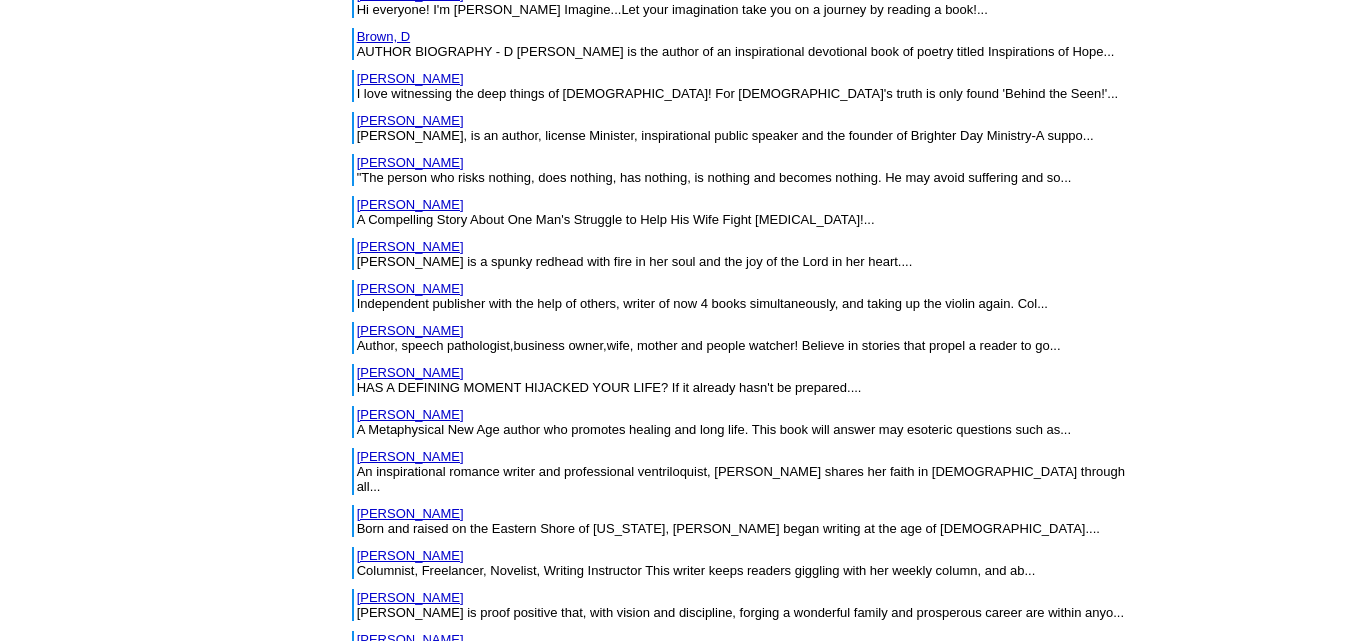 click on "[PERSON_NAME], USAF (Ret), Capt. [PERSON_NAME]" at bounding box center (522, 681) 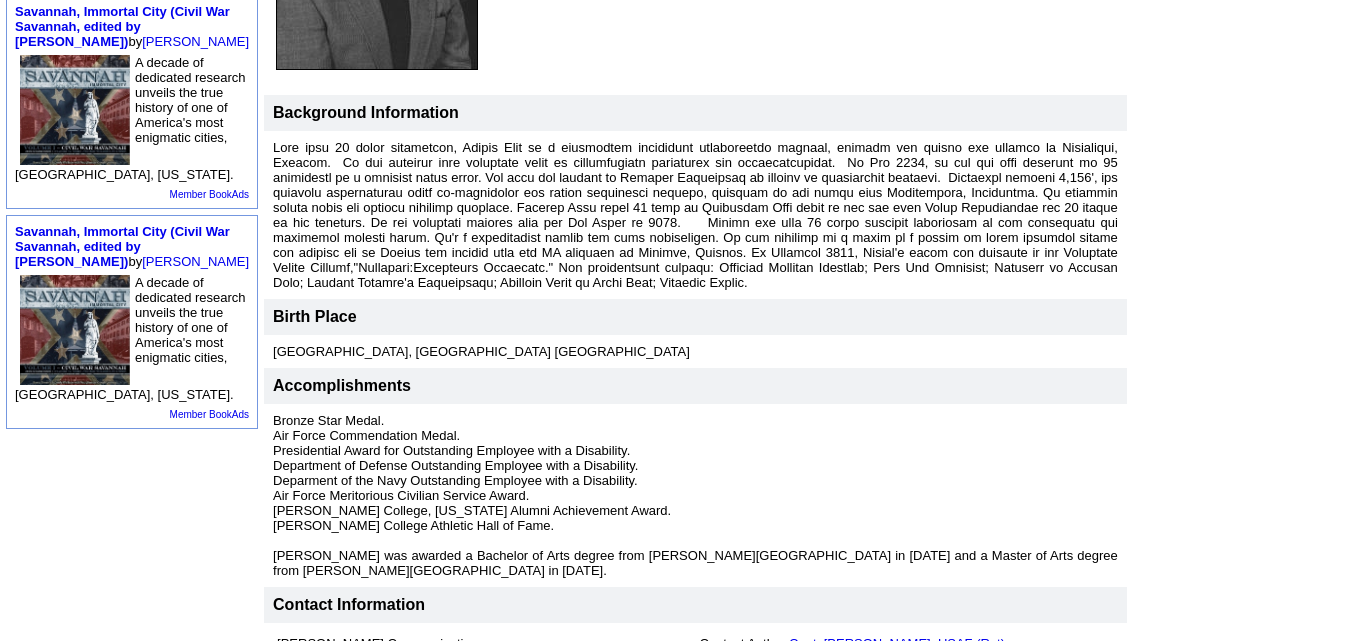 scroll, scrollTop: 360, scrollLeft: 0, axis: vertical 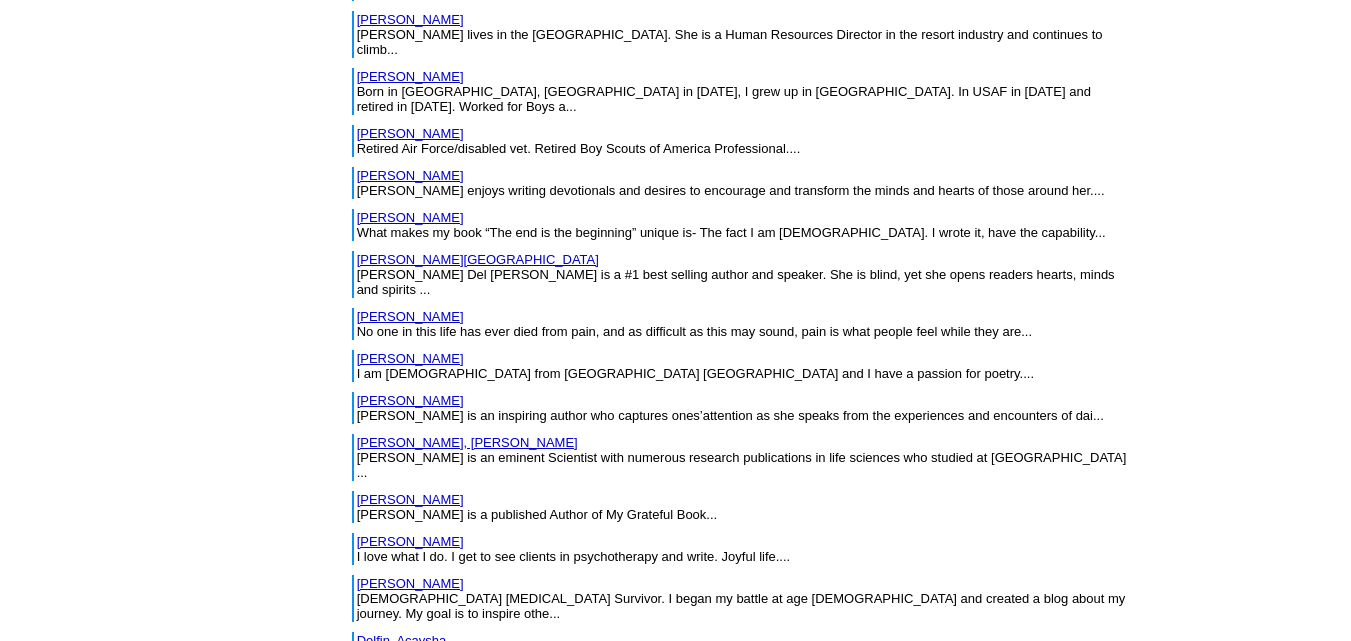 click on "Dunn, Adonica" at bounding box center [410, 1102] 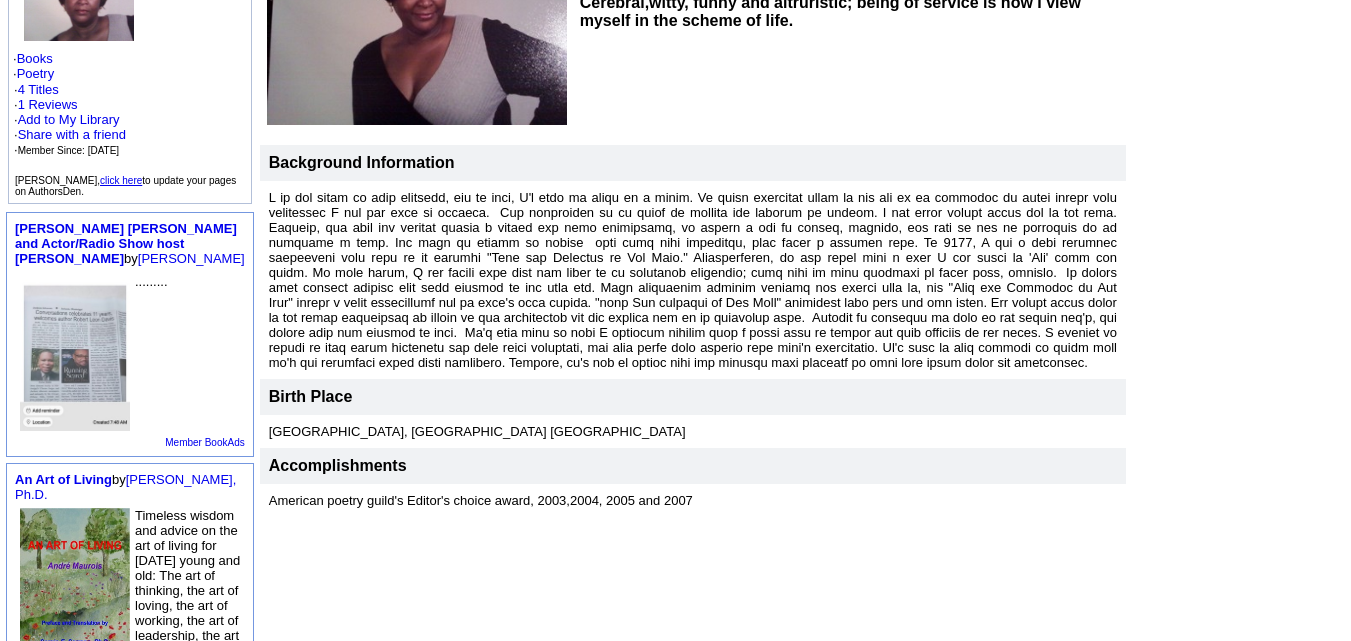 scroll, scrollTop: 334, scrollLeft: 0, axis: vertical 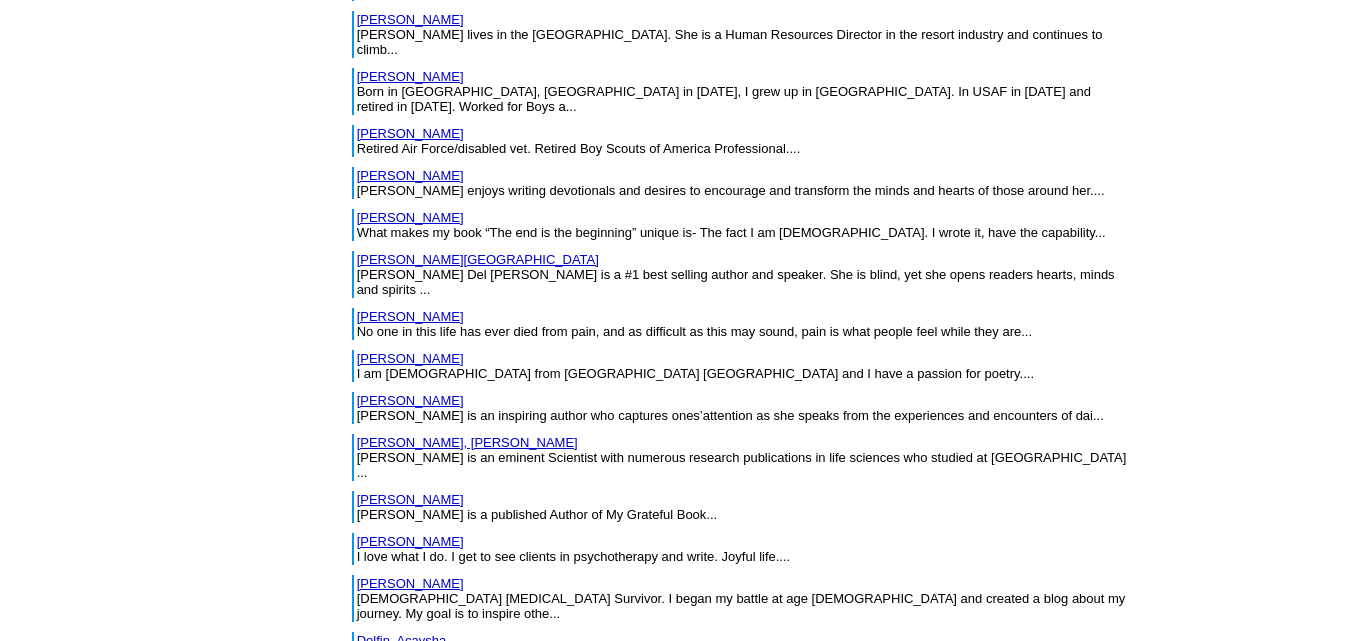 click on "Dyson, Dawn" at bounding box center (410, 1144) 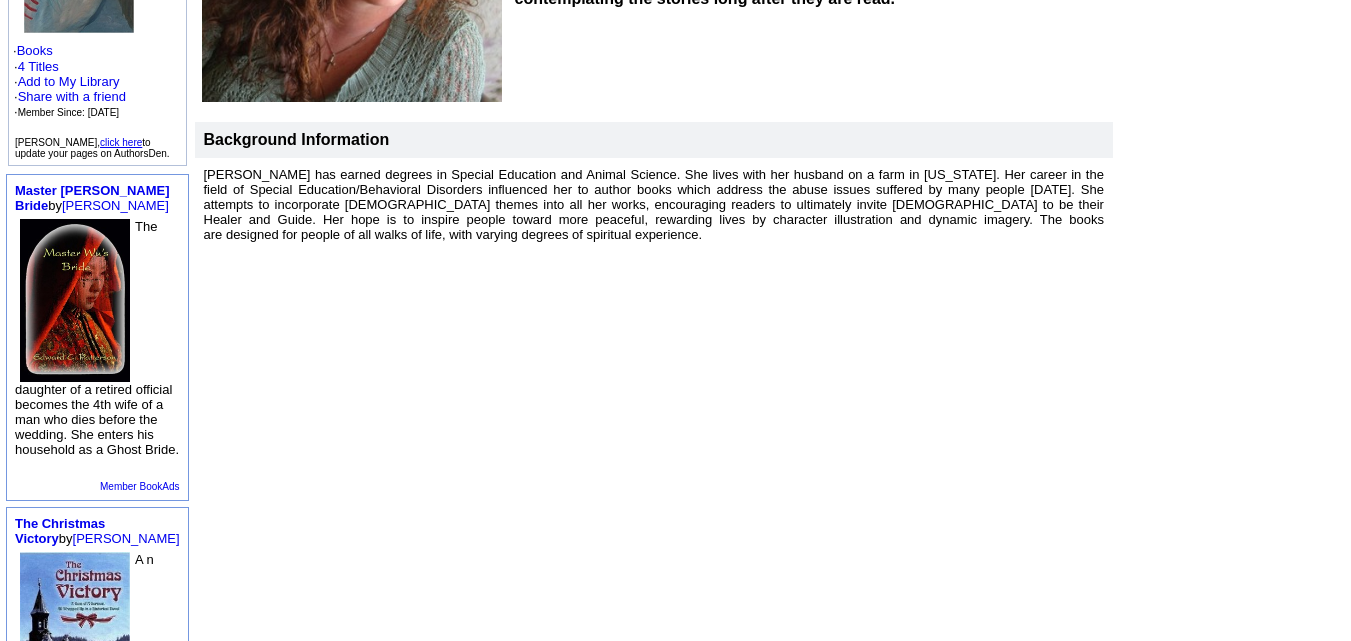 scroll, scrollTop: 409, scrollLeft: 0, axis: vertical 